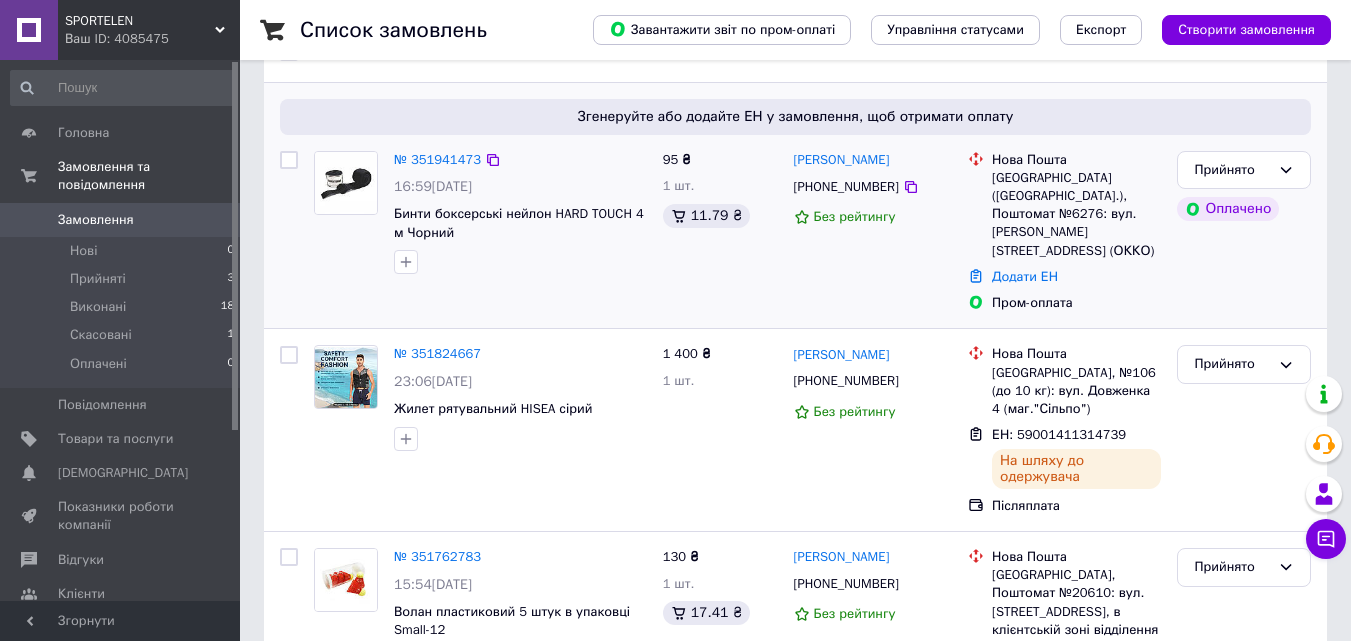 scroll, scrollTop: 100, scrollLeft: 0, axis: vertical 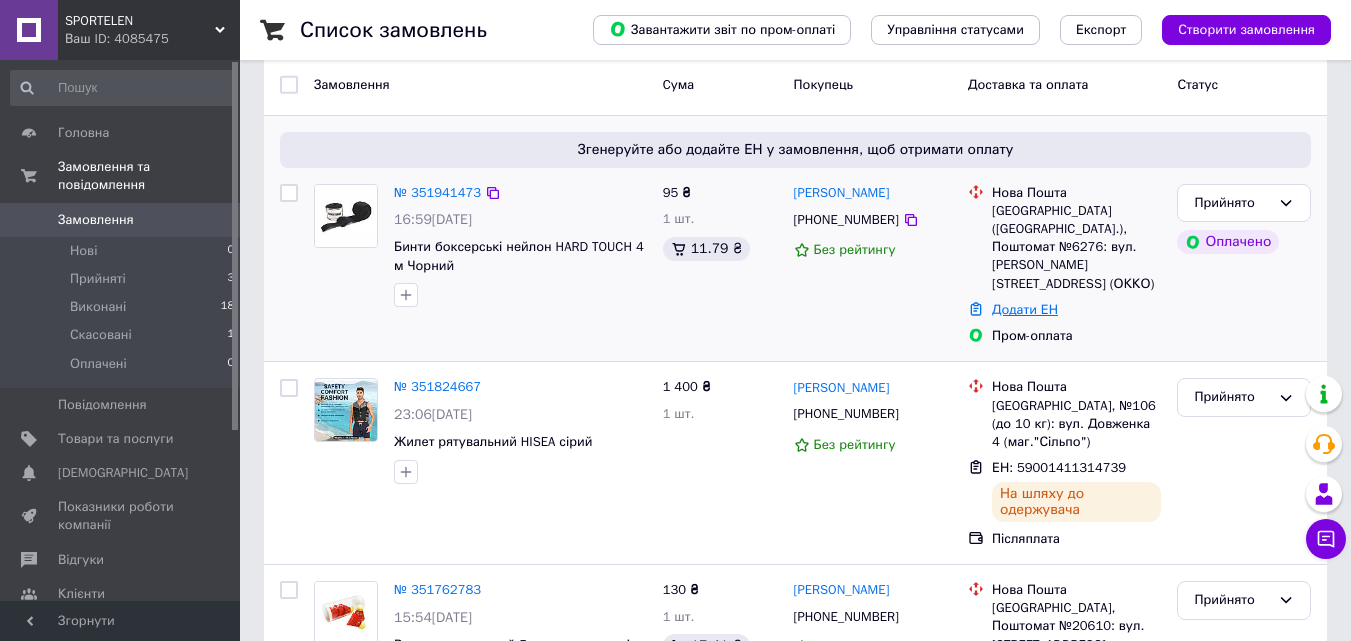 click on "Додати ЕН" at bounding box center [1025, 309] 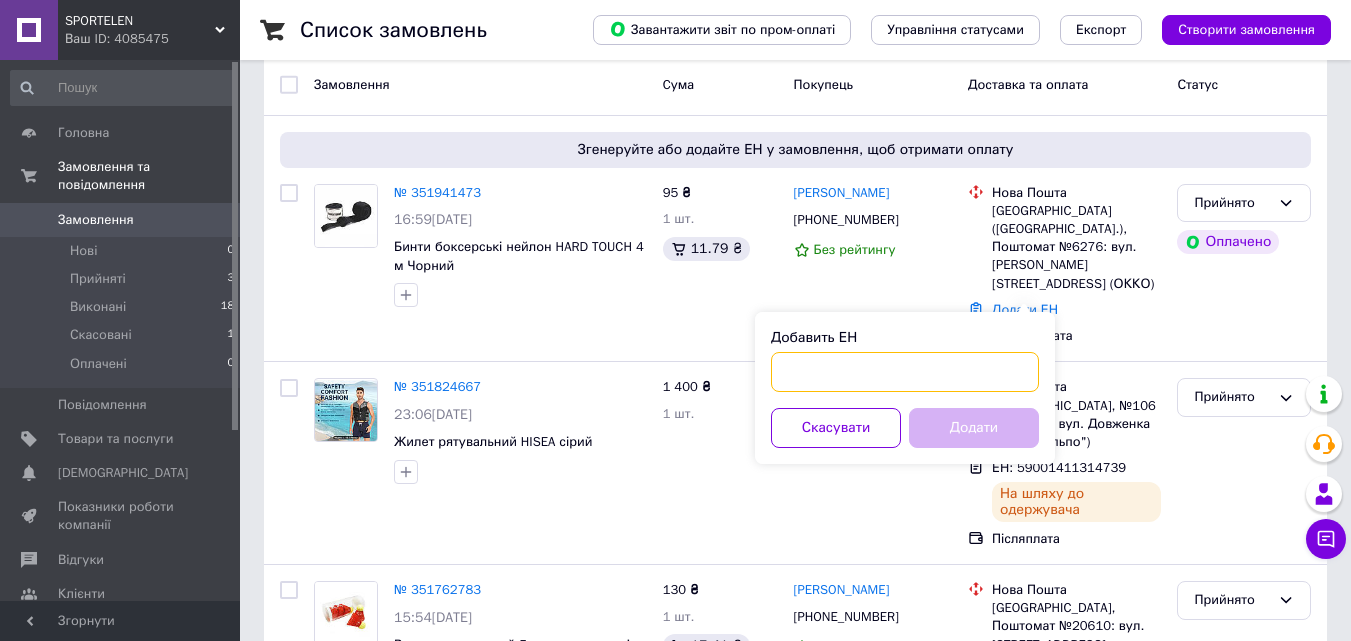 click on "Добавить ЕН" at bounding box center (905, 372) 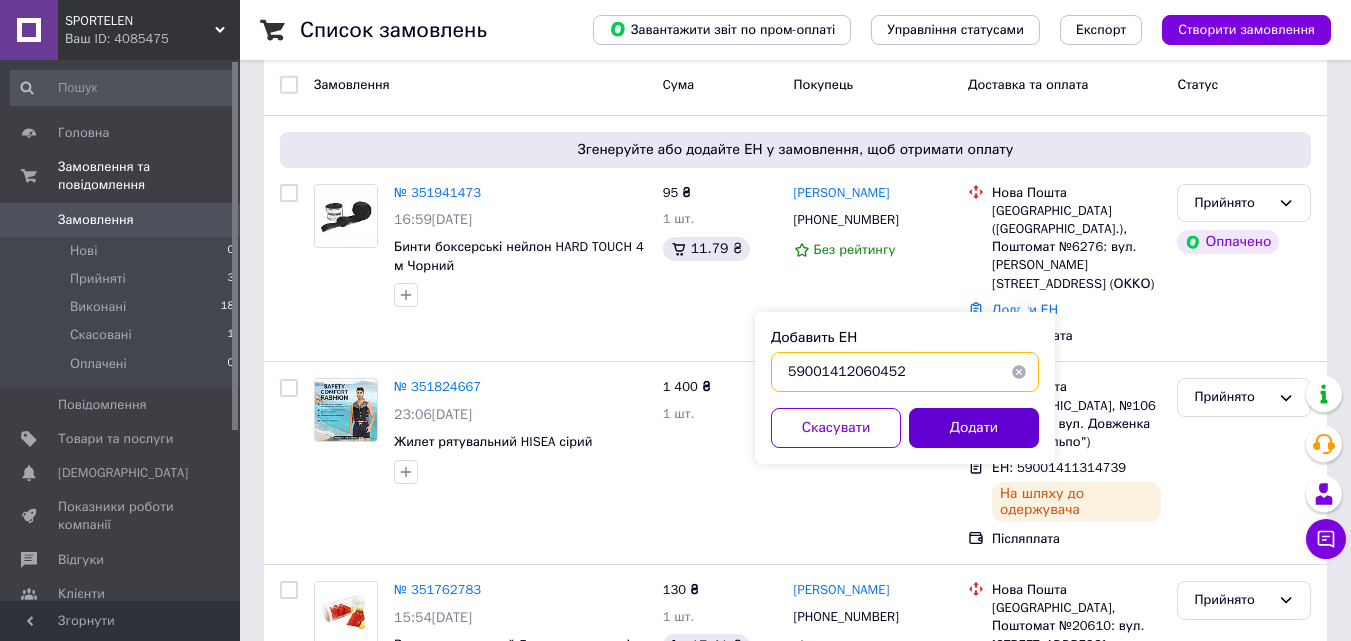 type on "59001412060452" 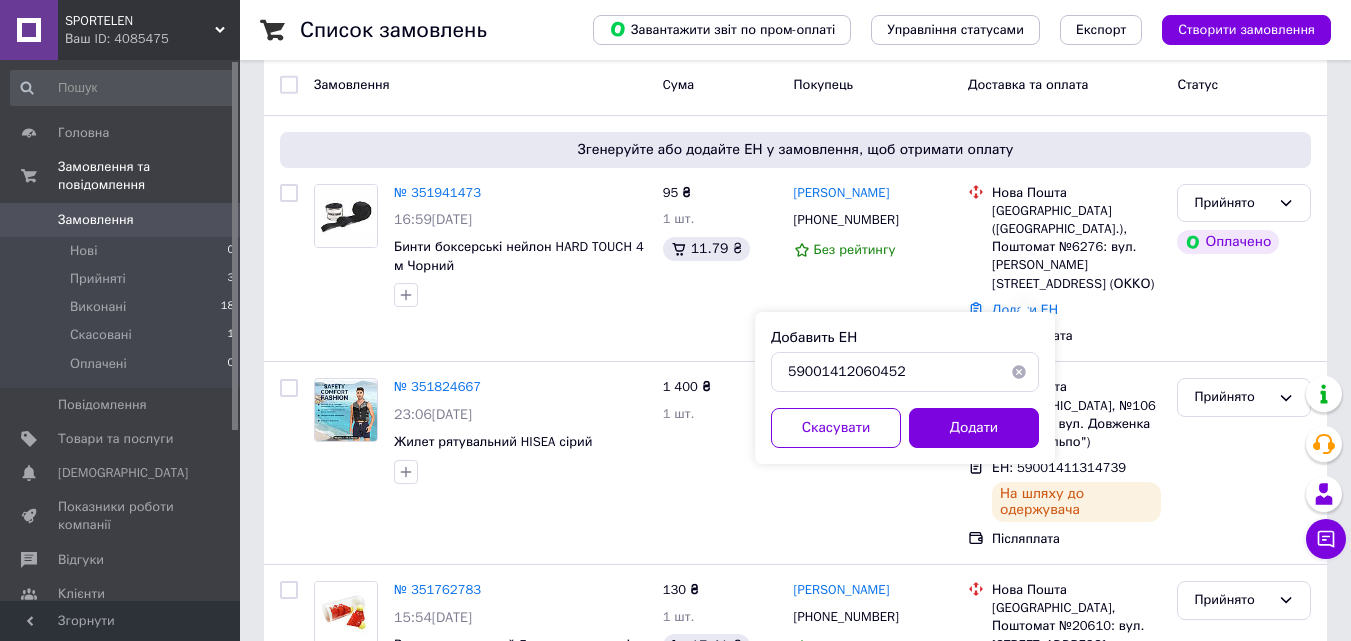 click on "Додати" at bounding box center [974, 428] 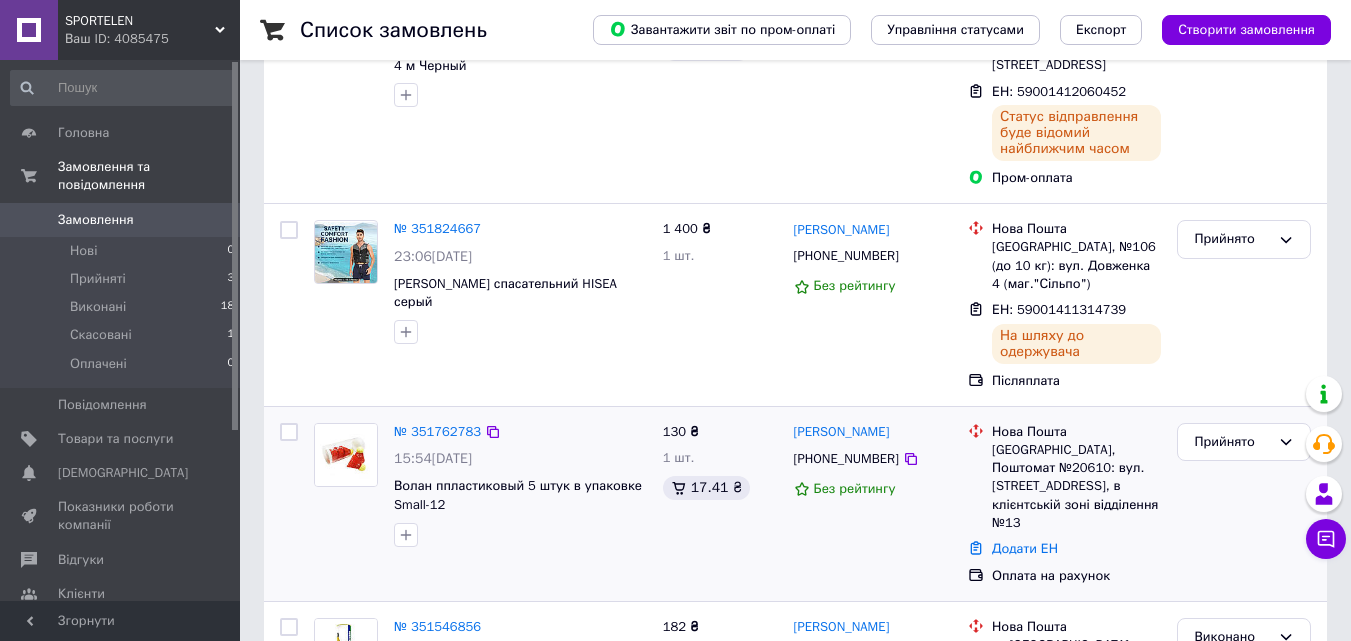 scroll, scrollTop: 400, scrollLeft: 0, axis: vertical 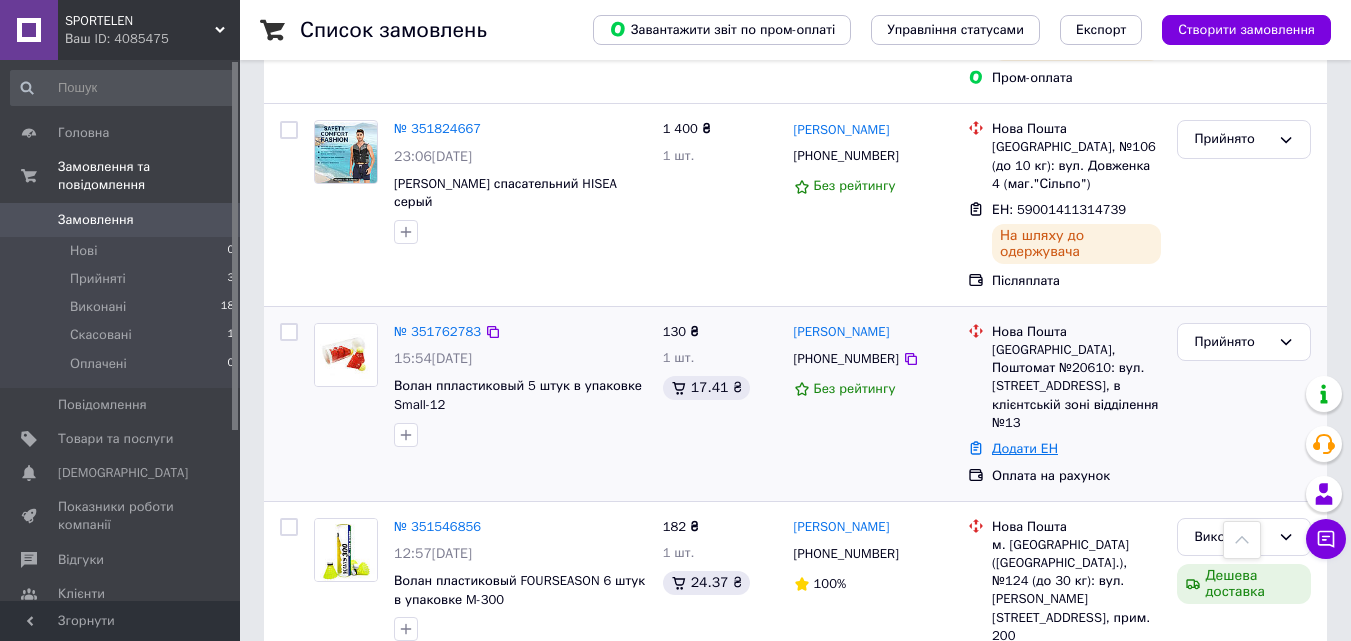 click on "Додати ЕН" at bounding box center [1025, 448] 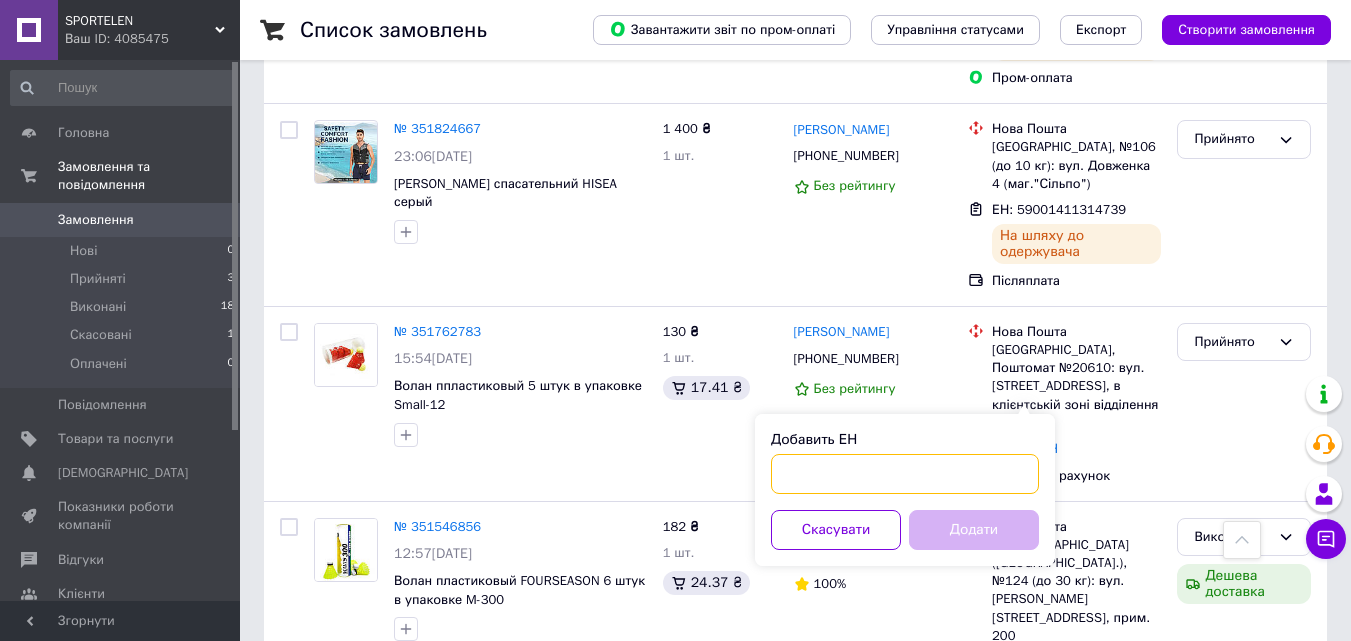 click on "Добавить ЕН" at bounding box center (905, 474) 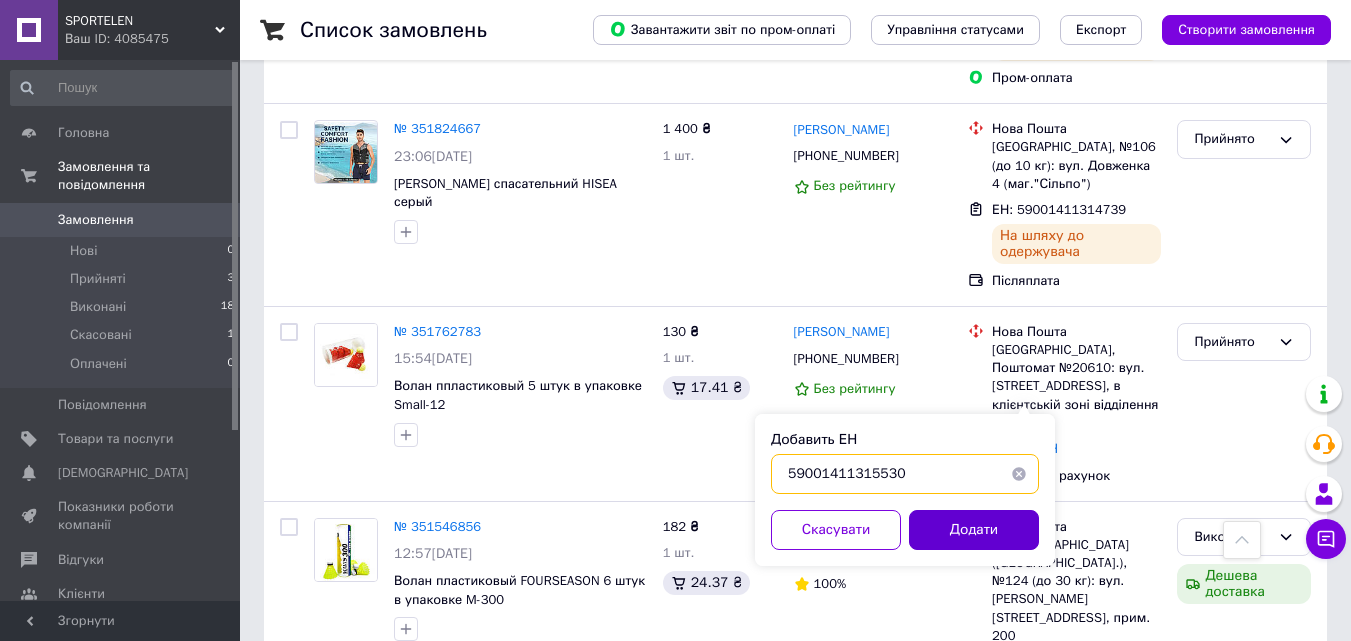 type on "59001411315530" 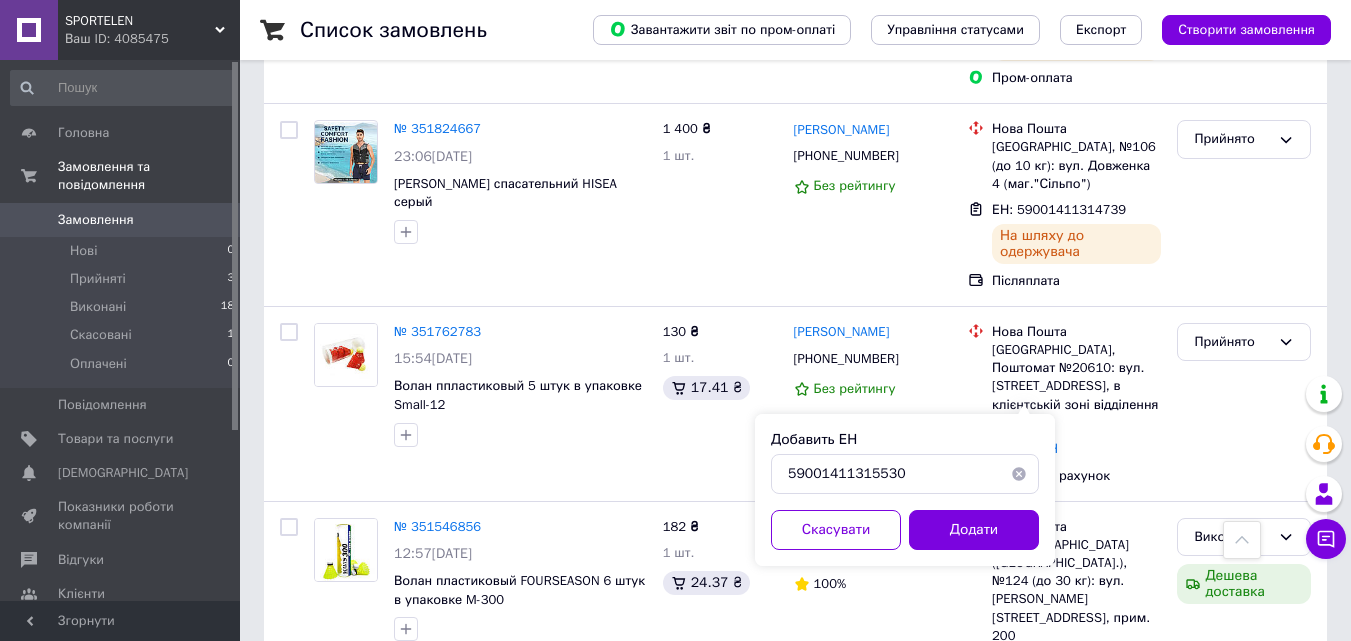 click on "Додати" at bounding box center [974, 530] 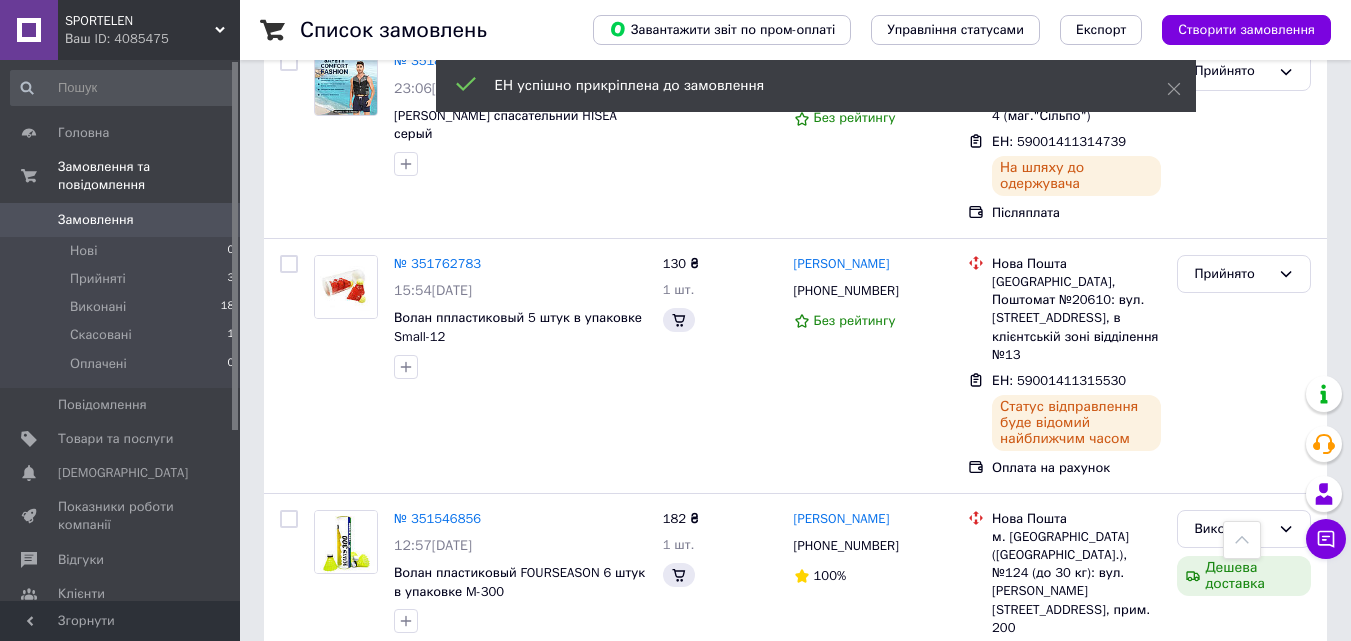 scroll, scrollTop: 348, scrollLeft: 0, axis: vertical 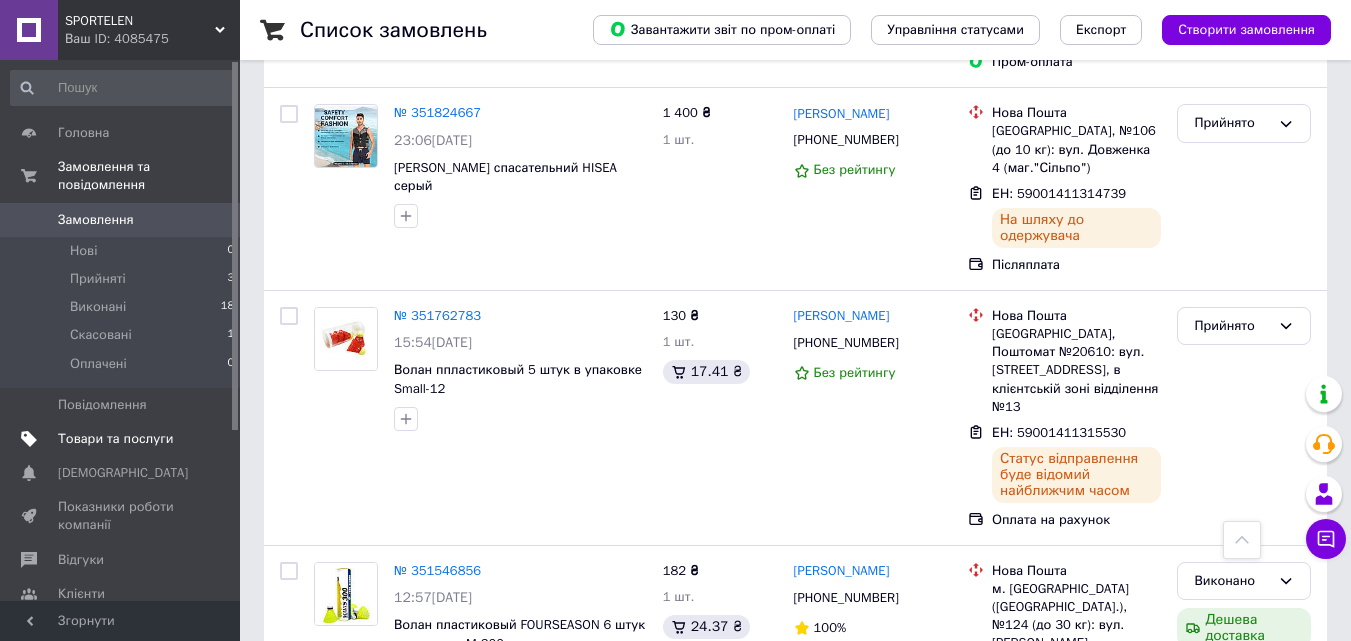 click on "Товари та послуги" at bounding box center (115, 439) 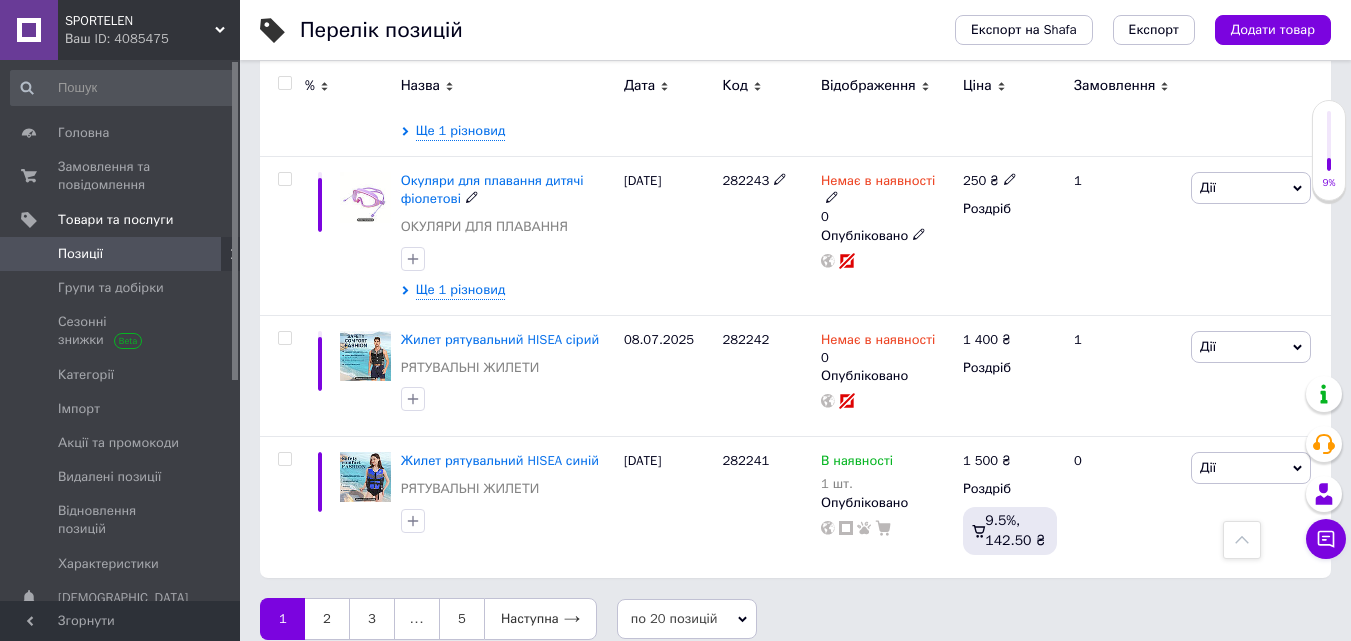 scroll, scrollTop: 2985, scrollLeft: 0, axis: vertical 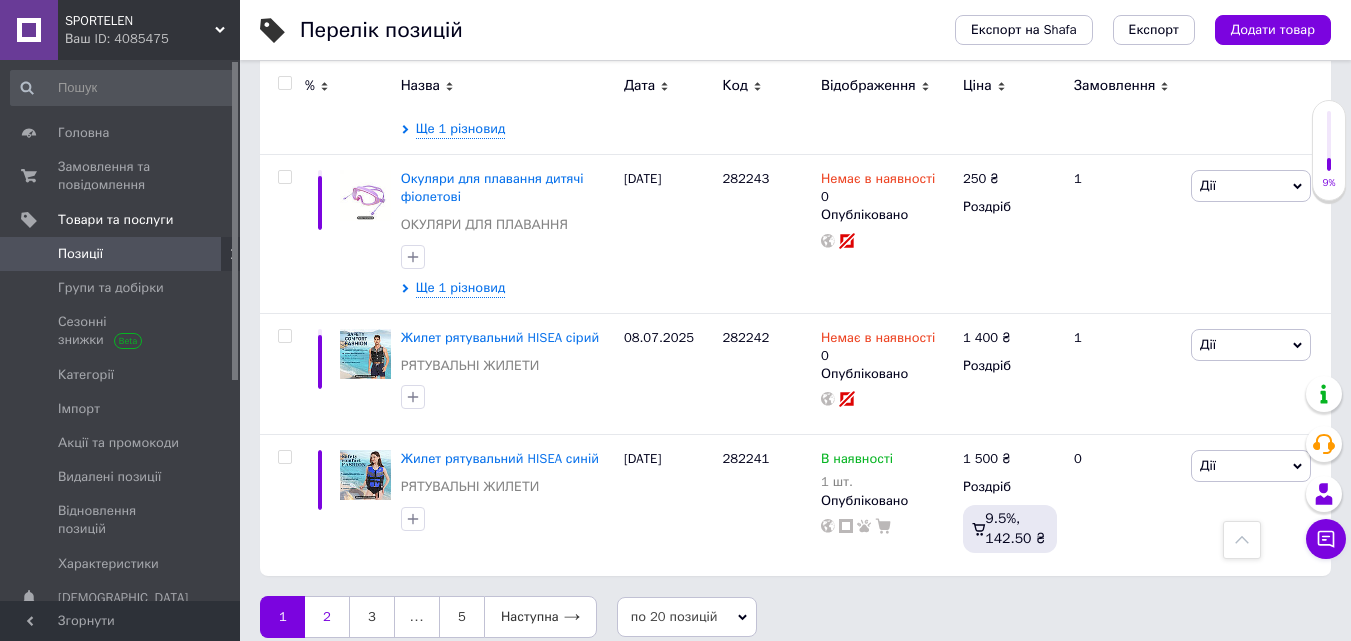 click on "2" at bounding box center [327, 617] 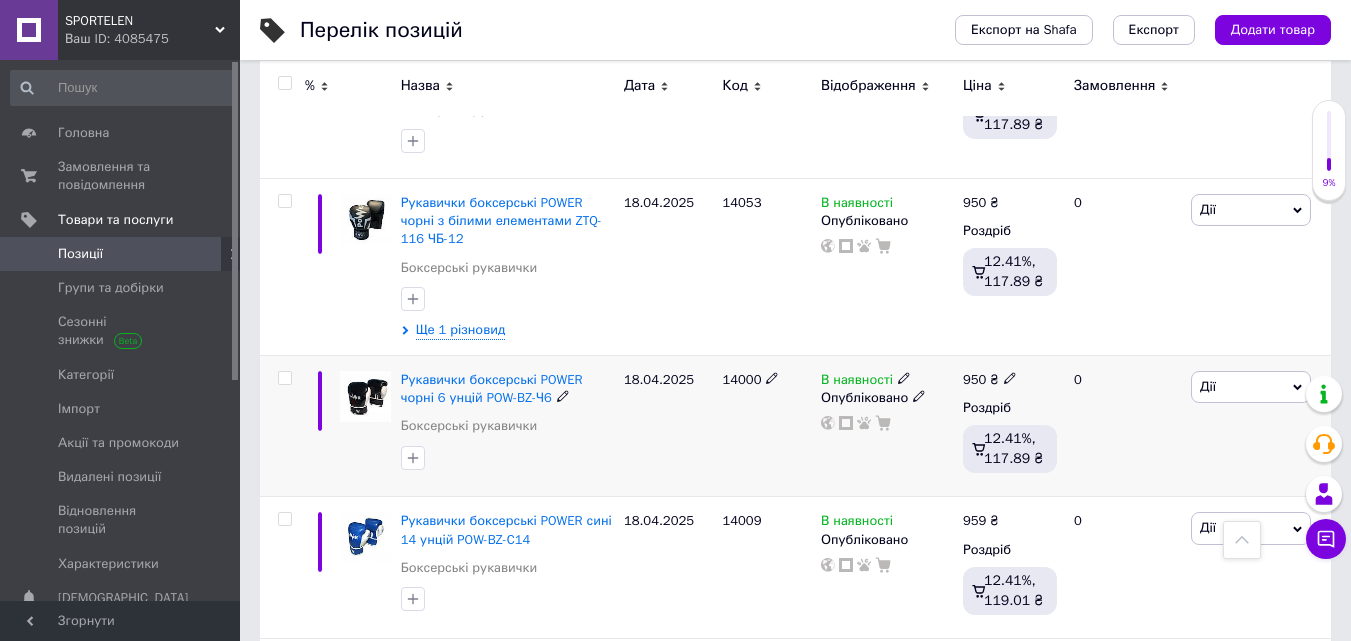 scroll, scrollTop: 2827, scrollLeft: 0, axis: vertical 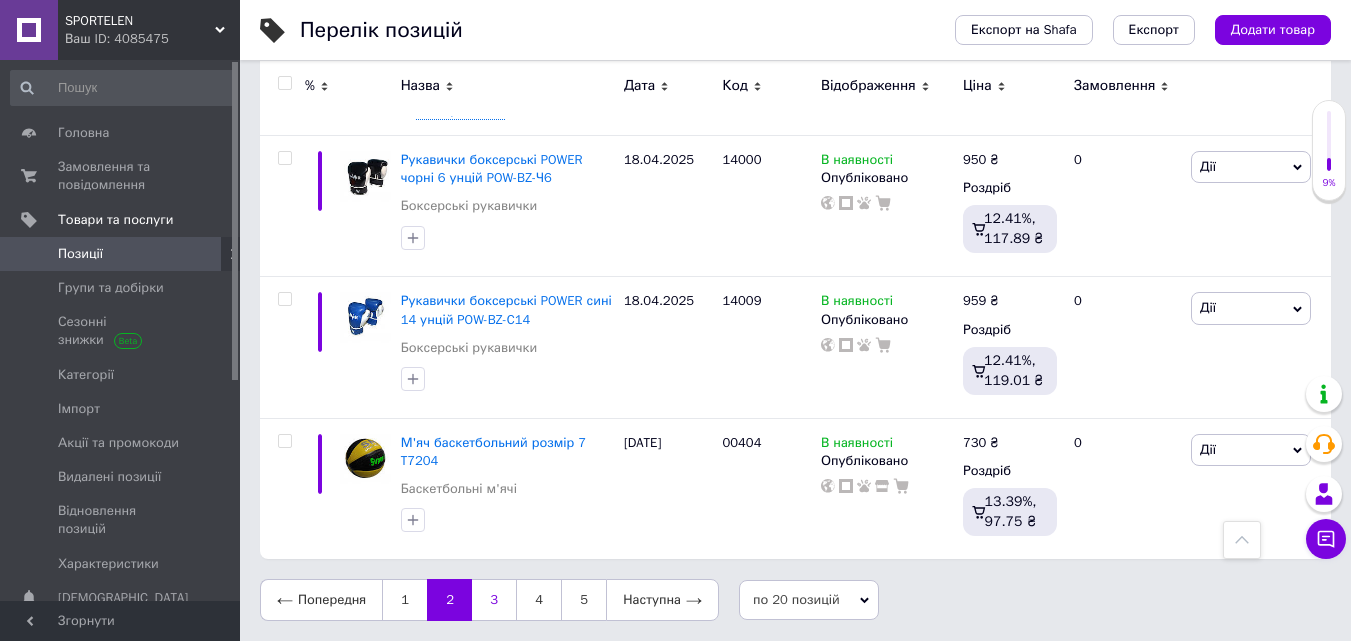 click on "3" at bounding box center [494, 600] 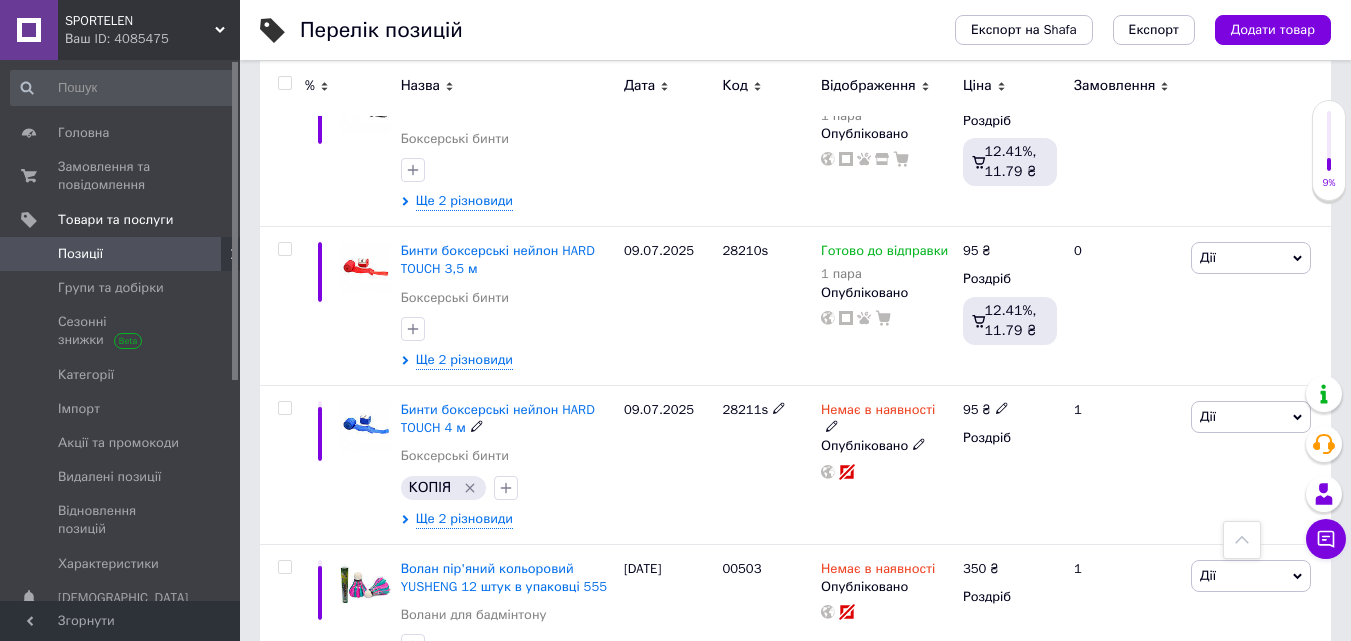 scroll, scrollTop: 2759, scrollLeft: 0, axis: vertical 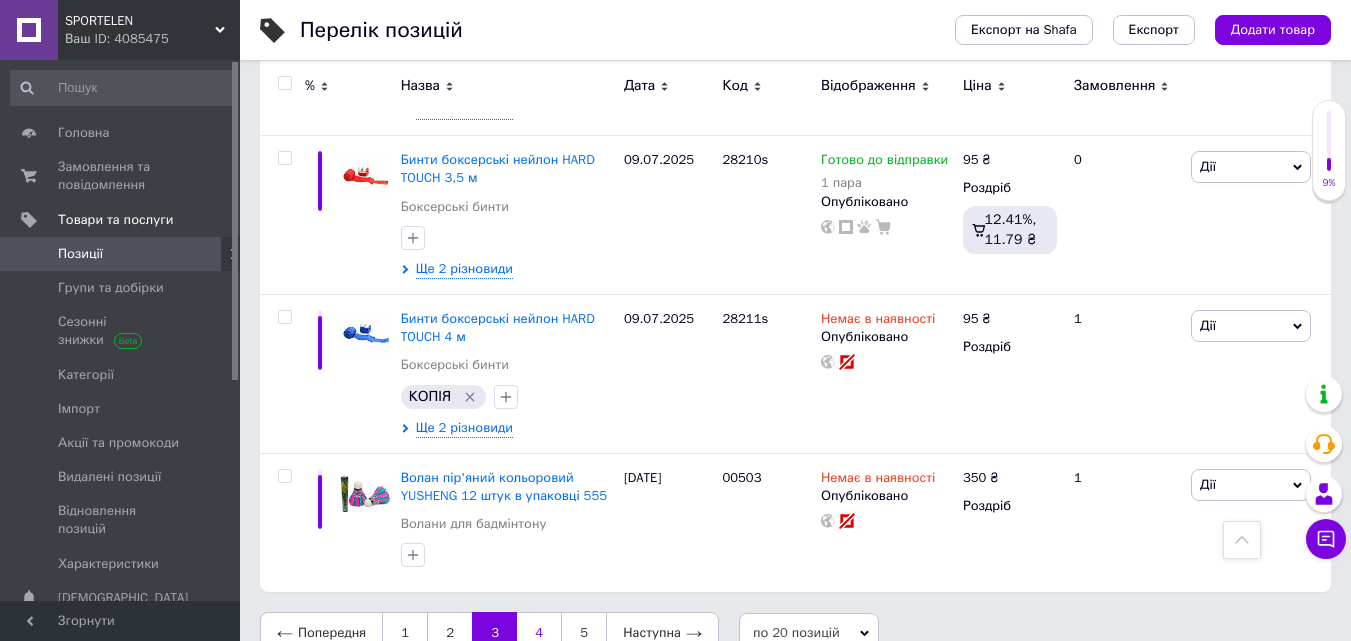 click on "4" at bounding box center (539, 633) 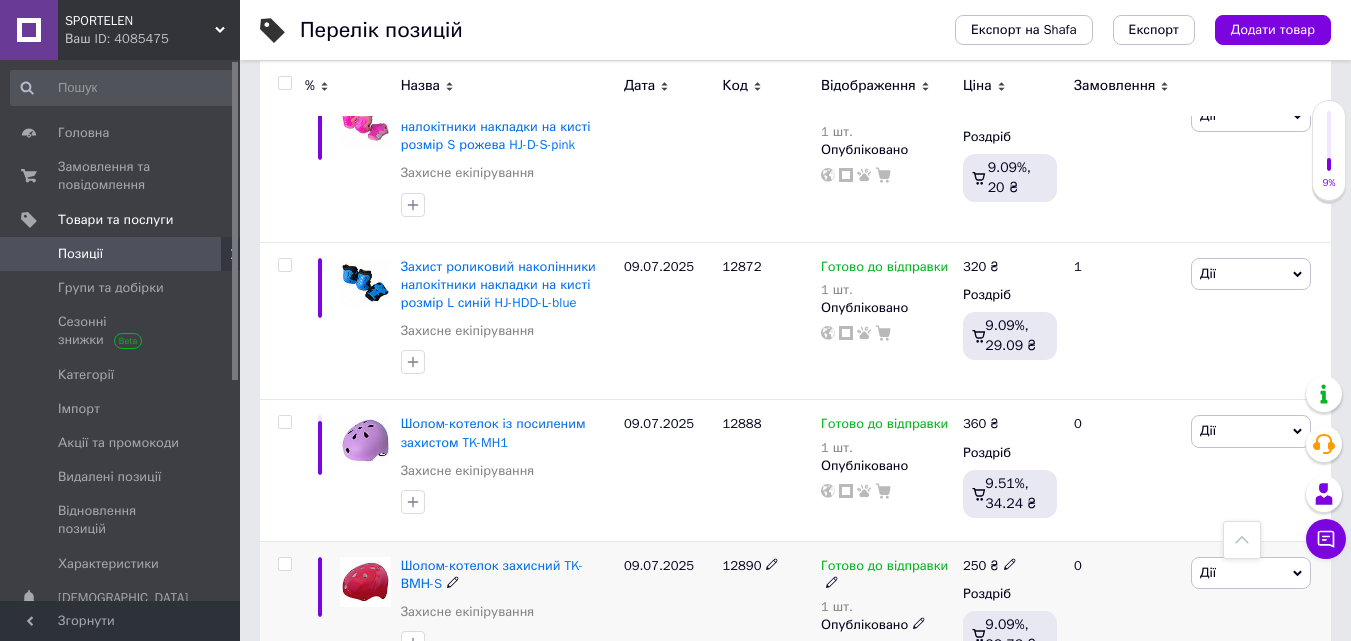 scroll, scrollTop: 2800, scrollLeft: 0, axis: vertical 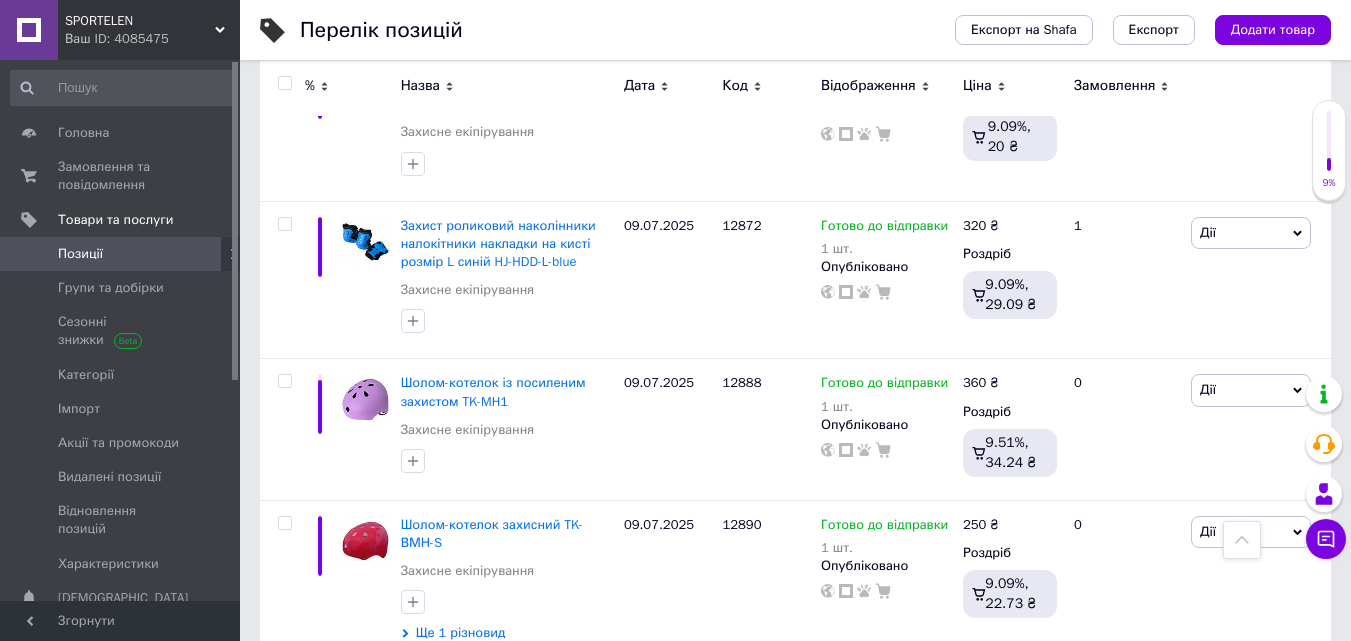 click on "5" at bounding box center [584, 699] 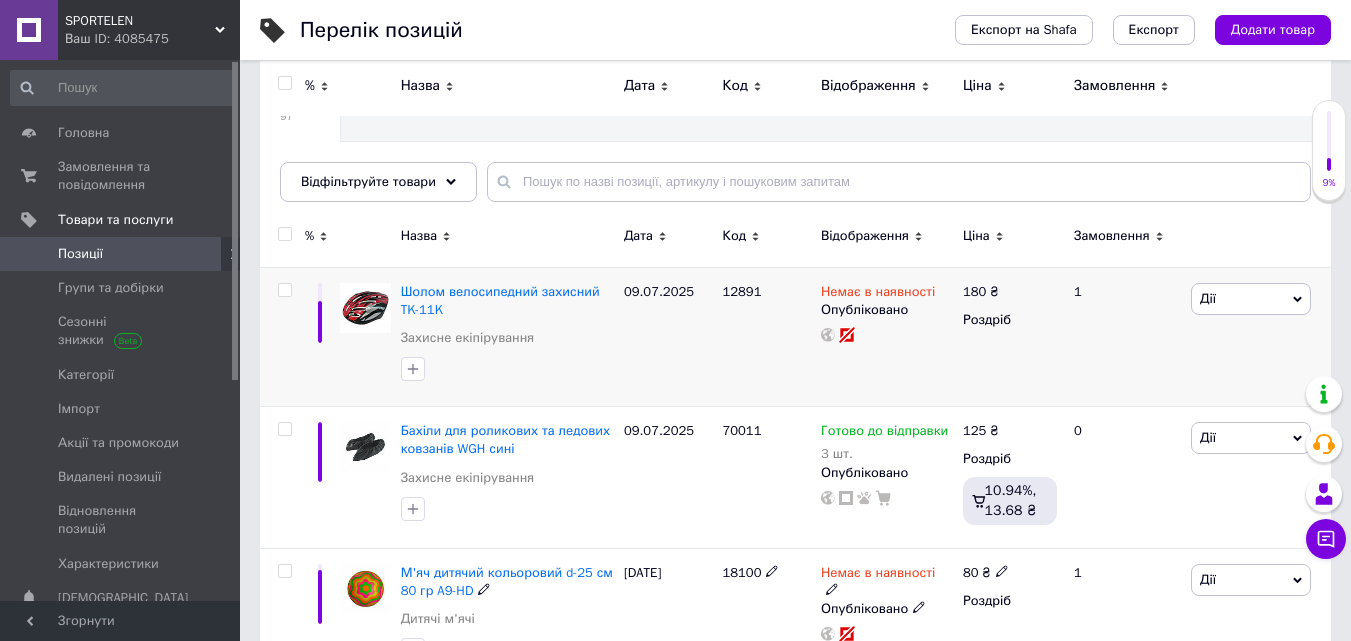 scroll, scrollTop: 0, scrollLeft: 0, axis: both 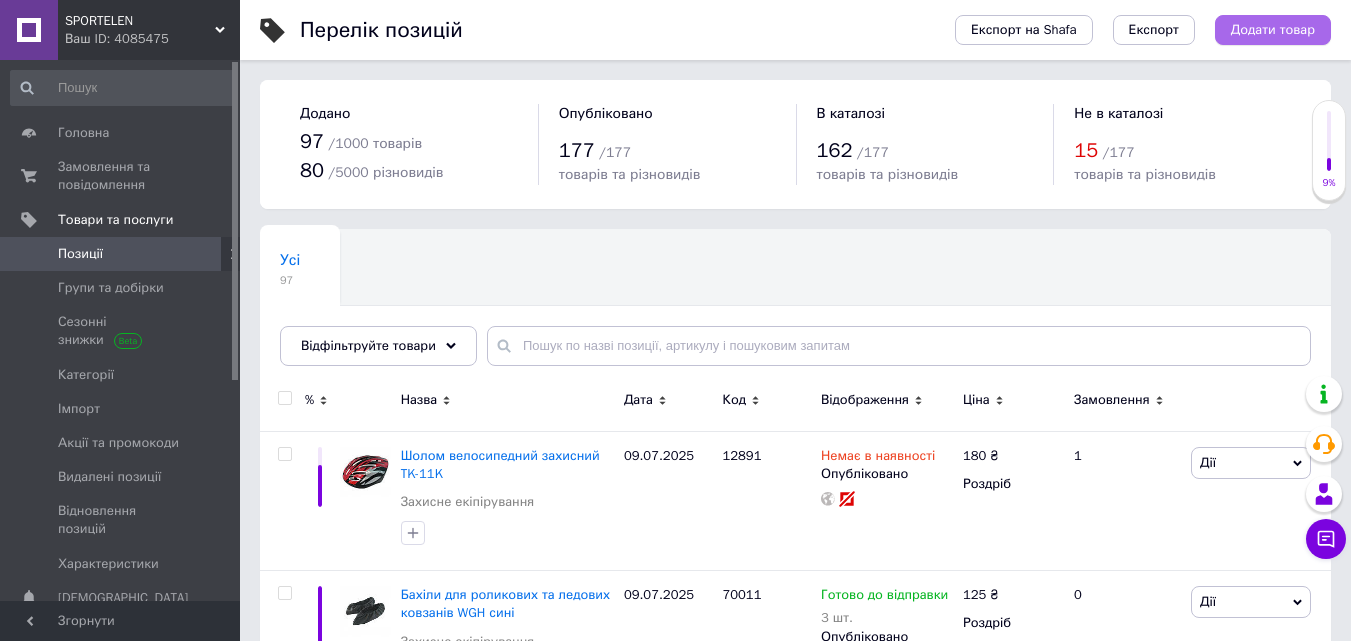 click on "Додати товар" at bounding box center (1273, 30) 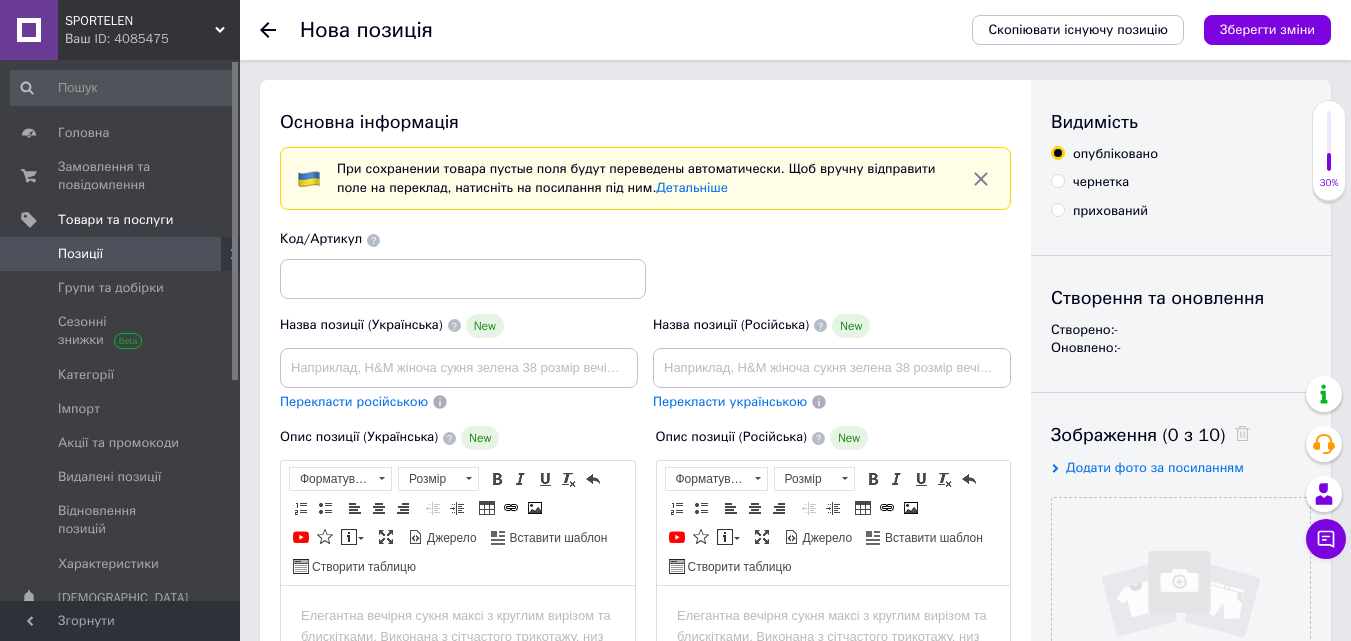 scroll, scrollTop: 0, scrollLeft: 0, axis: both 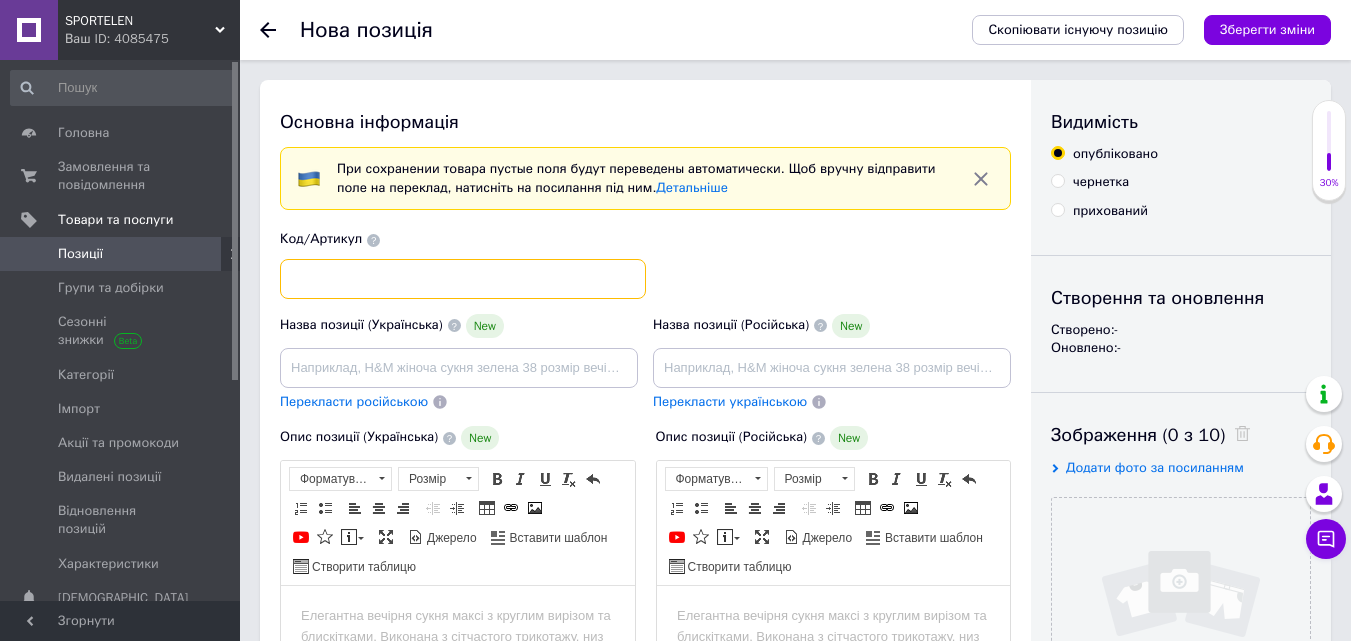 click at bounding box center (463, 279) 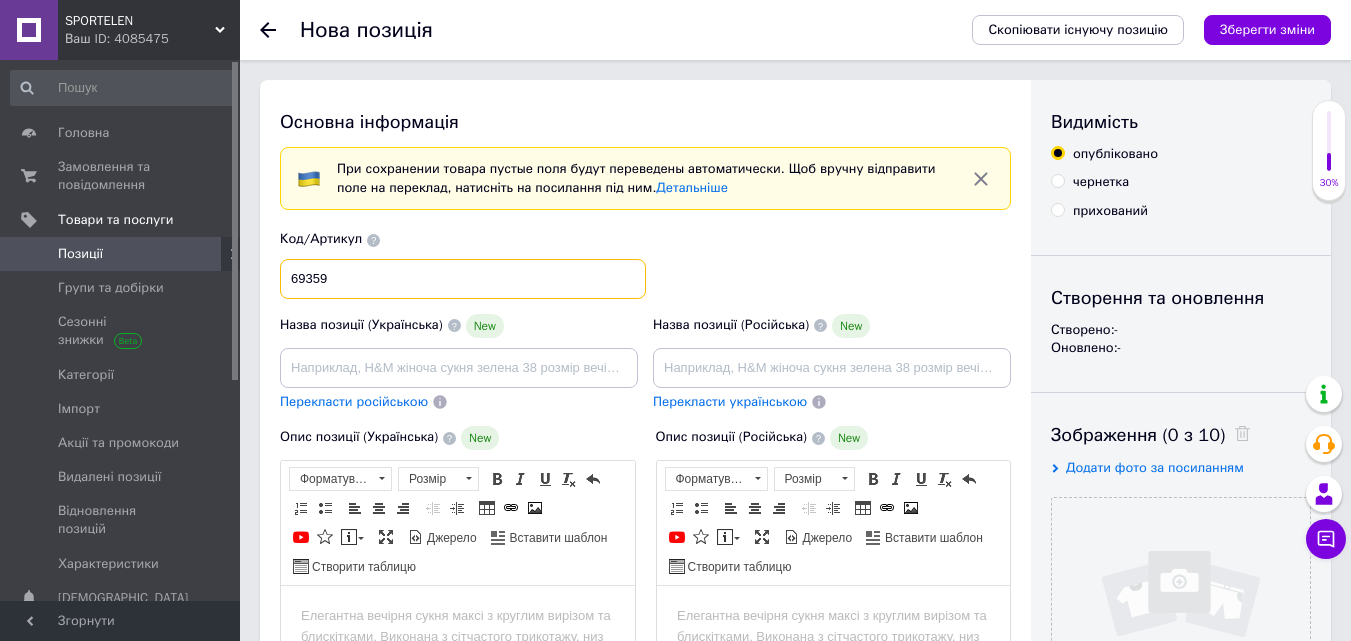 type on "69359" 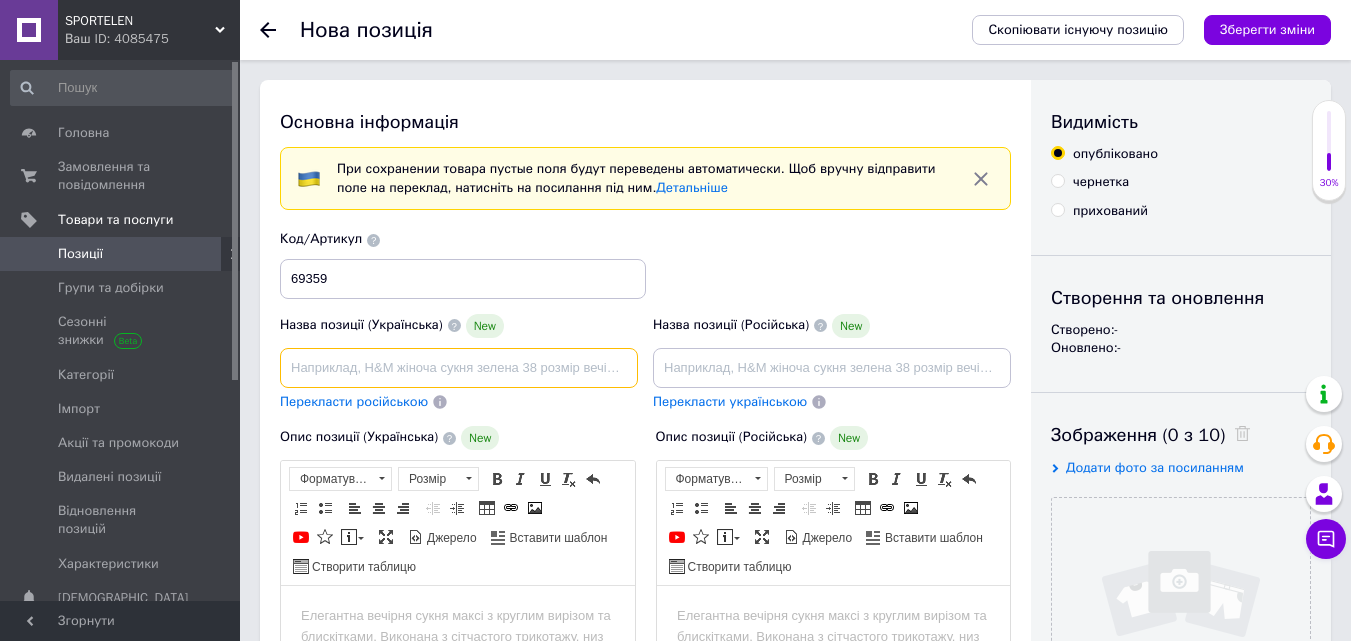 click at bounding box center (459, 368) 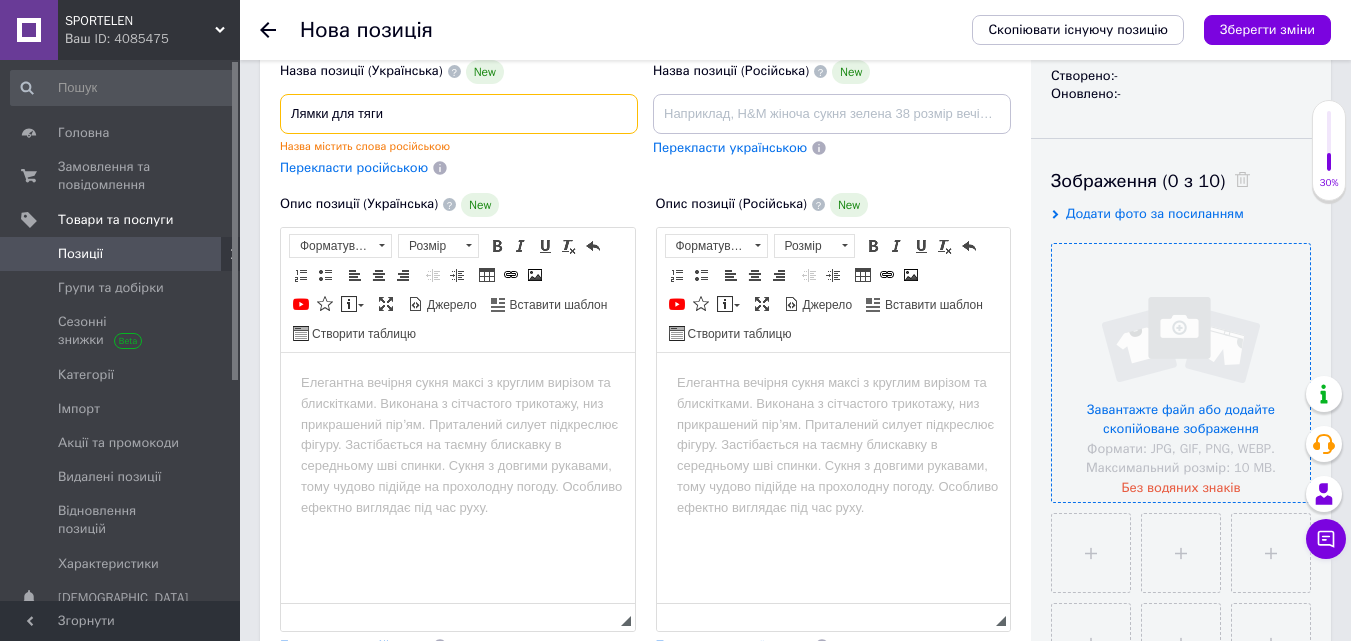 scroll, scrollTop: 300, scrollLeft: 0, axis: vertical 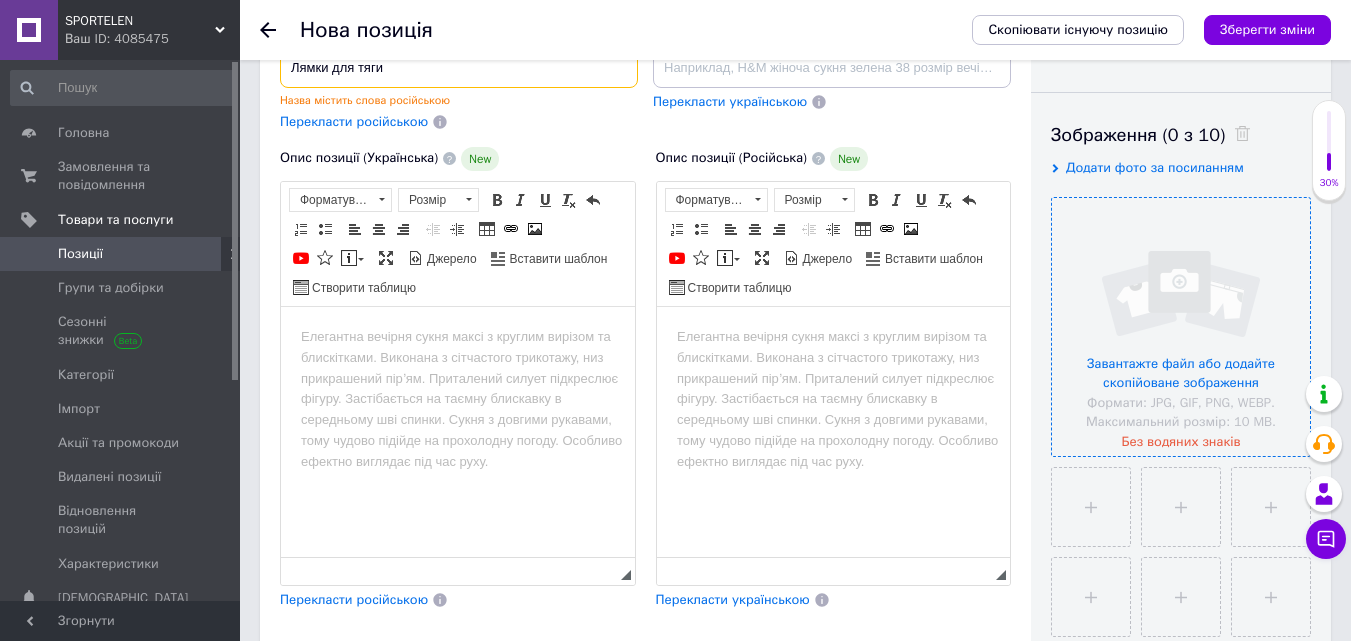 type on "Лямки для тяги" 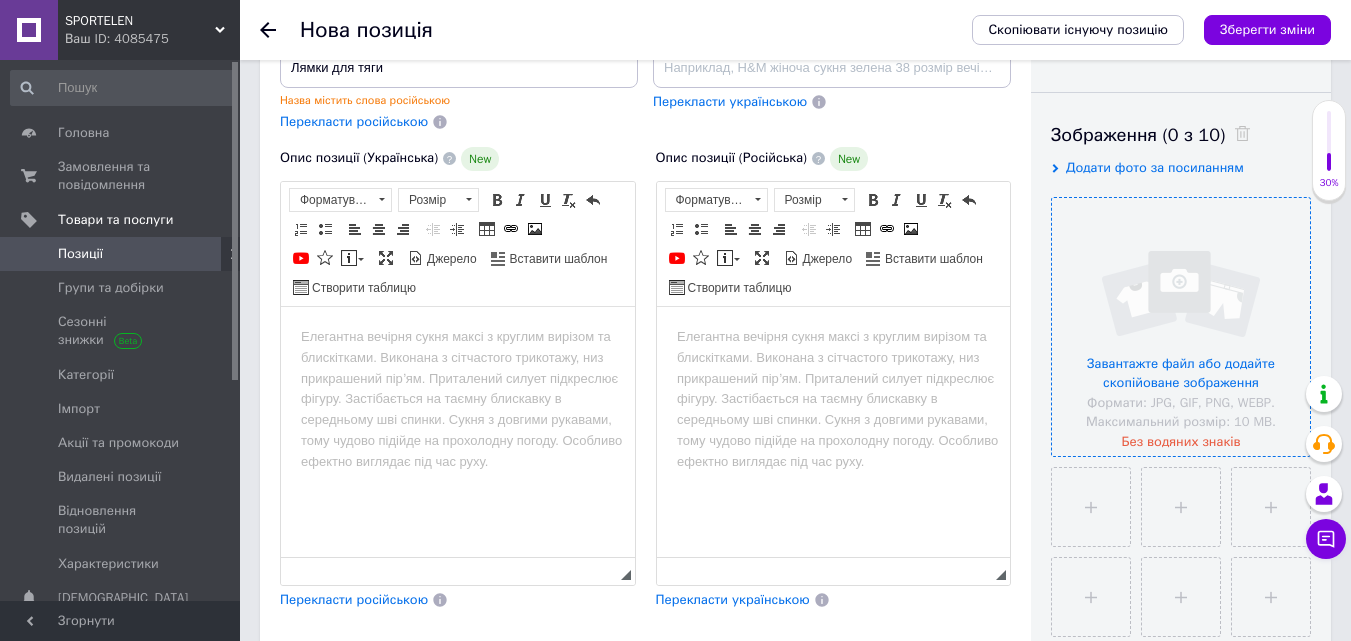 click at bounding box center (1181, 327) 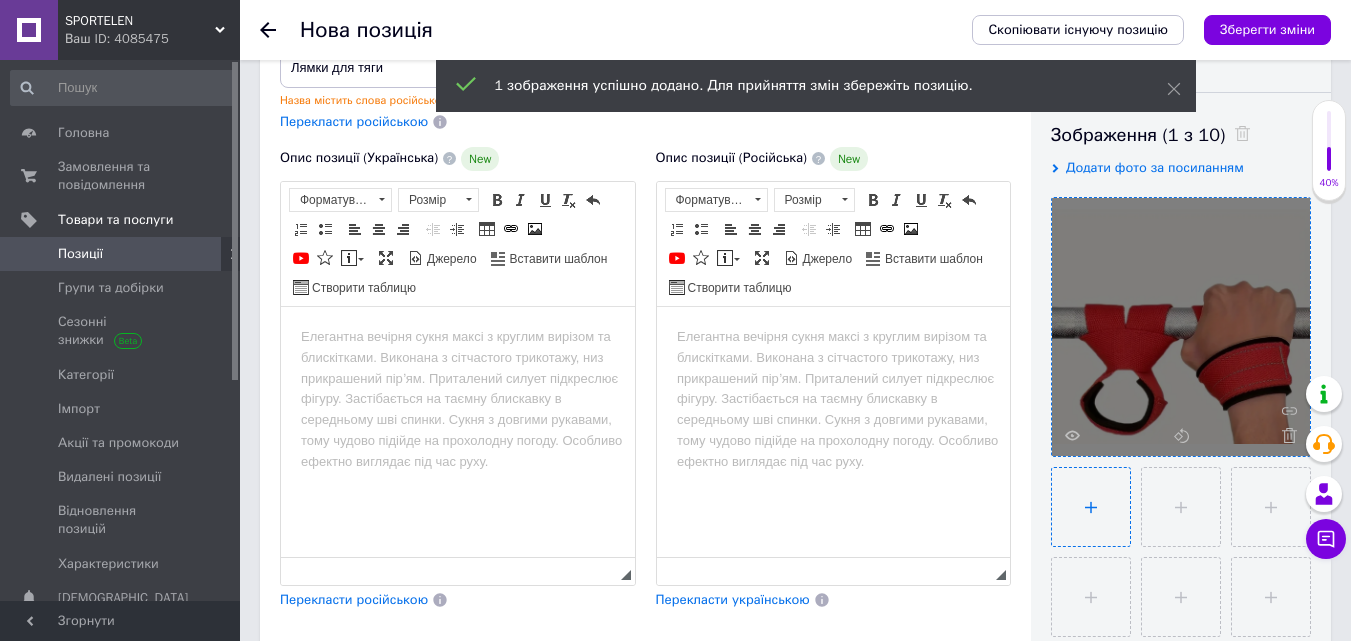 click at bounding box center [1091, 507] 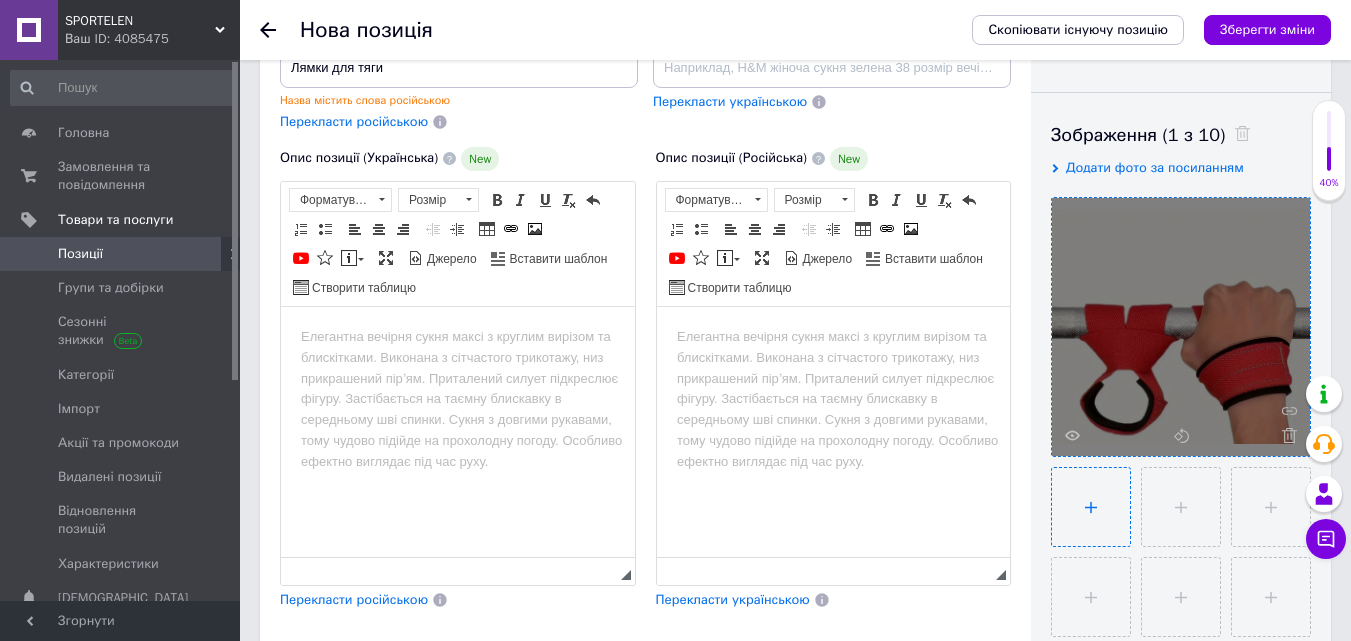 type on "C:\fakepath\изображение_viber_2025-07-10_[PHONE_NUMBER].jpg" 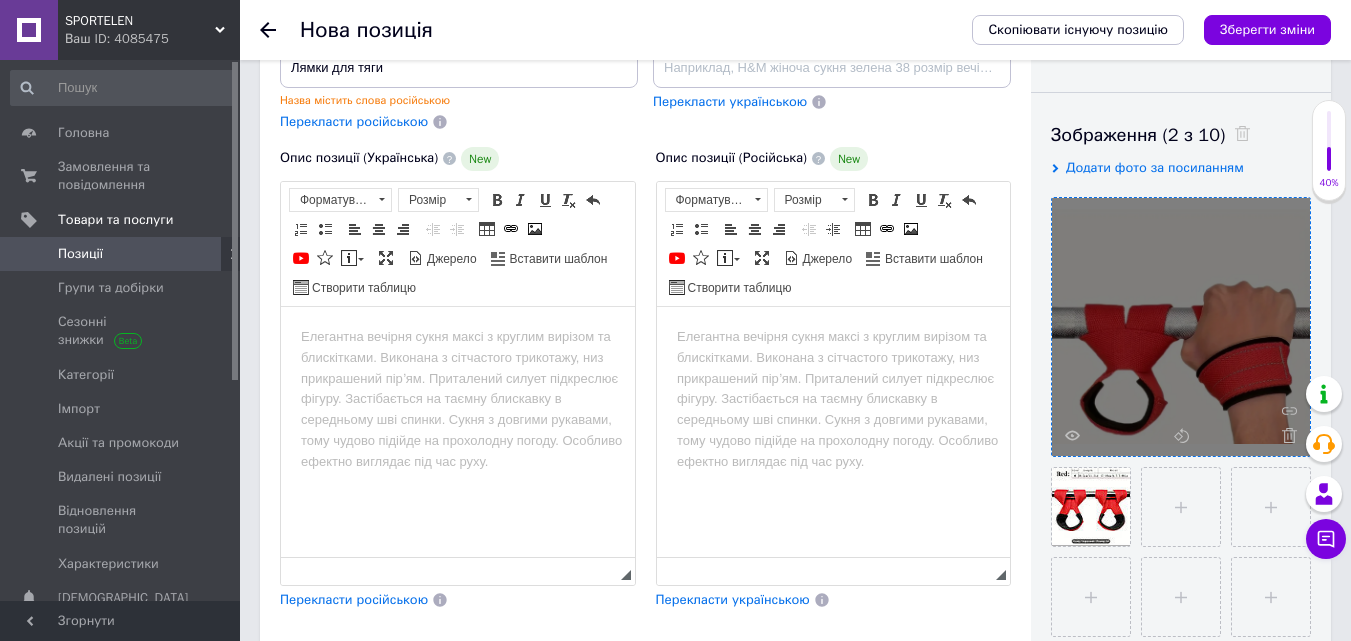 click at bounding box center (458, 336) 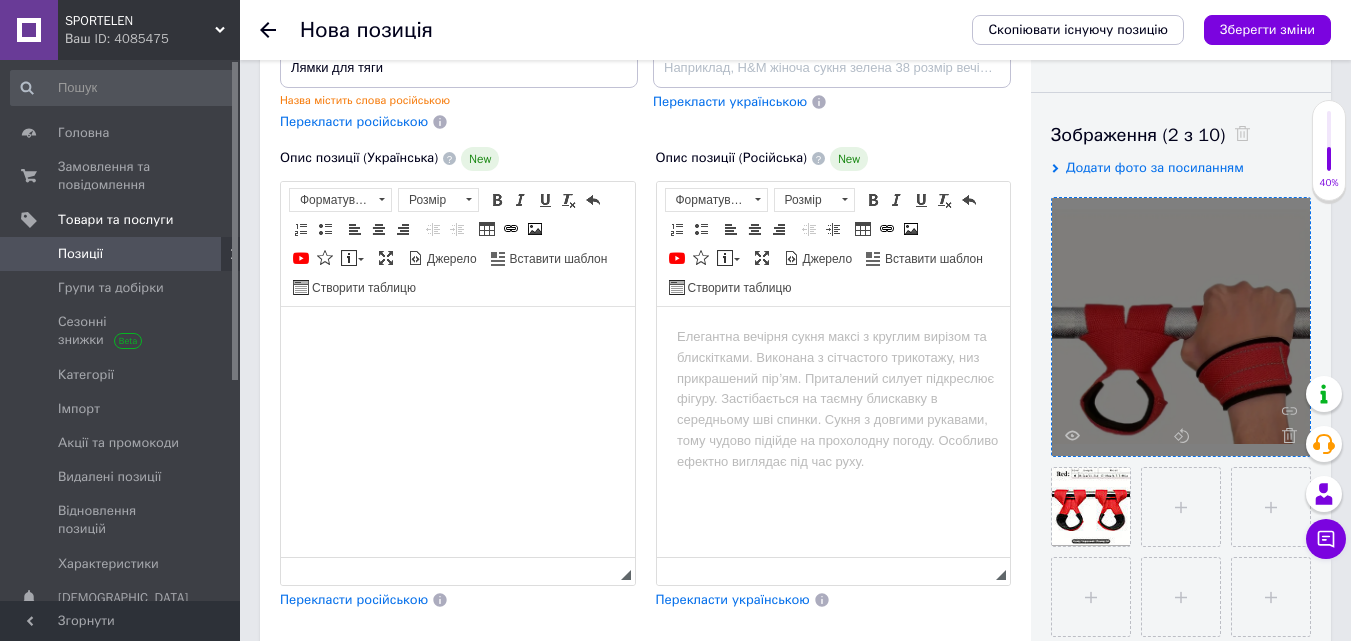type 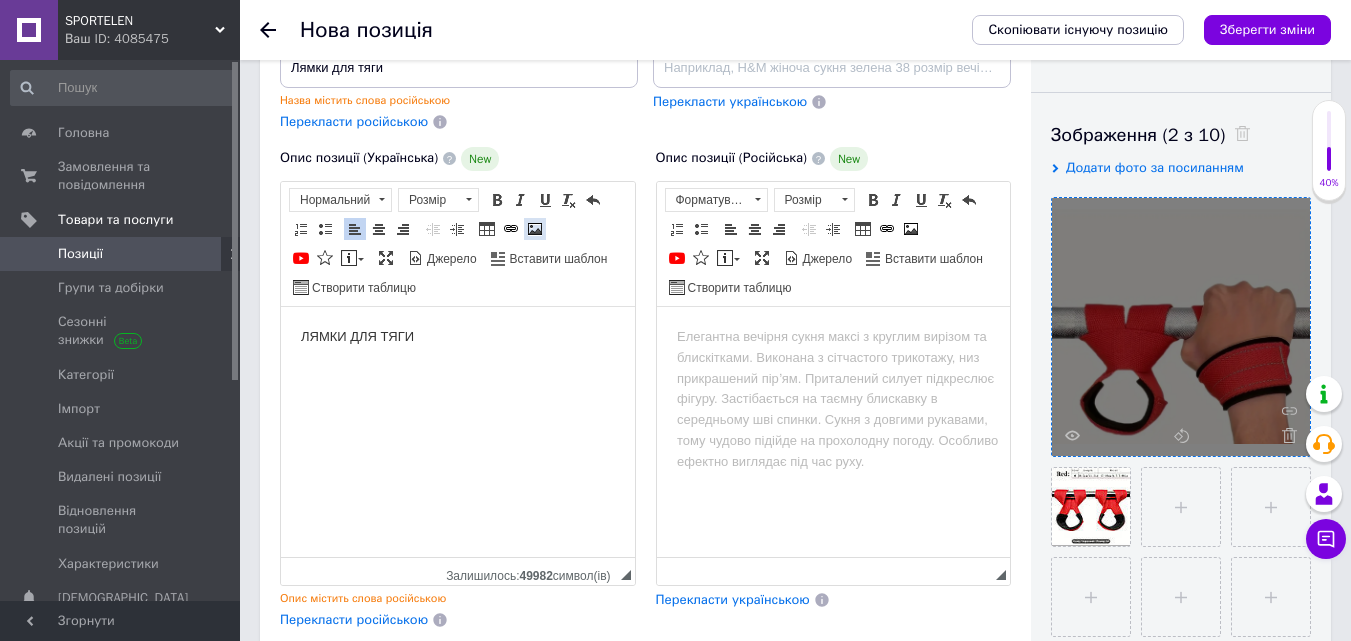click at bounding box center [535, 229] 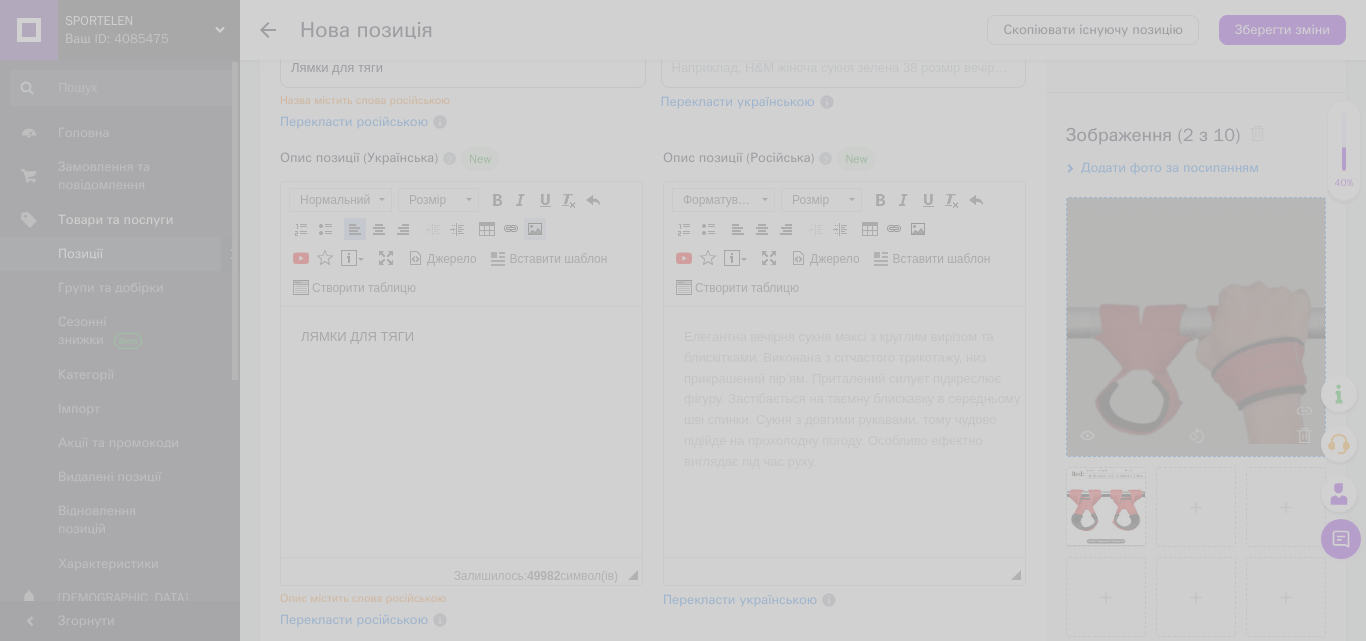 select 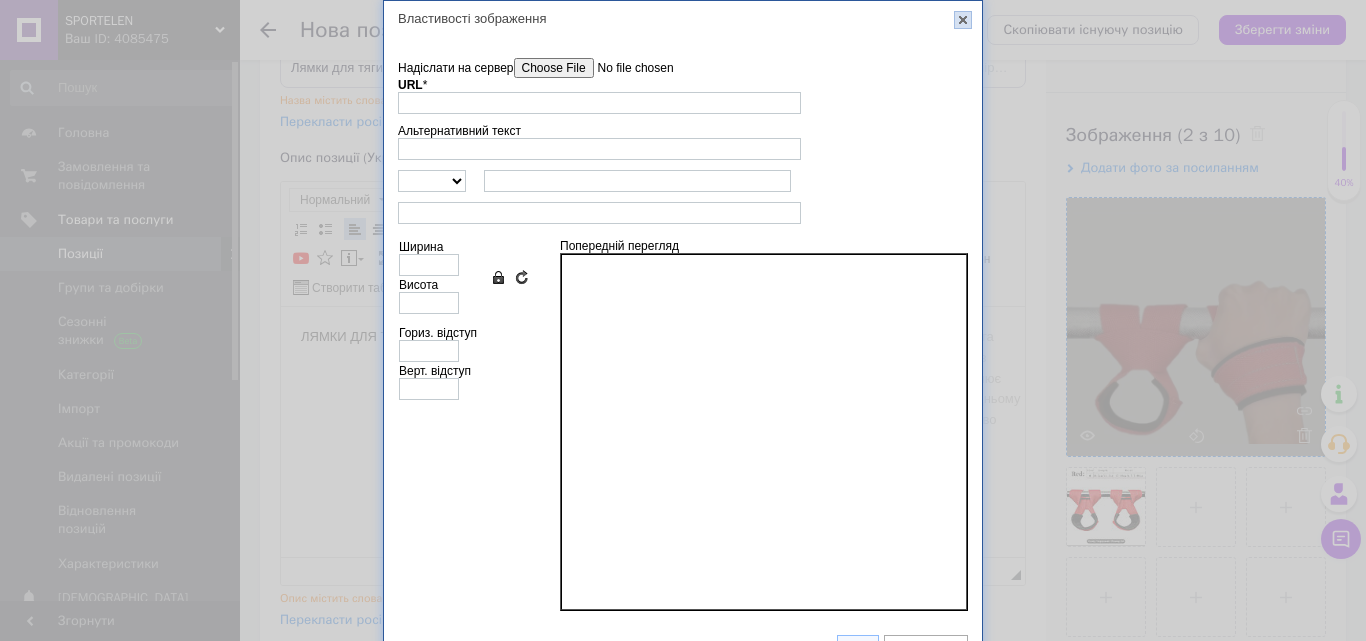 click on "X" at bounding box center (963, 20) 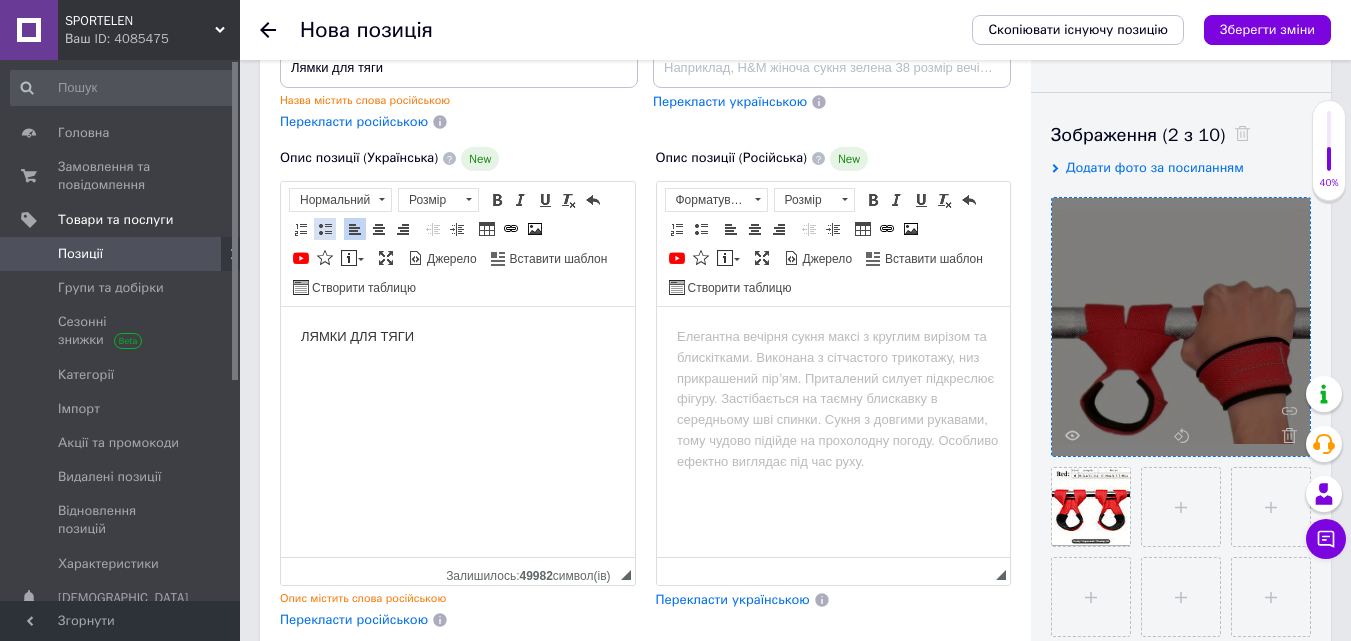 click at bounding box center (325, 229) 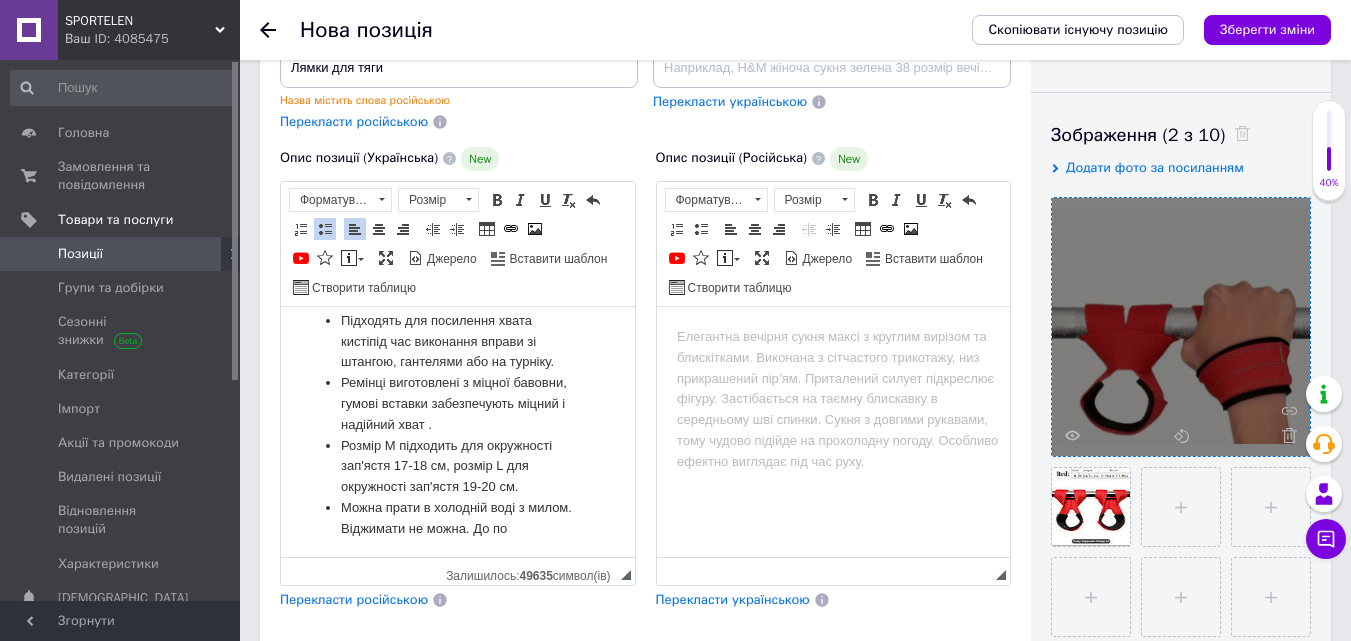 scroll, scrollTop: 71, scrollLeft: 0, axis: vertical 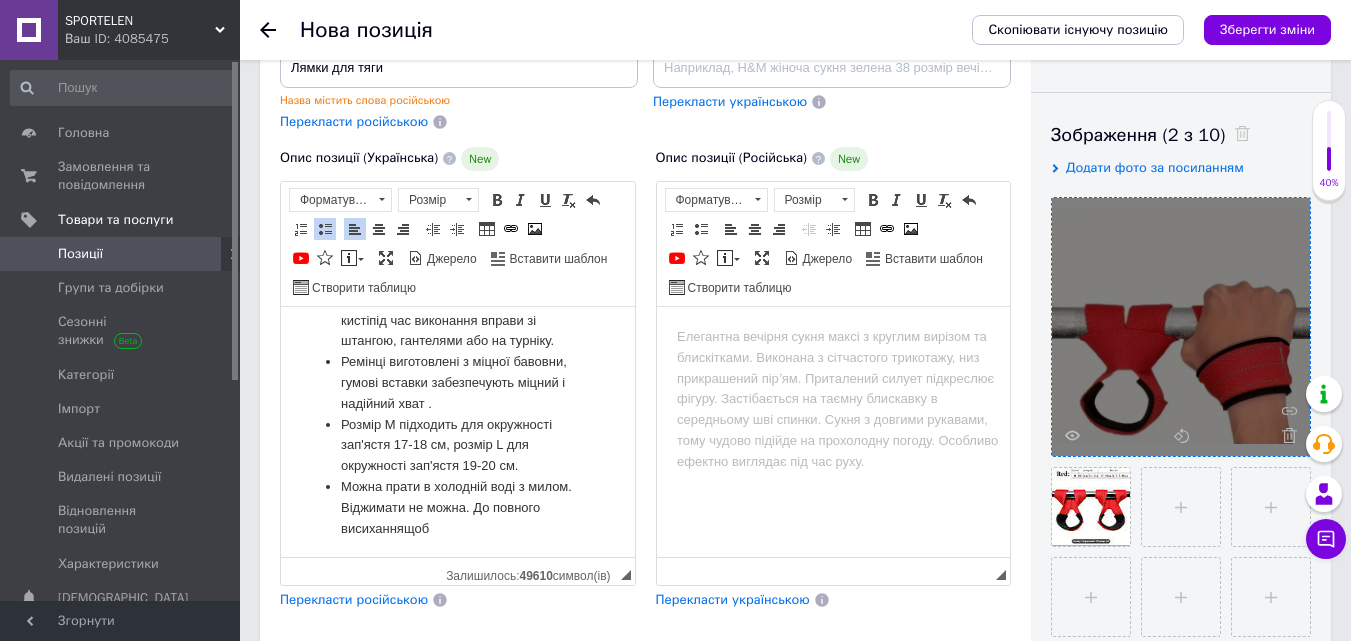 click on "Можна прати в холодній воді з милом. Віджимати не можна. До повного висиханнящоб" at bounding box center (458, 507) 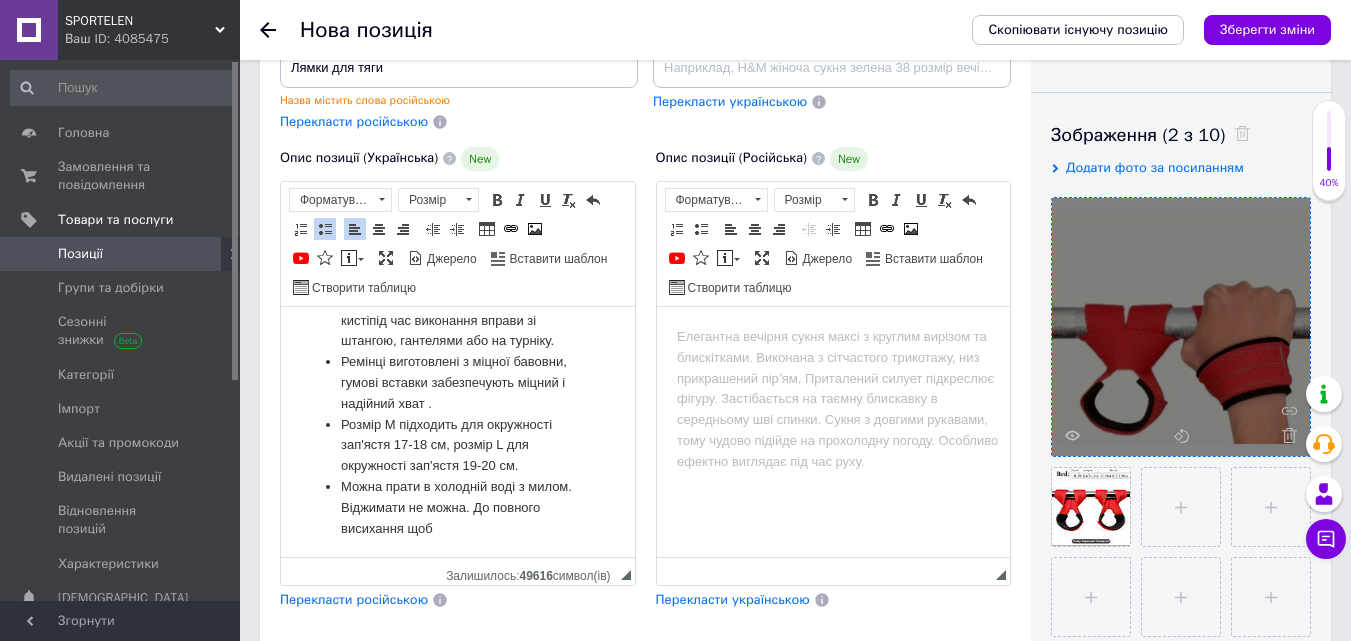 click on "Можна прати в холодній воді з милом. Віджимати не можна. До повного висихання щоб" at bounding box center (458, 507) 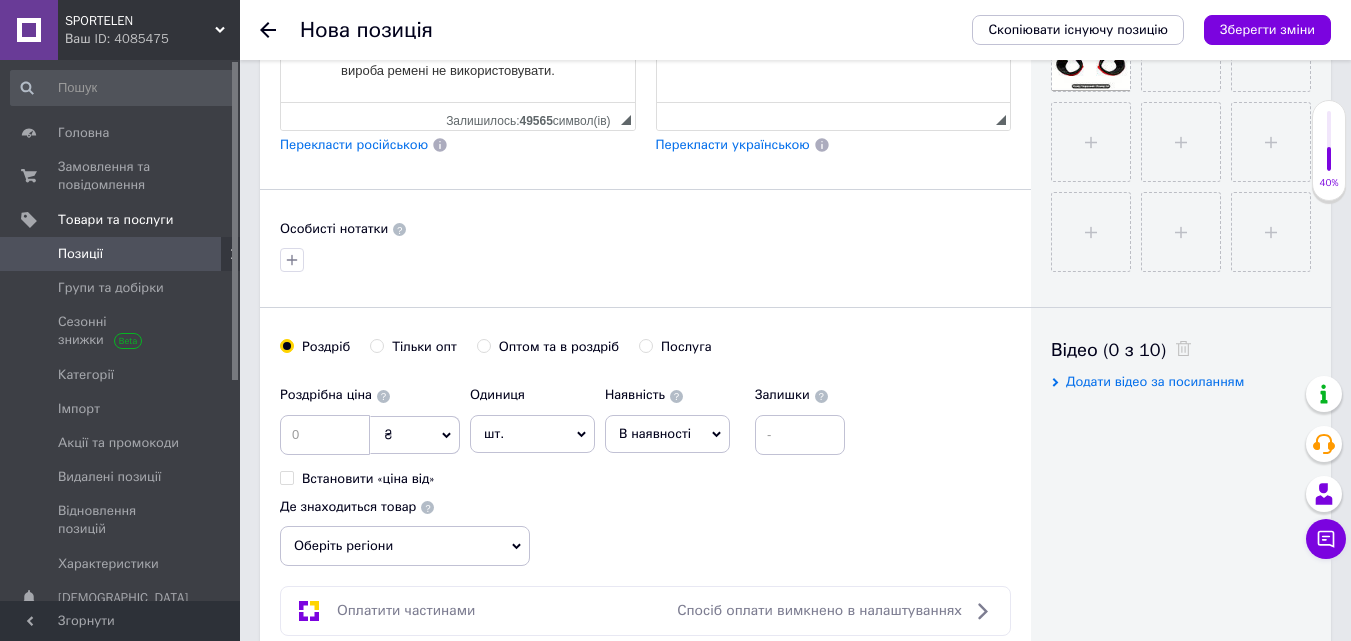 scroll, scrollTop: 800, scrollLeft: 0, axis: vertical 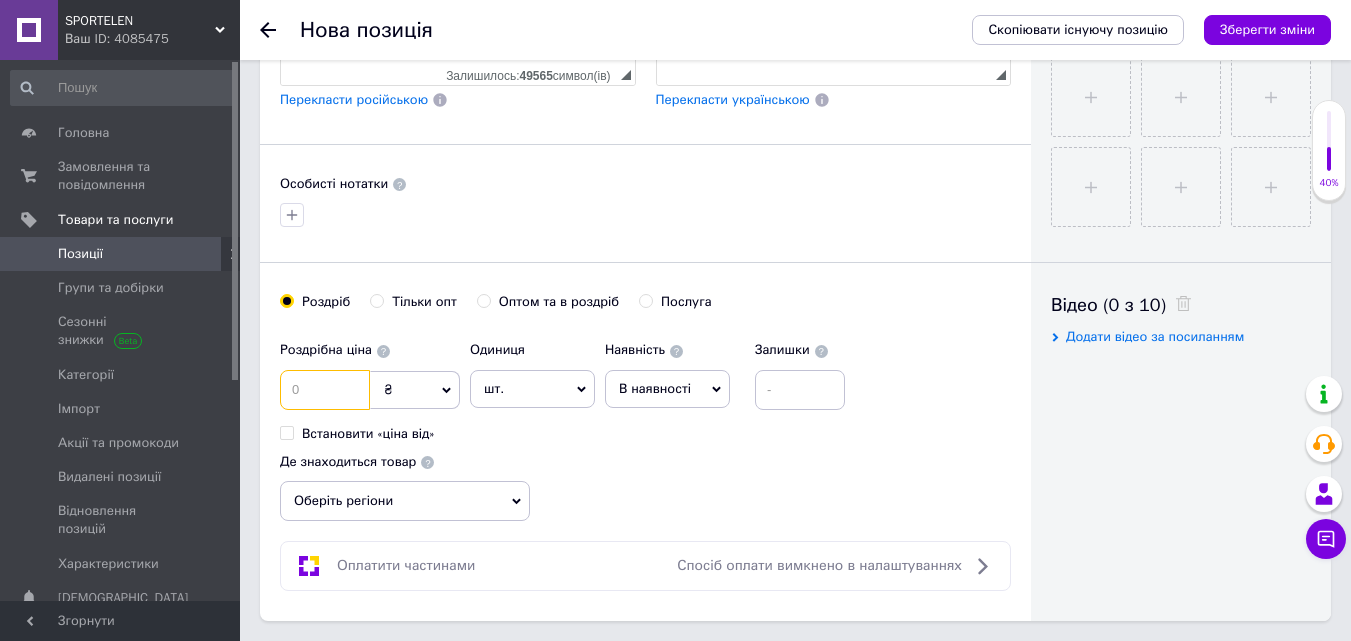 click at bounding box center (325, 390) 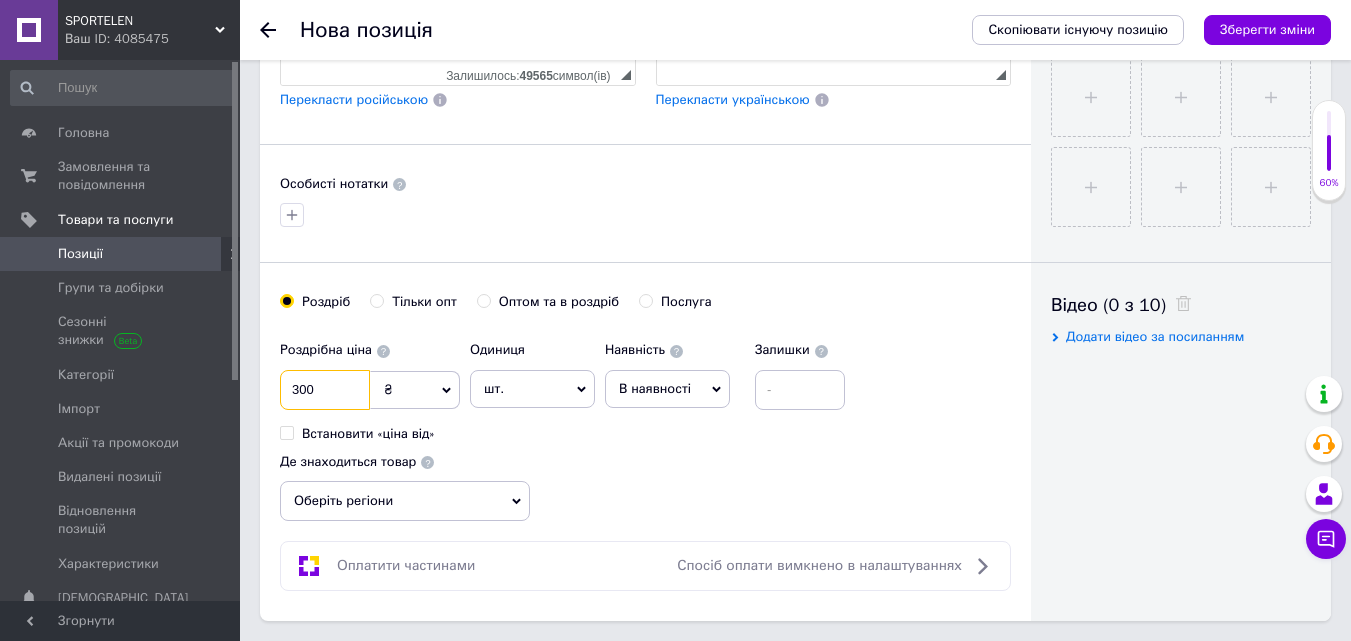 type on "300" 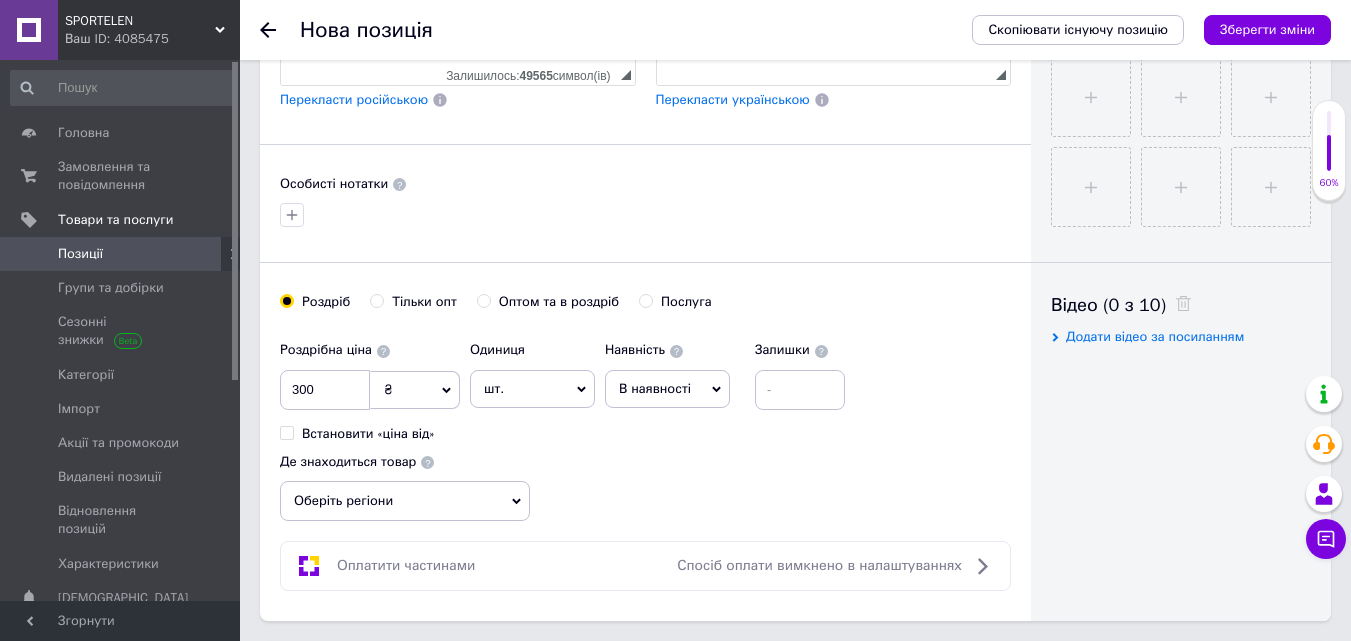 click 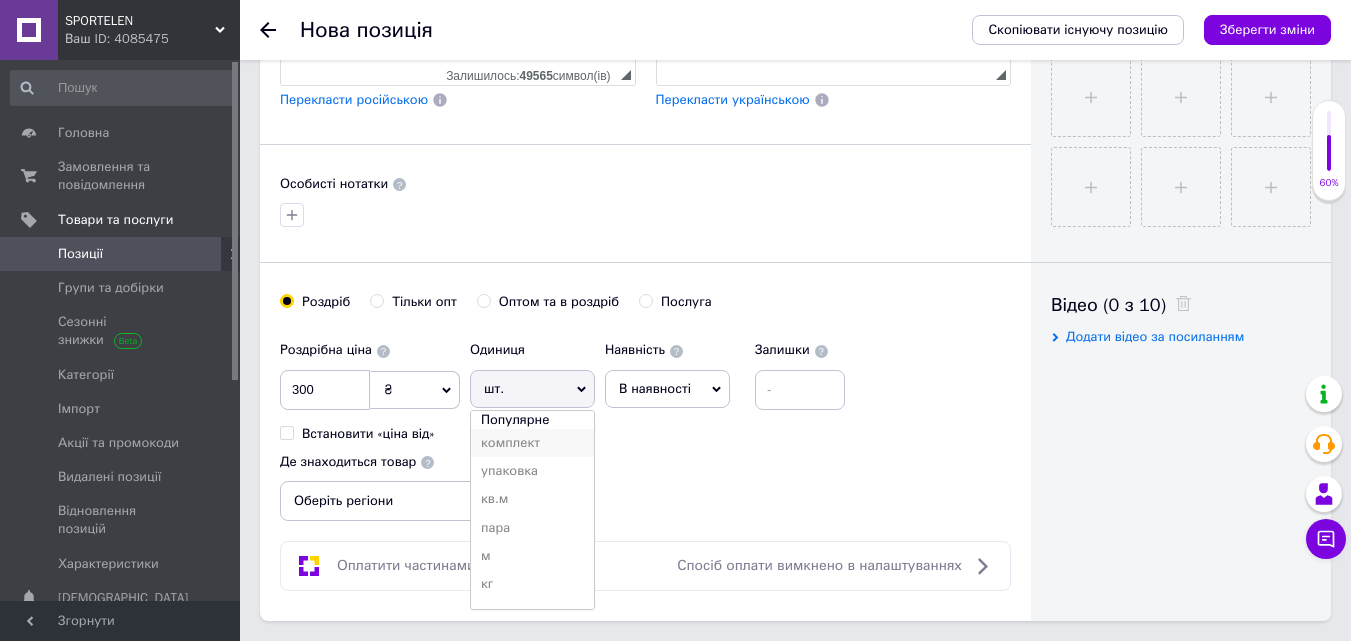 scroll, scrollTop: 100, scrollLeft: 0, axis: vertical 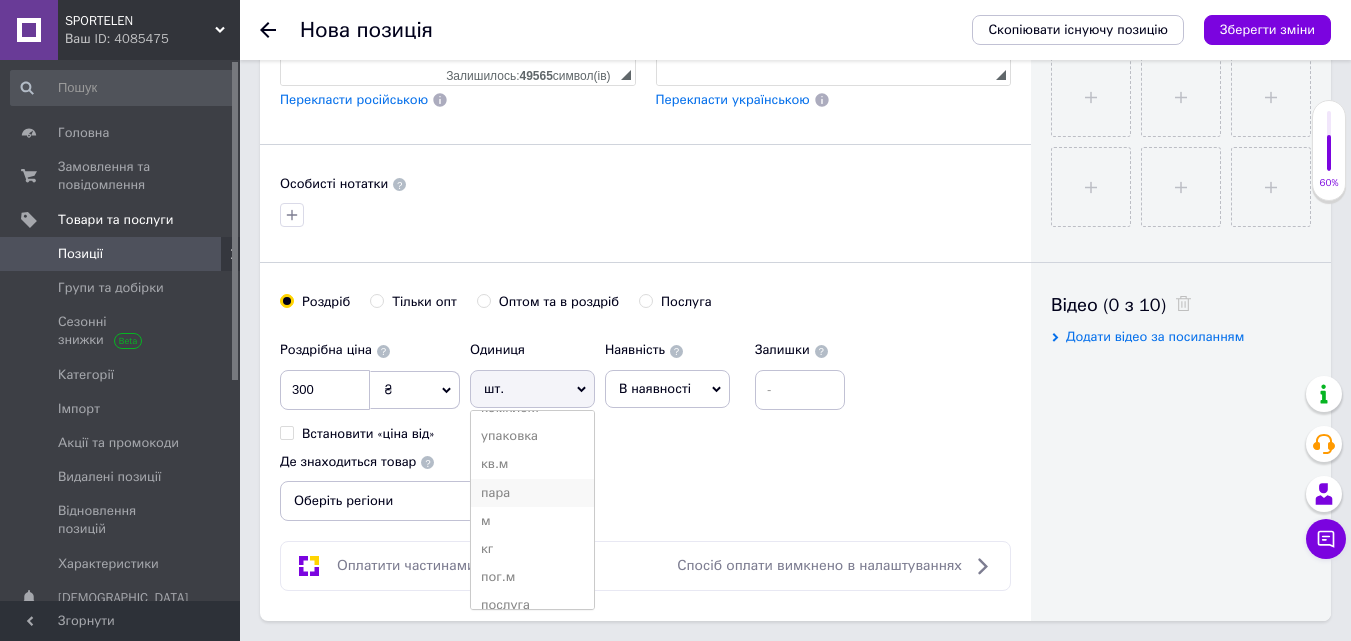 click on "пара" at bounding box center [532, 493] 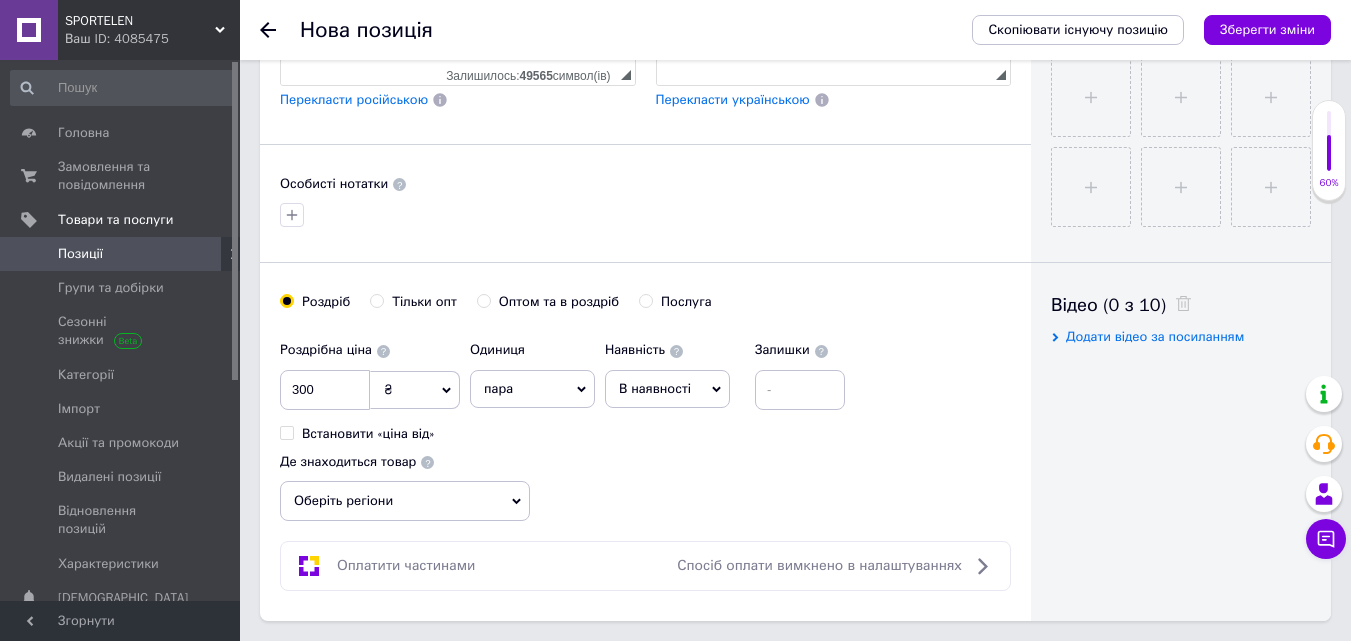 click 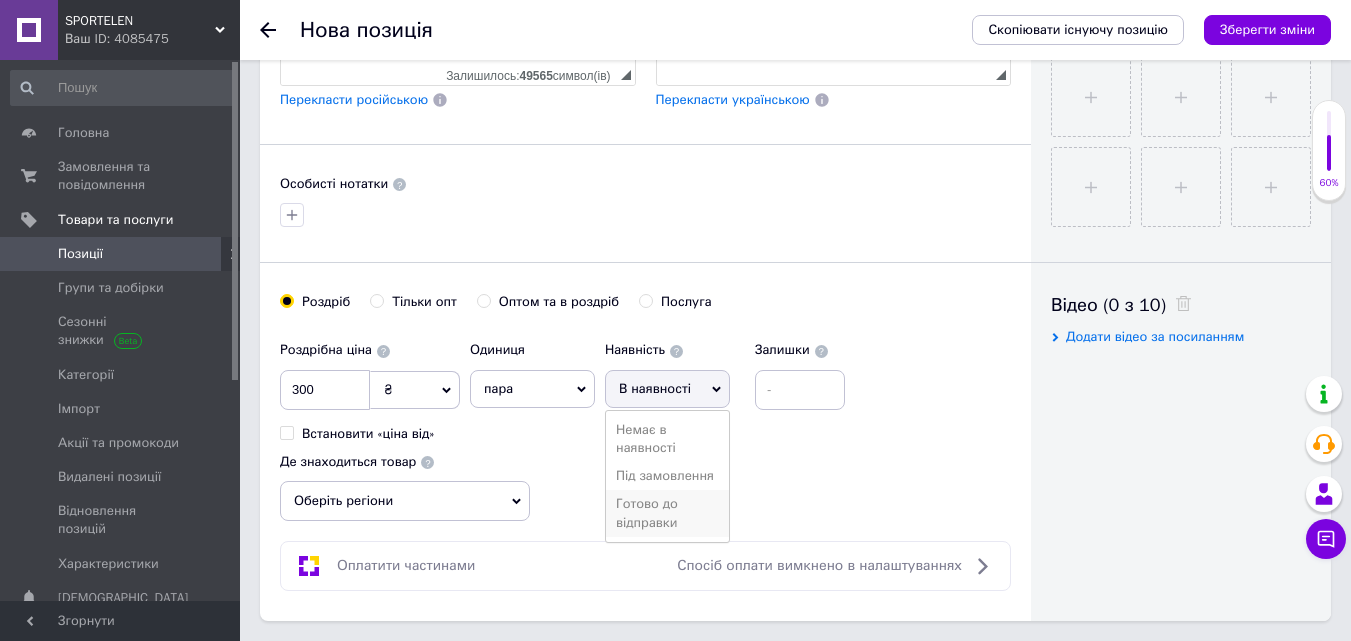 click on "Готово до відправки" at bounding box center [667, 513] 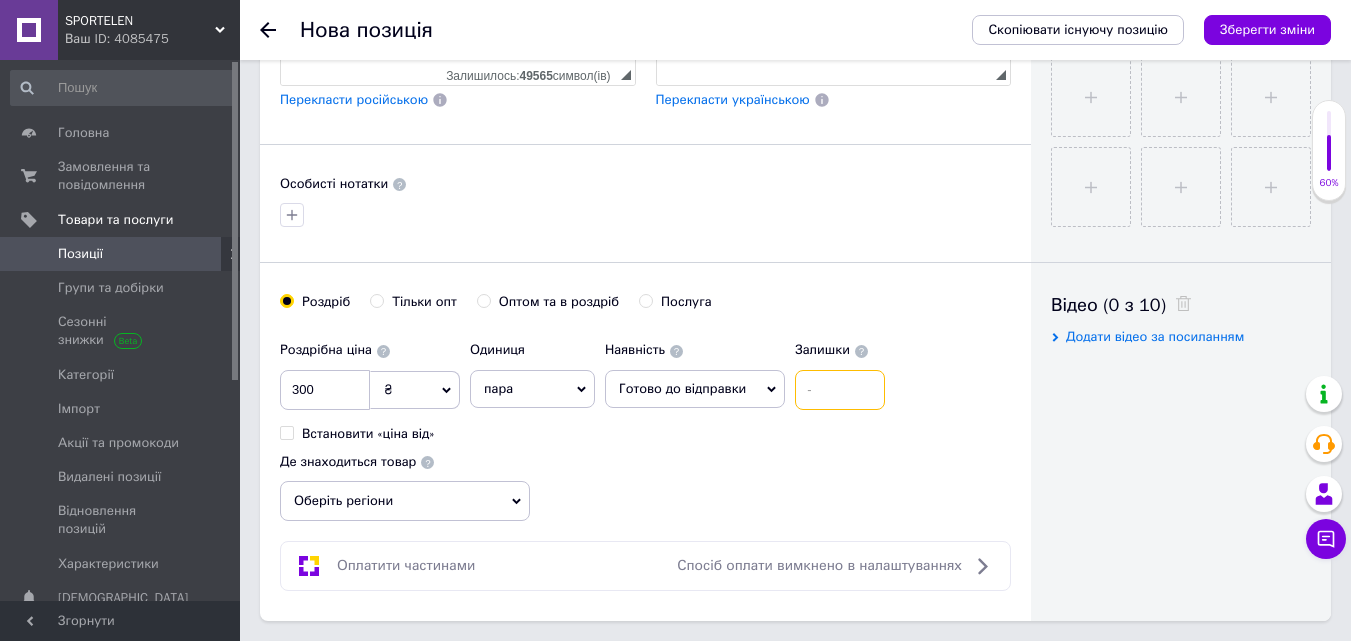 click at bounding box center [840, 390] 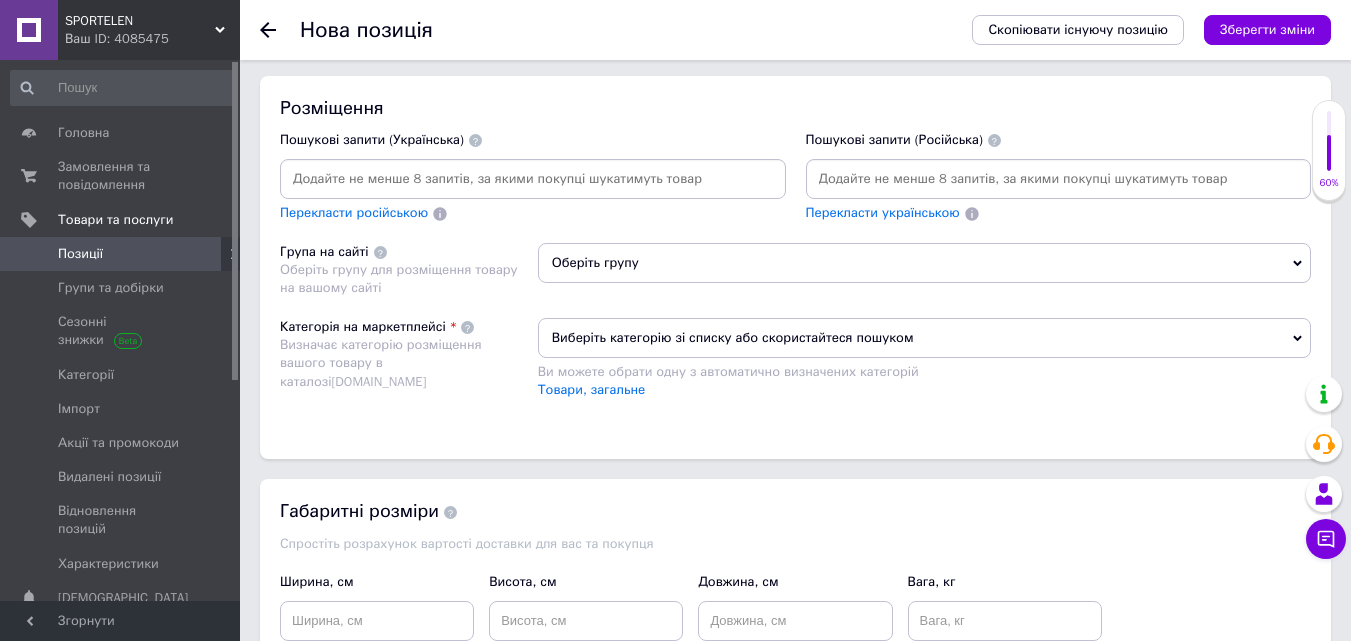 scroll, scrollTop: 1400, scrollLeft: 0, axis: vertical 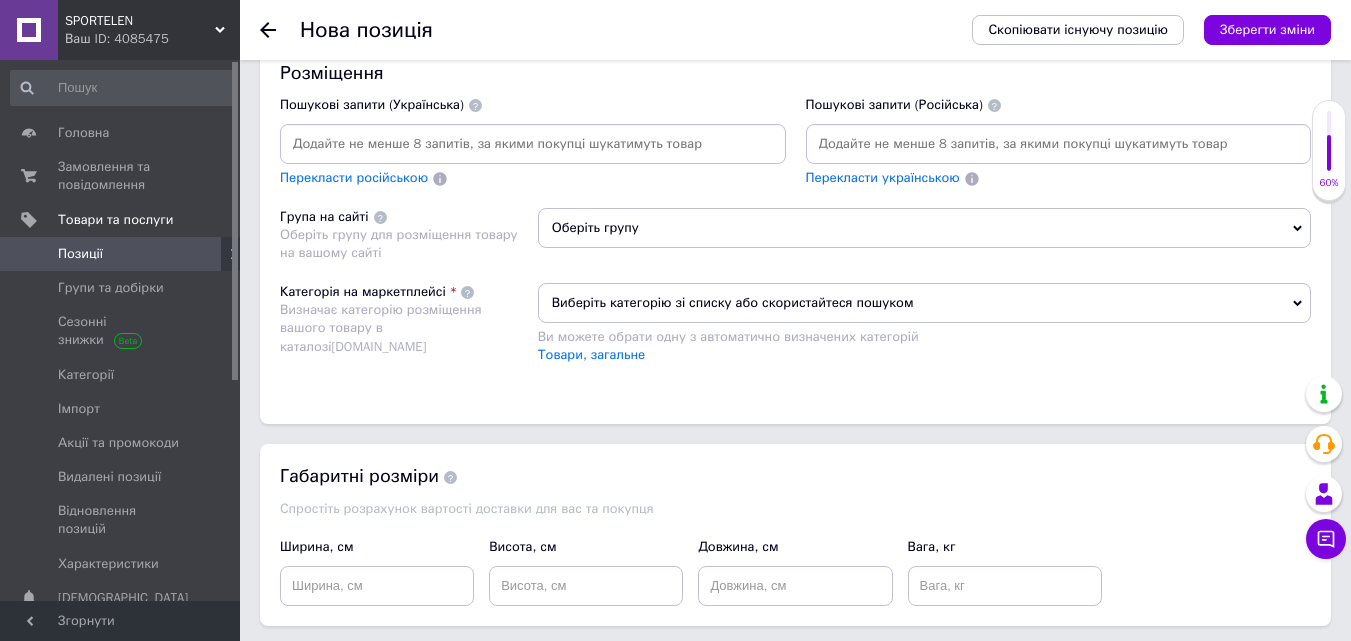 type on "2" 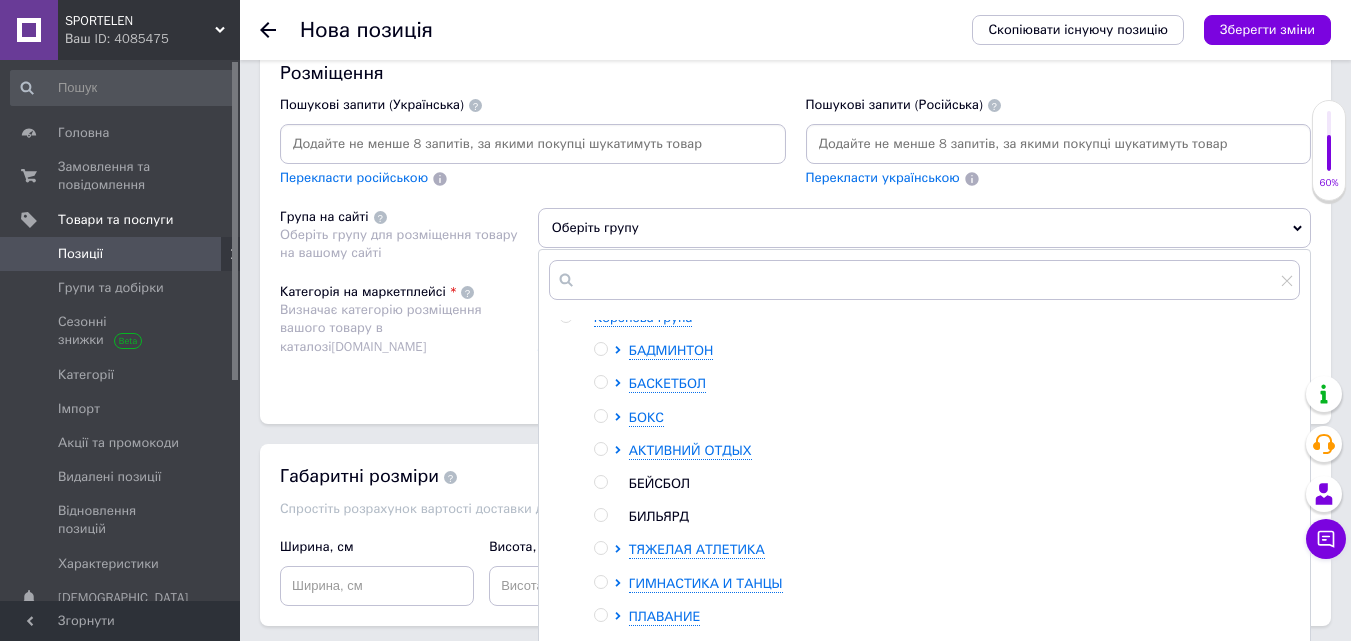 scroll, scrollTop: 13, scrollLeft: 0, axis: vertical 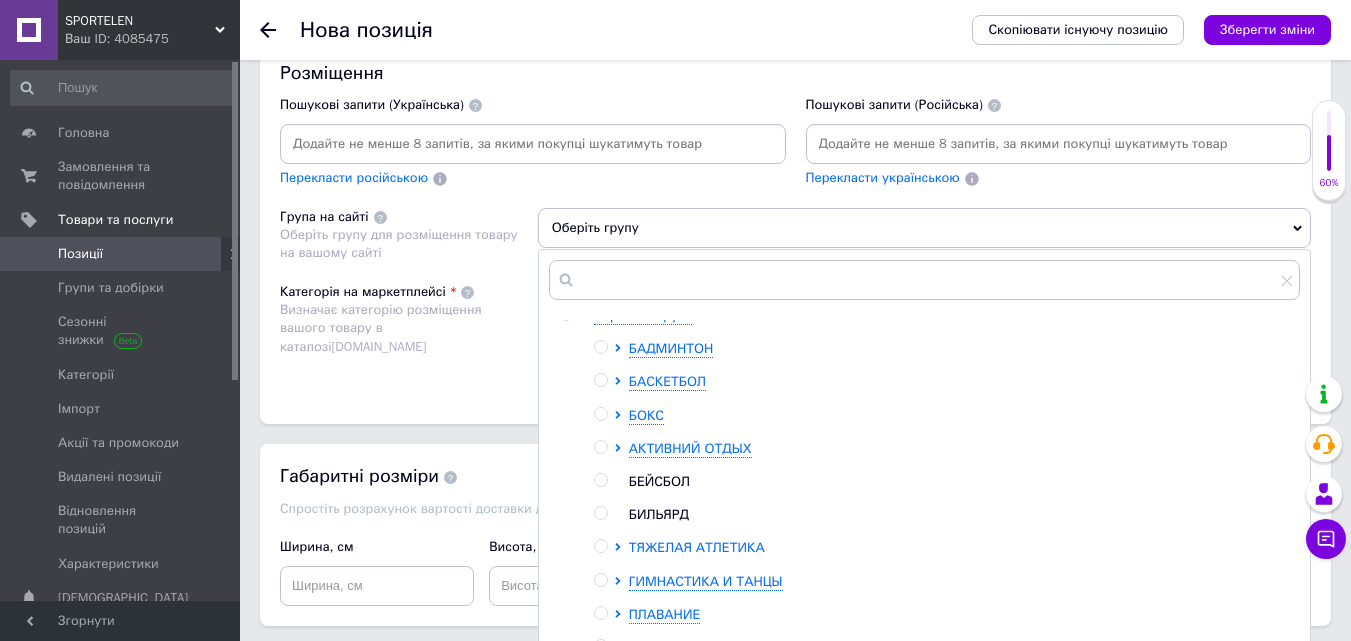 click on "ТЯЖЕЛАЯ АТЛЕТИКА" at bounding box center (697, 547) 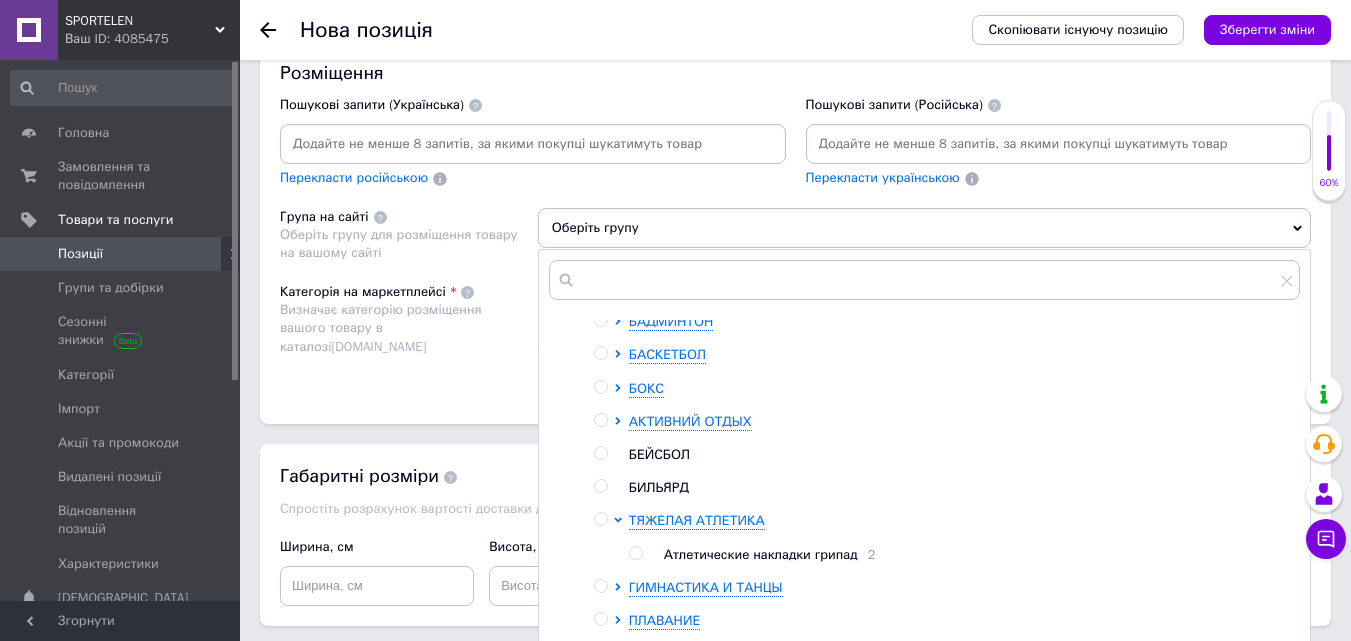 scroll, scrollTop: 48, scrollLeft: 0, axis: vertical 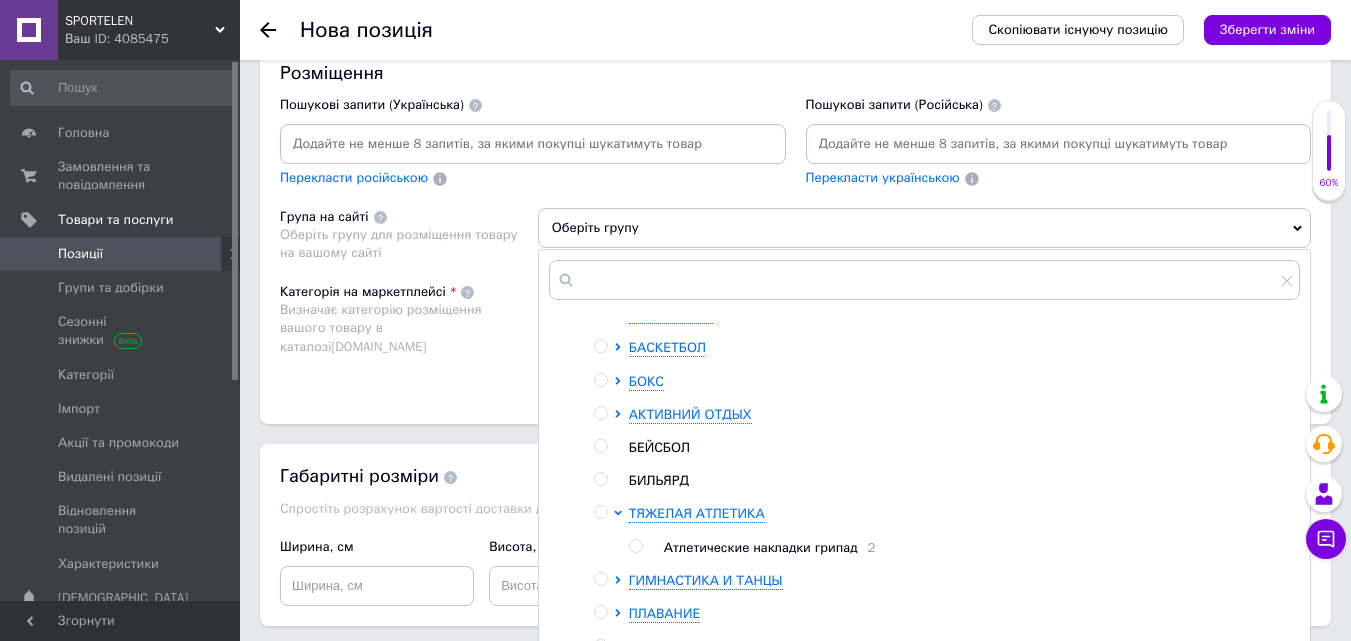 click on "Атлетические накладки грипад" at bounding box center (761, 547) 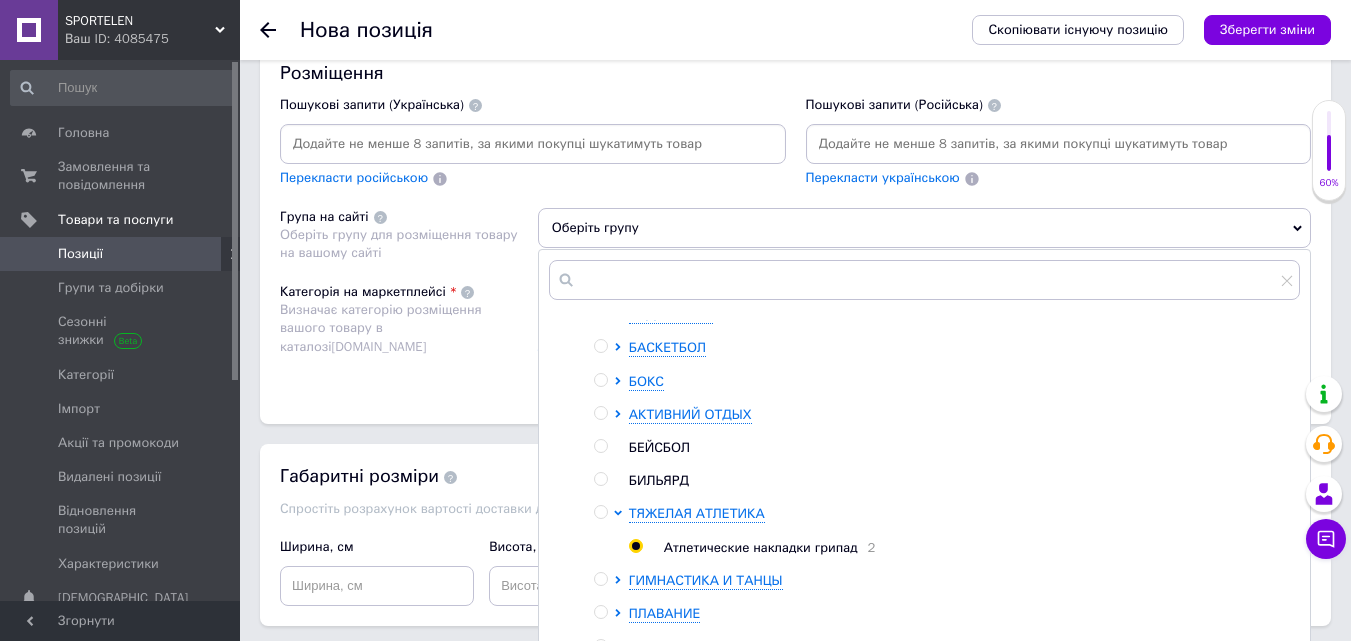 radio on "true" 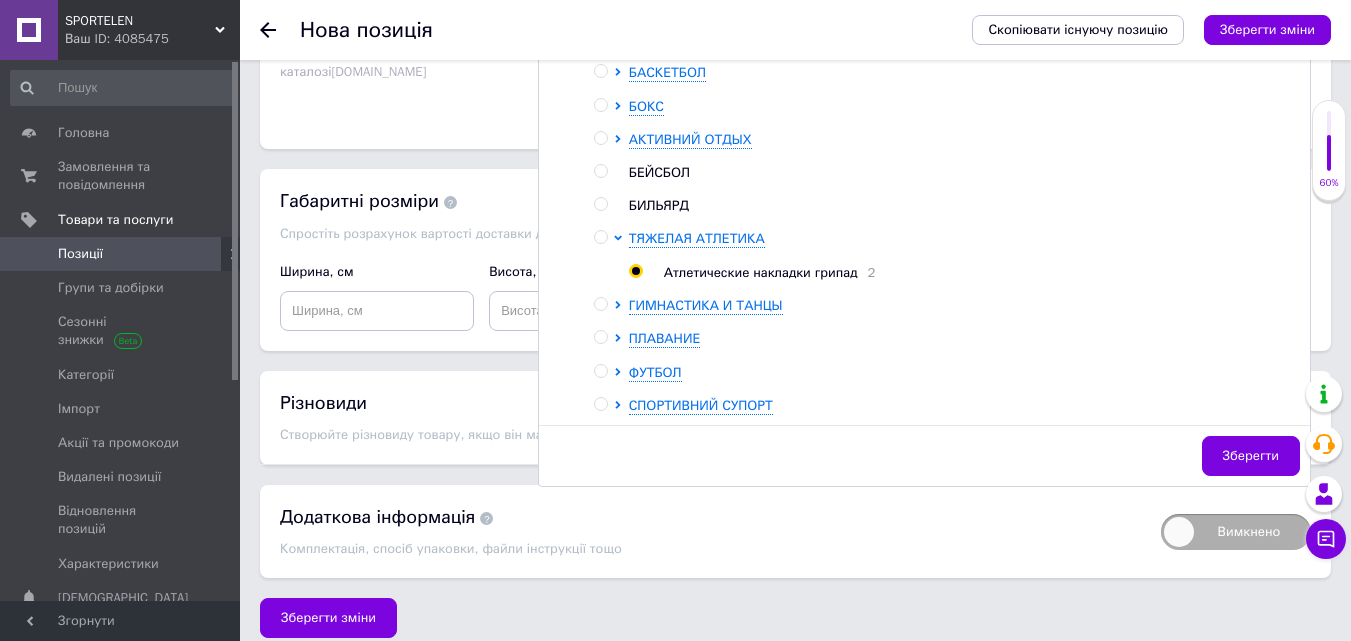 scroll, scrollTop: 1690, scrollLeft: 0, axis: vertical 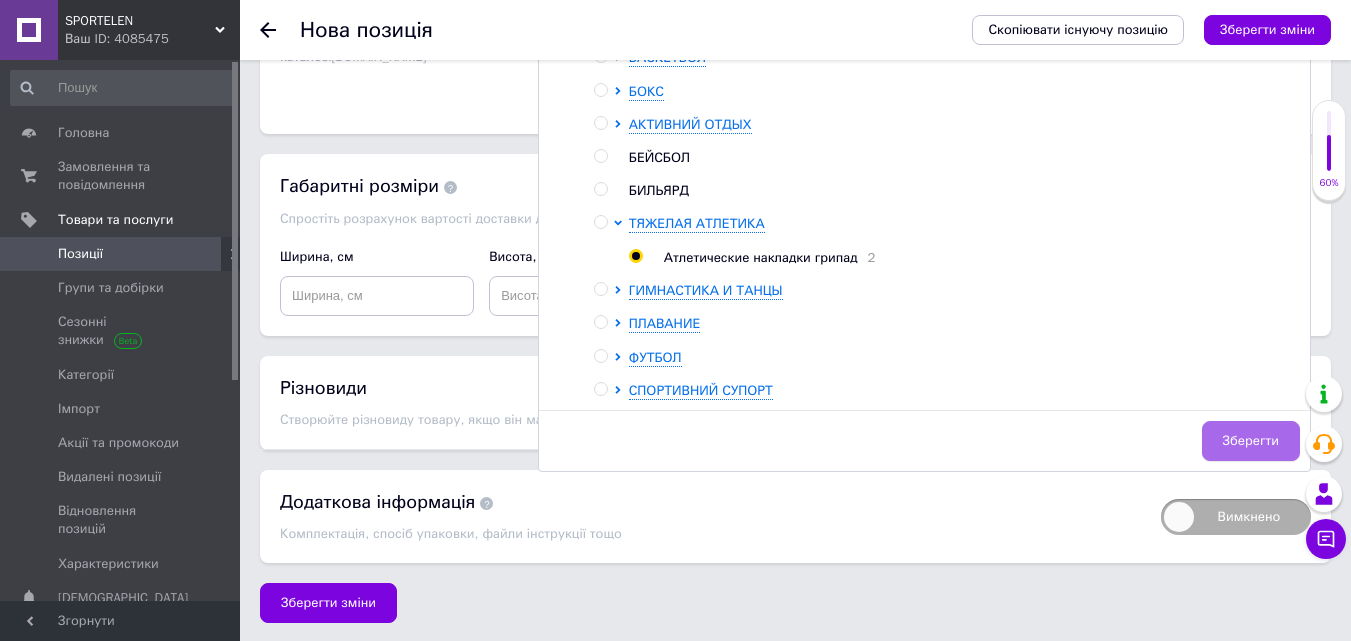 click on "Зберегти" at bounding box center [1251, 441] 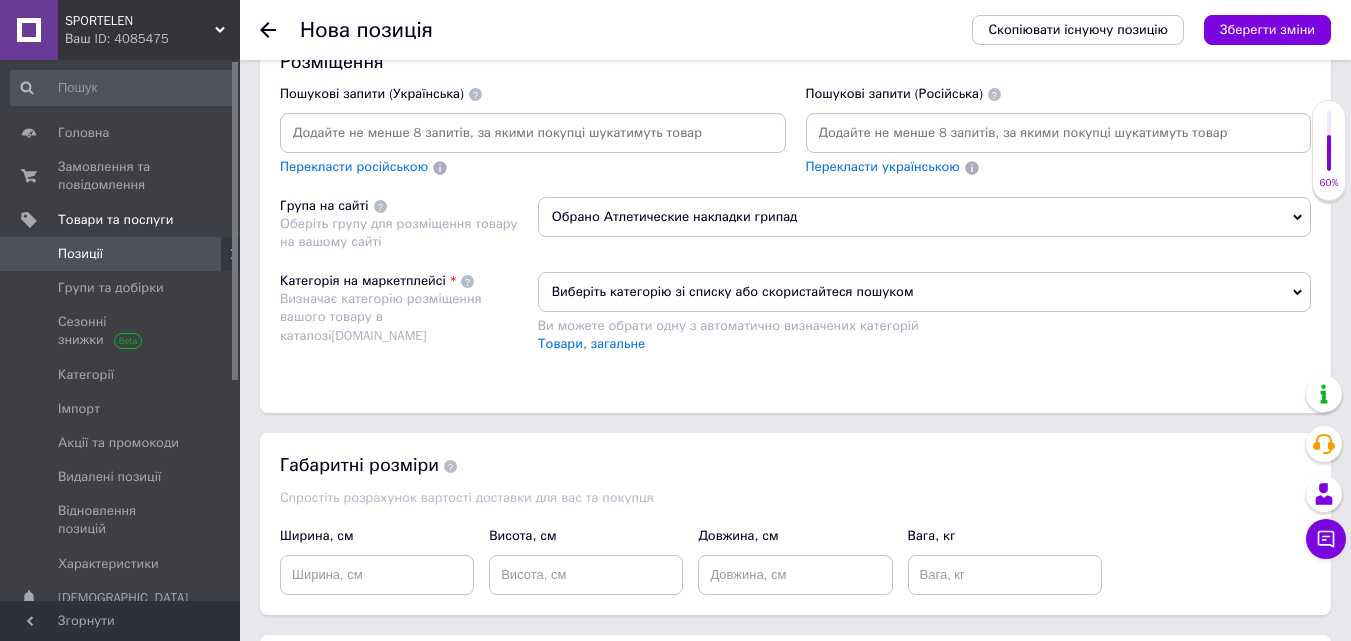 scroll, scrollTop: 1390, scrollLeft: 0, axis: vertical 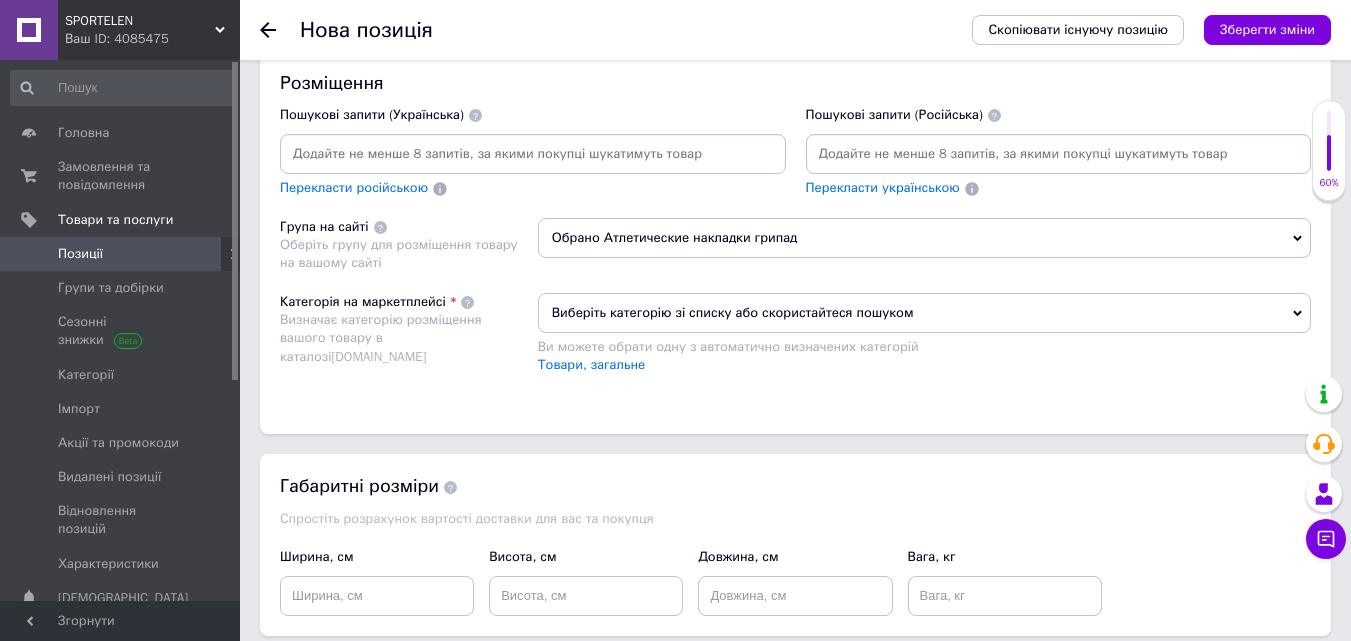 click 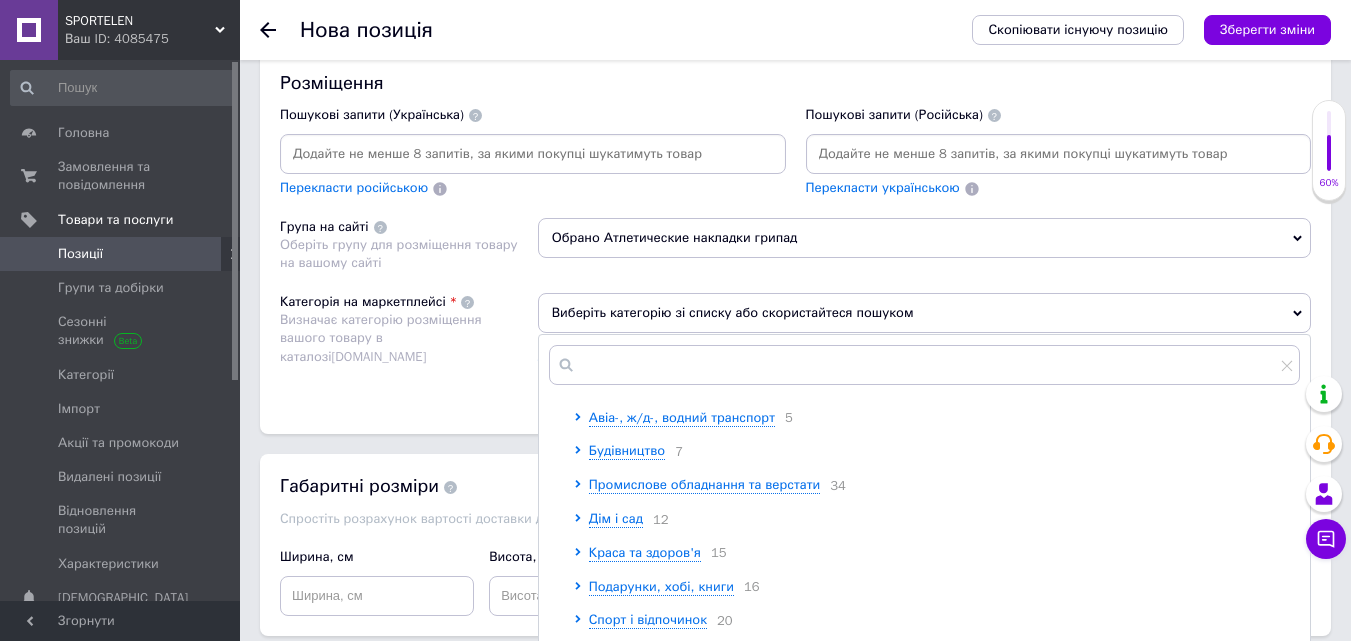 scroll, scrollTop: 200, scrollLeft: 0, axis: vertical 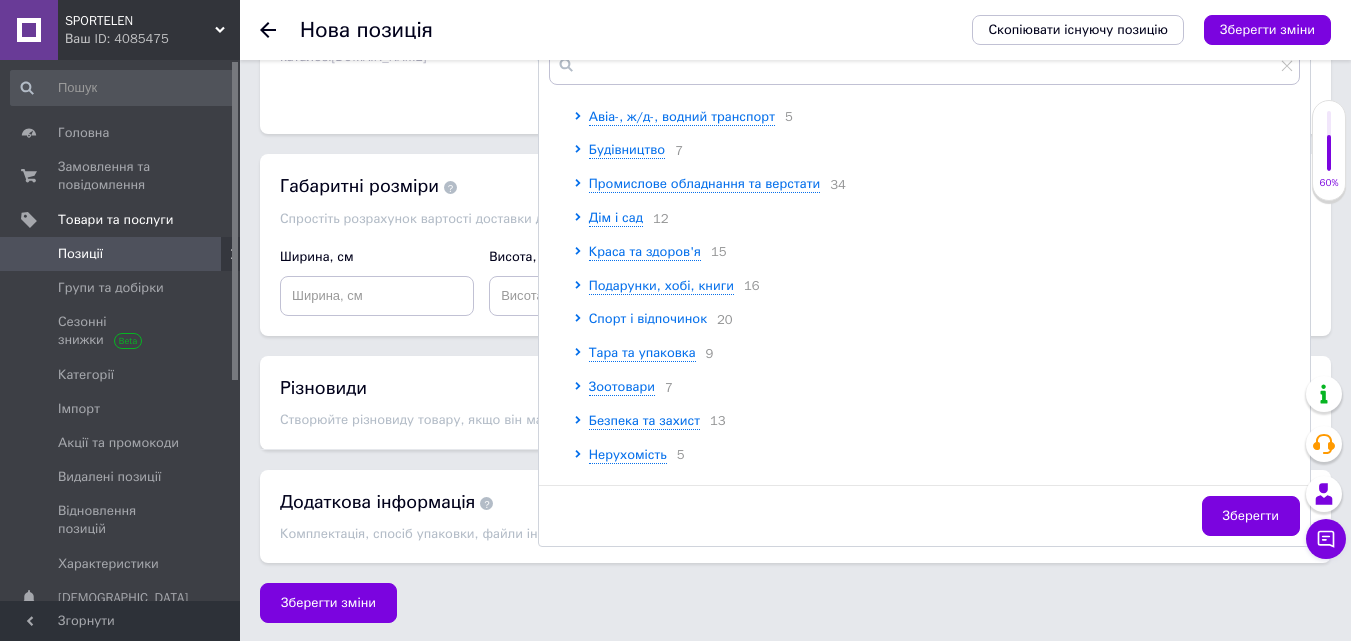 click on "Спорт і відпочинок" at bounding box center [648, 318] 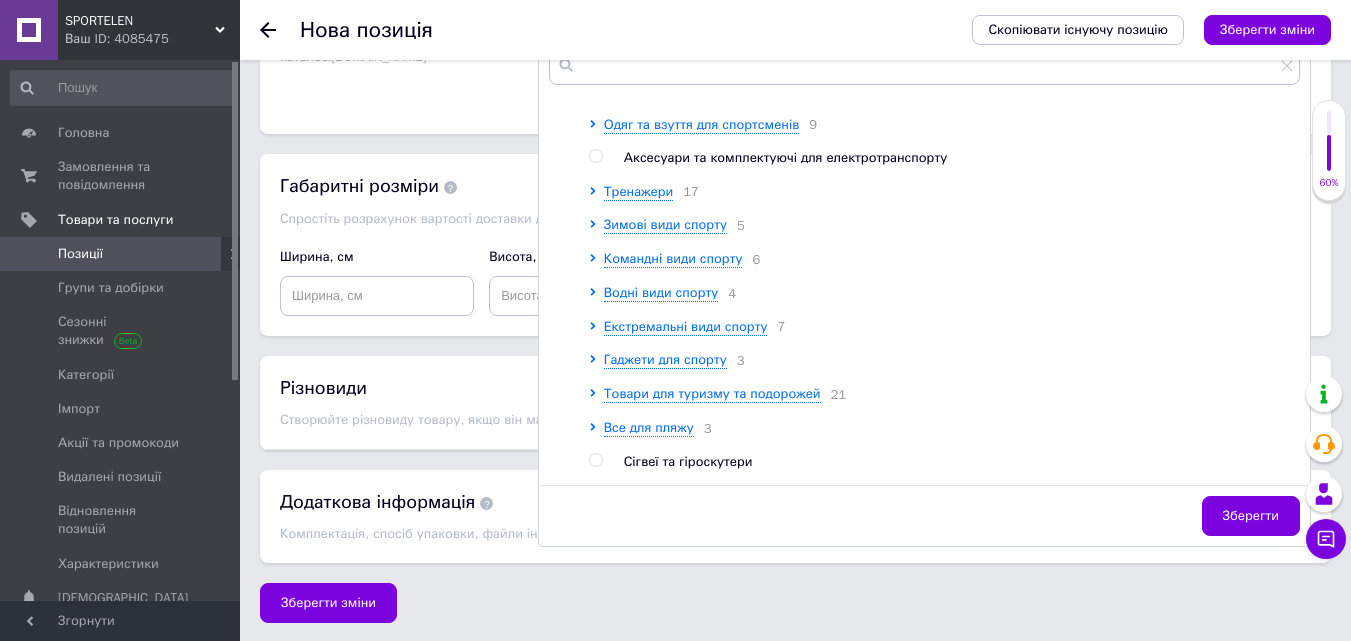scroll, scrollTop: 700, scrollLeft: 0, axis: vertical 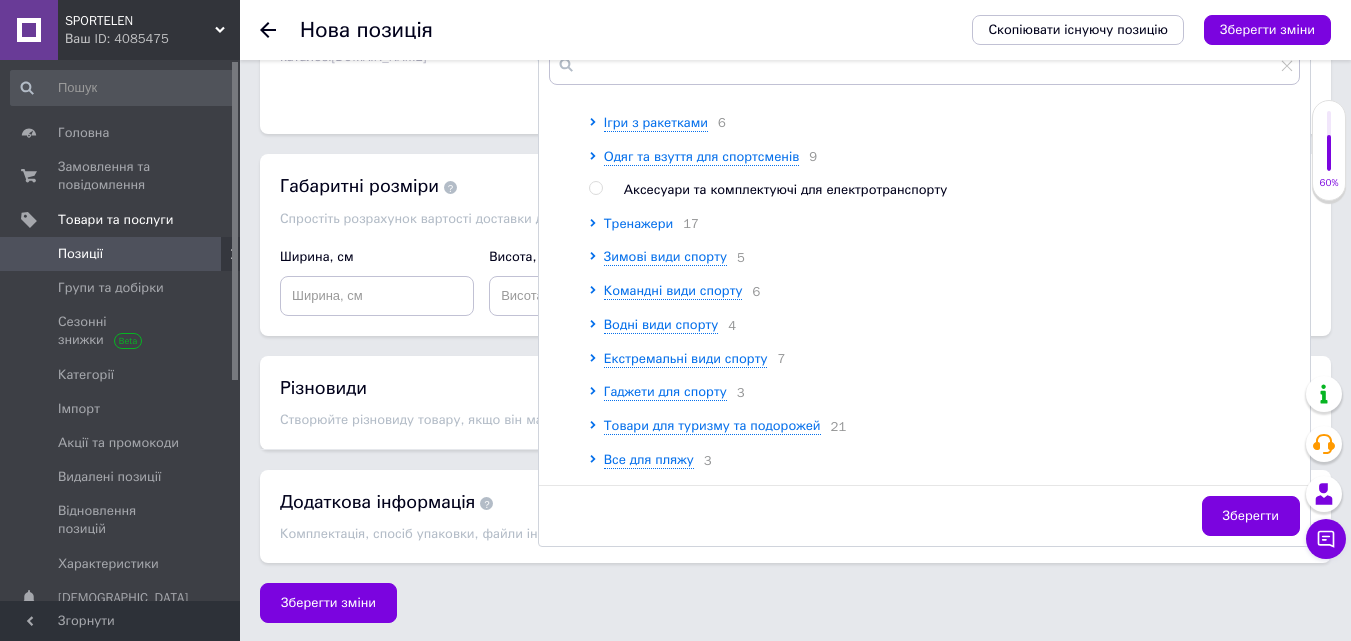 click on "Тренажери" at bounding box center (639, 223) 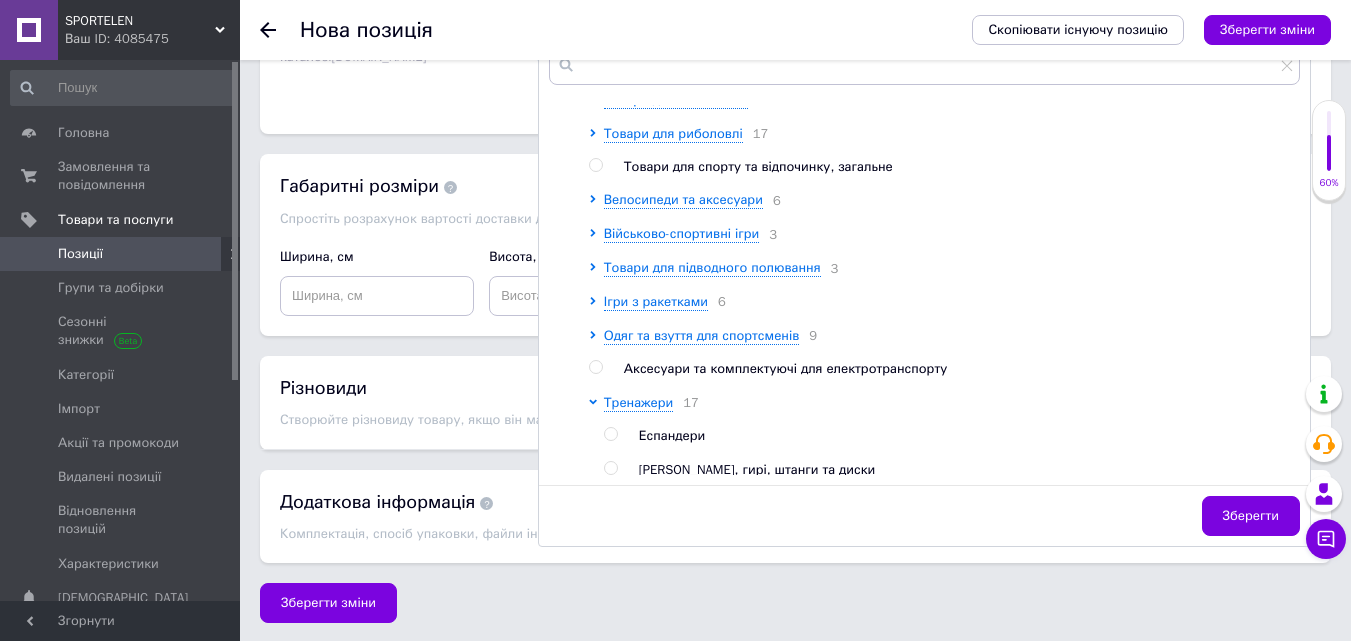 scroll, scrollTop: 500, scrollLeft: 0, axis: vertical 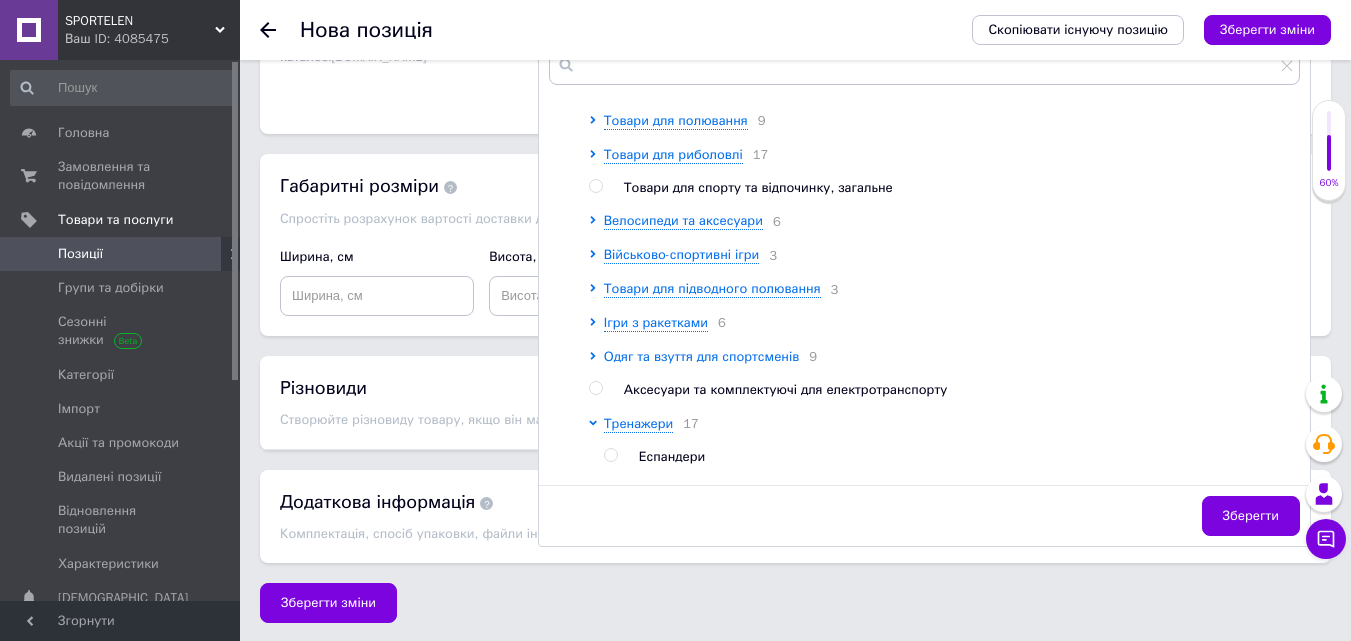click on "Одяг та взуття для спортсменів" at bounding box center (702, 356) 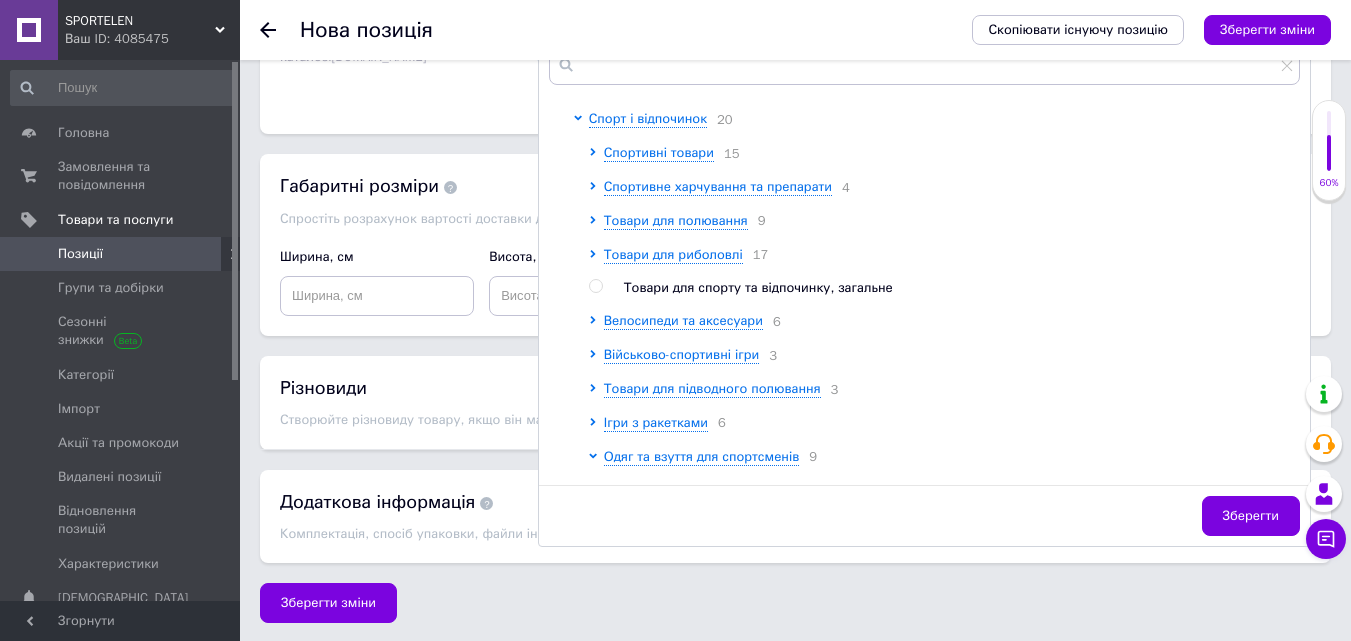 scroll, scrollTop: 300, scrollLeft: 0, axis: vertical 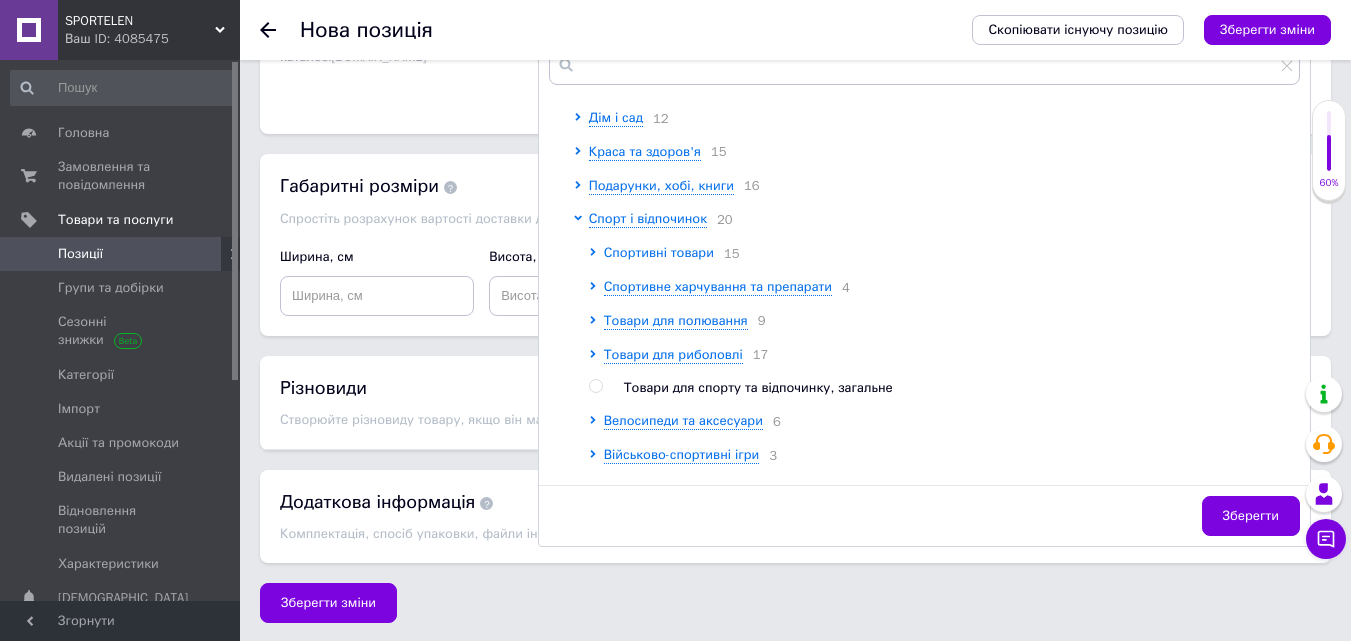 click on "Спортивні товари" at bounding box center (659, 252) 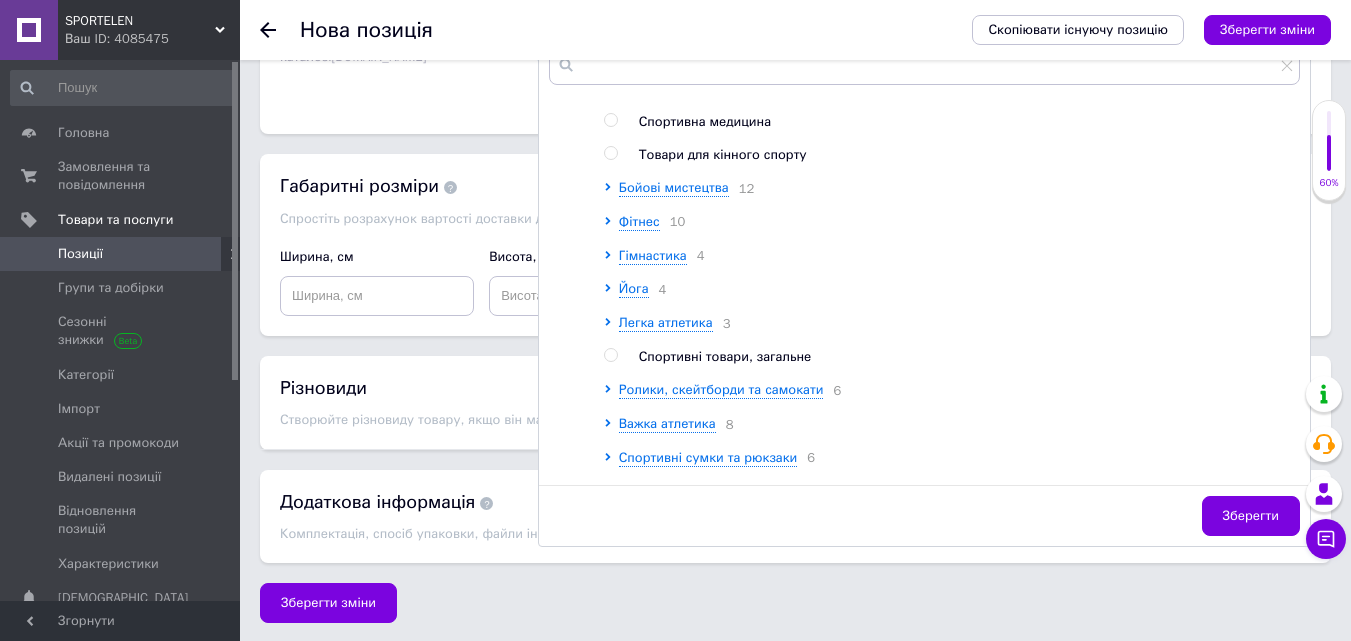 scroll, scrollTop: 600, scrollLeft: 0, axis: vertical 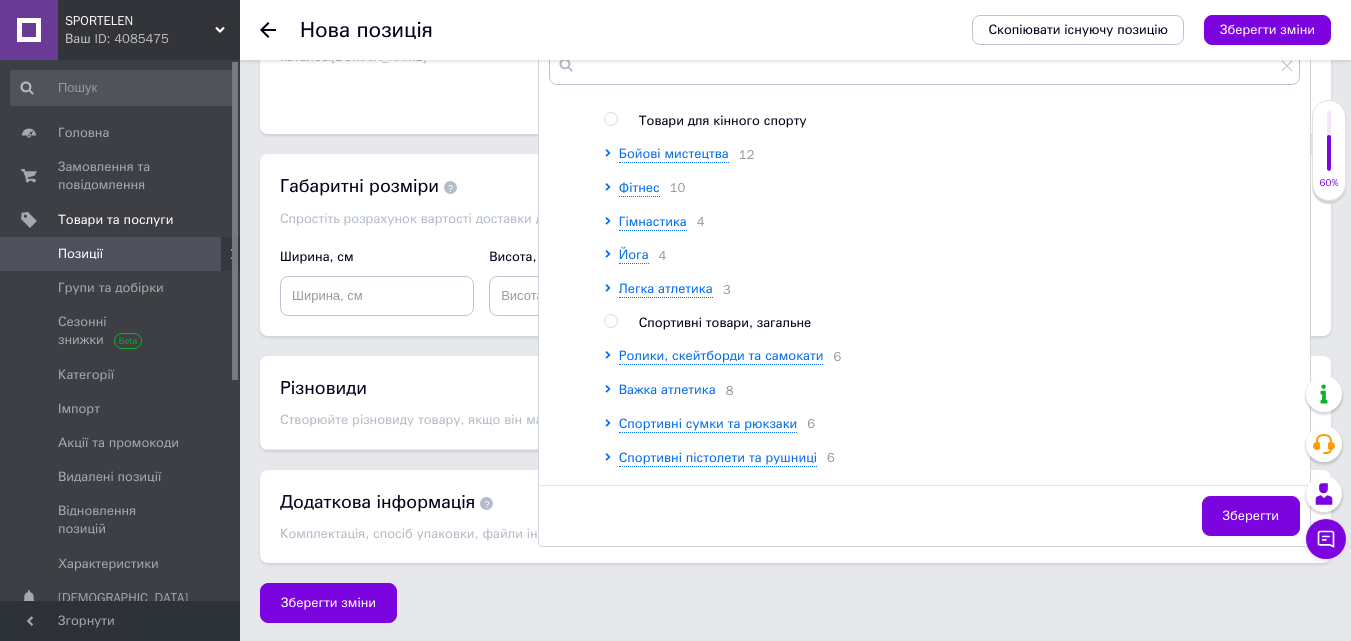 click on "Важка атлетика" at bounding box center (667, 389) 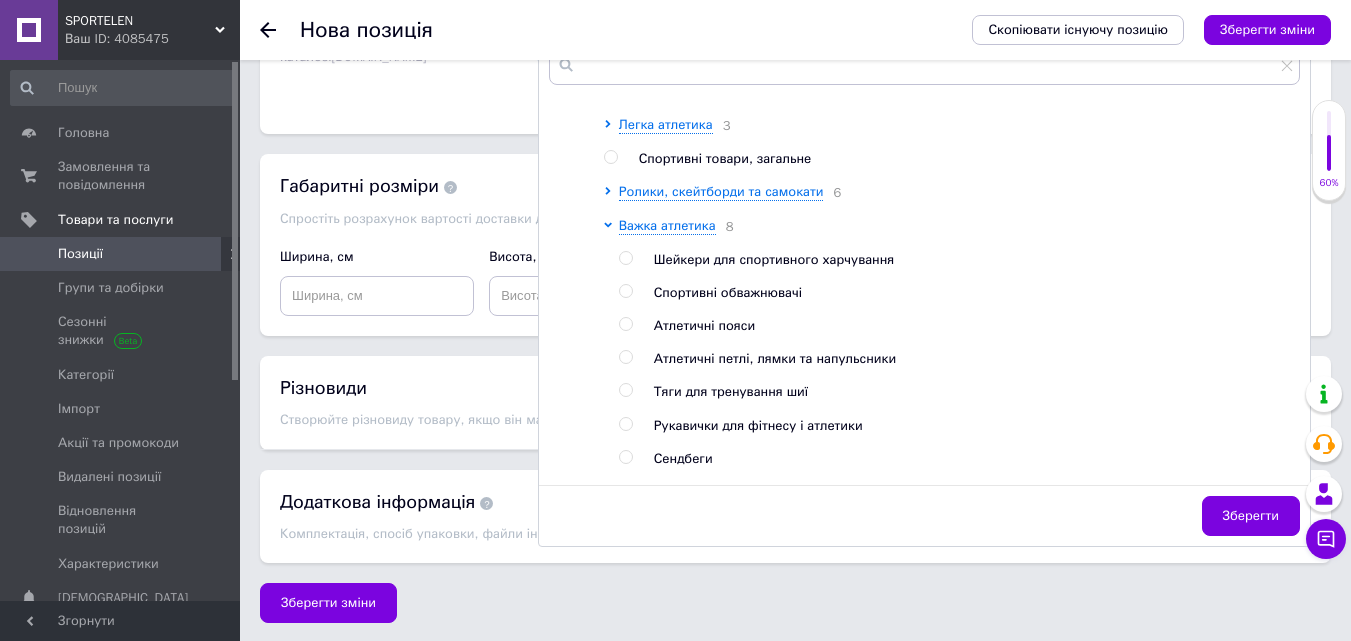 scroll, scrollTop: 800, scrollLeft: 0, axis: vertical 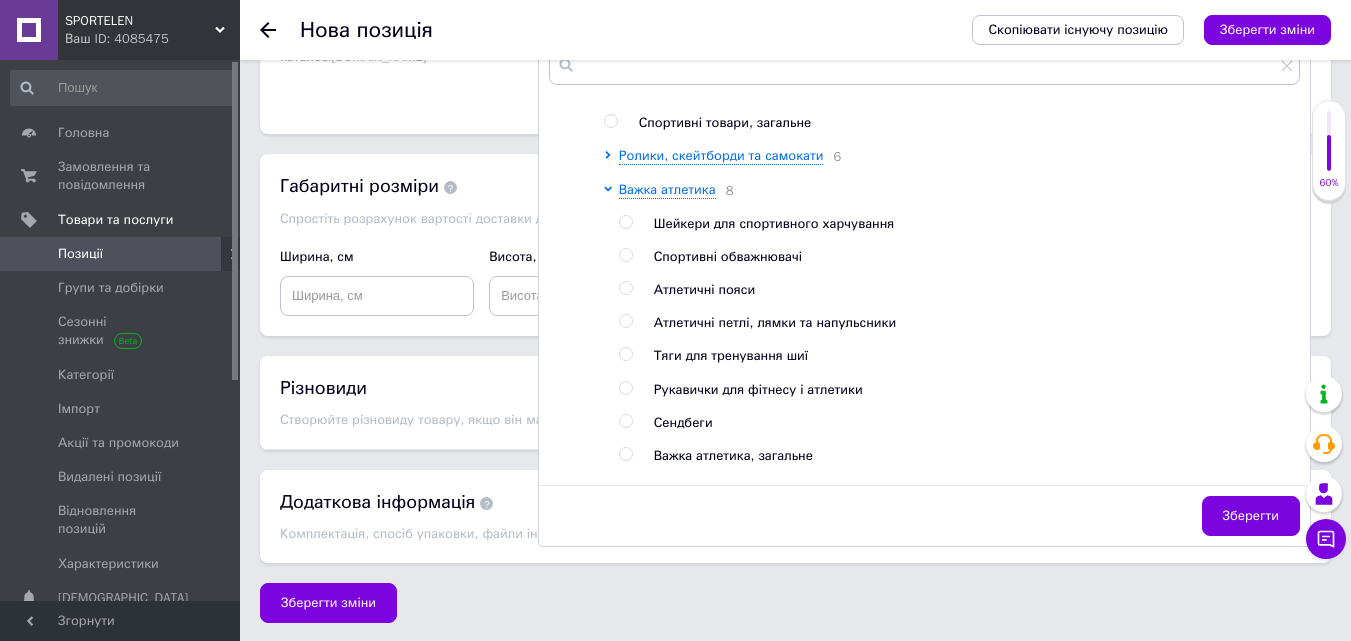 click at bounding box center (625, 321) 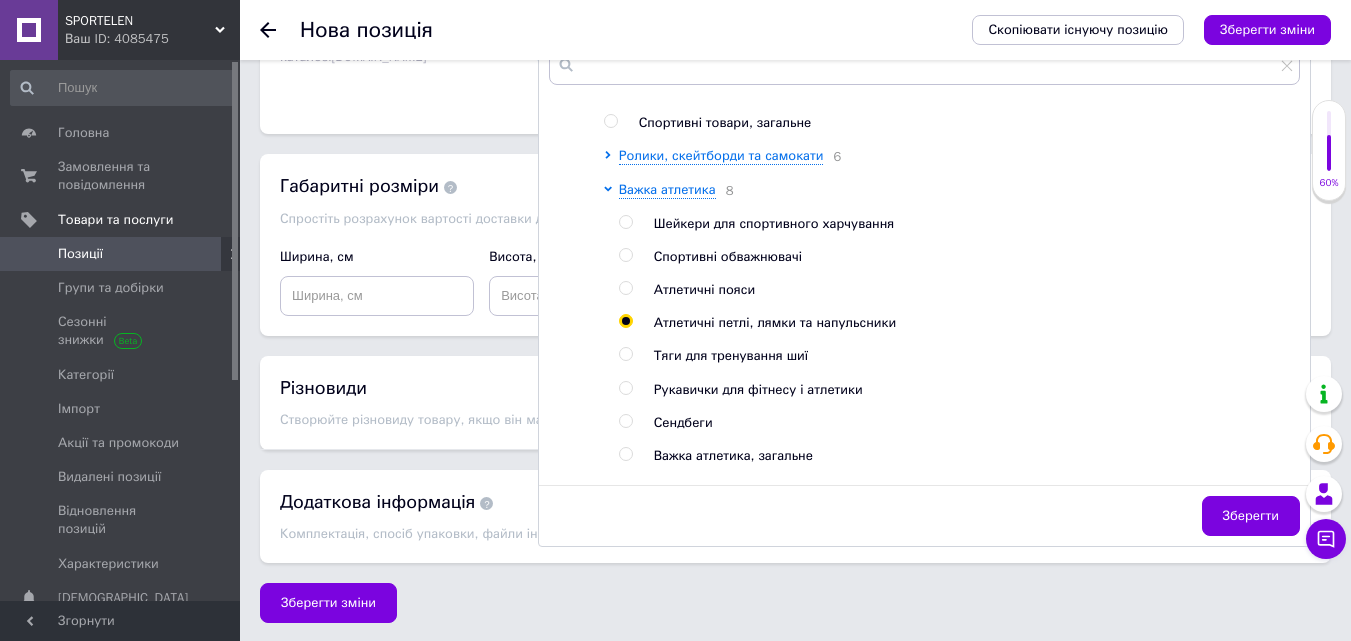 radio on "true" 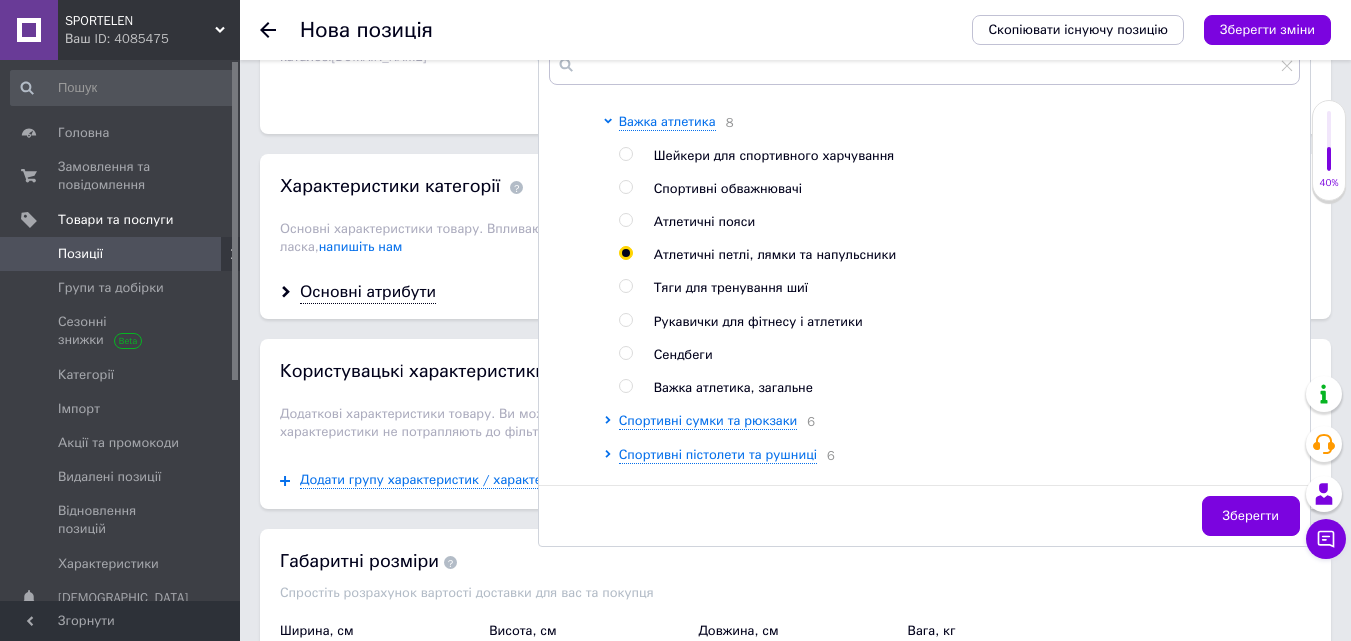 scroll, scrollTop: 900, scrollLeft: 0, axis: vertical 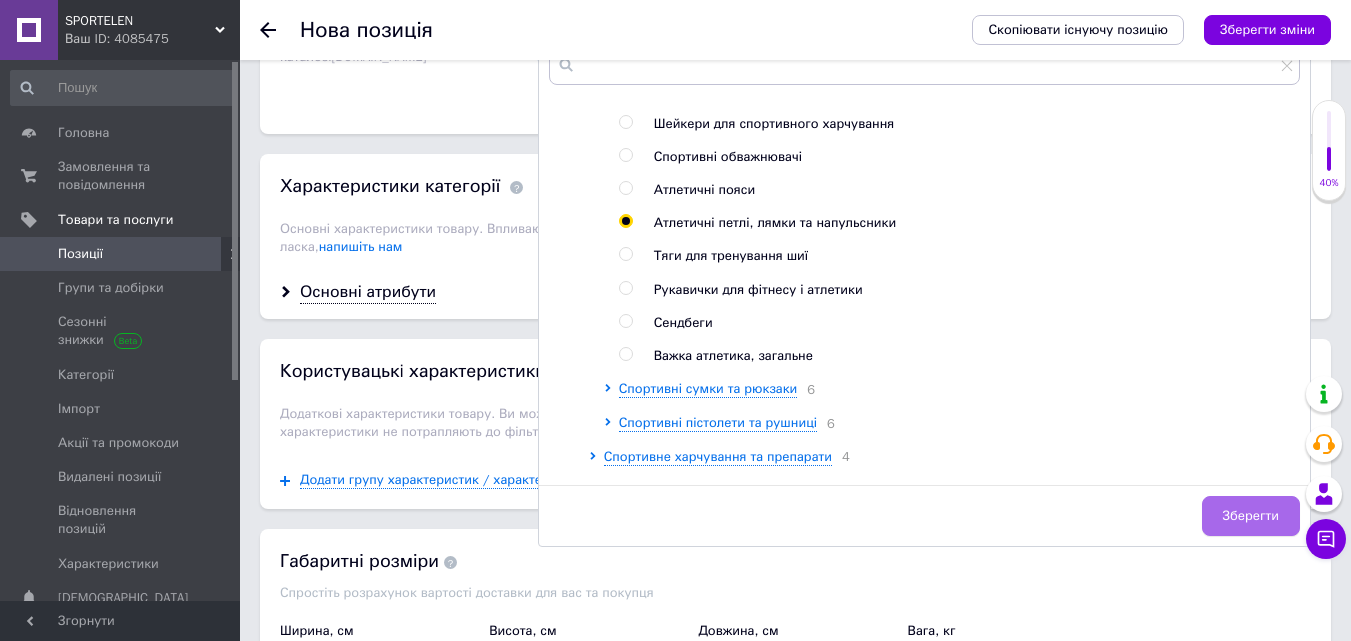 click on "Зберегти" at bounding box center (1251, 516) 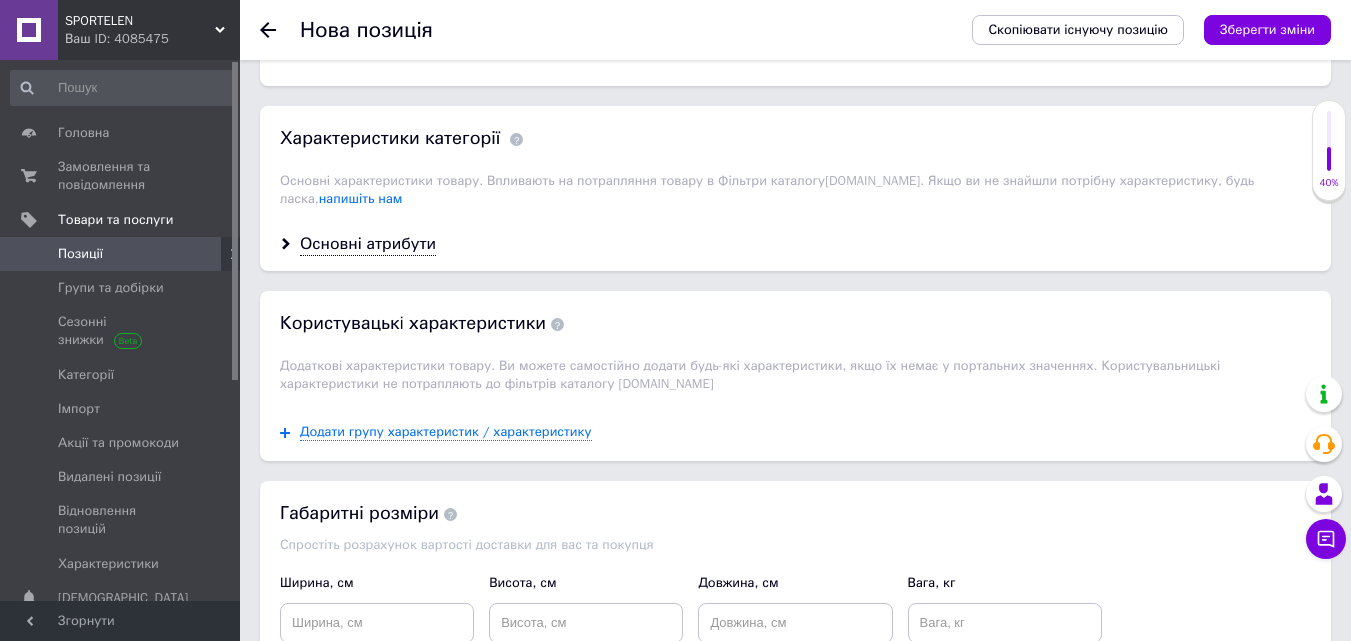 scroll, scrollTop: 1690, scrollLeft: 0, axis: vertical 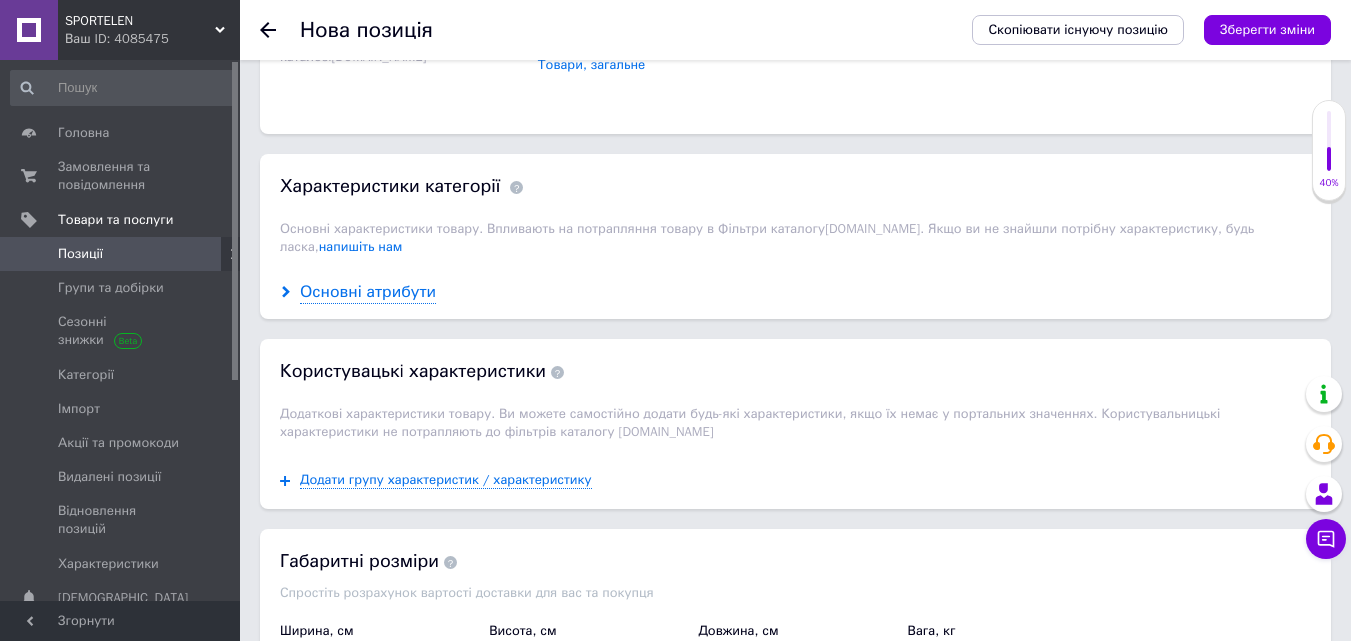click on "Основні атрибути" at bounding box center [368, 292] 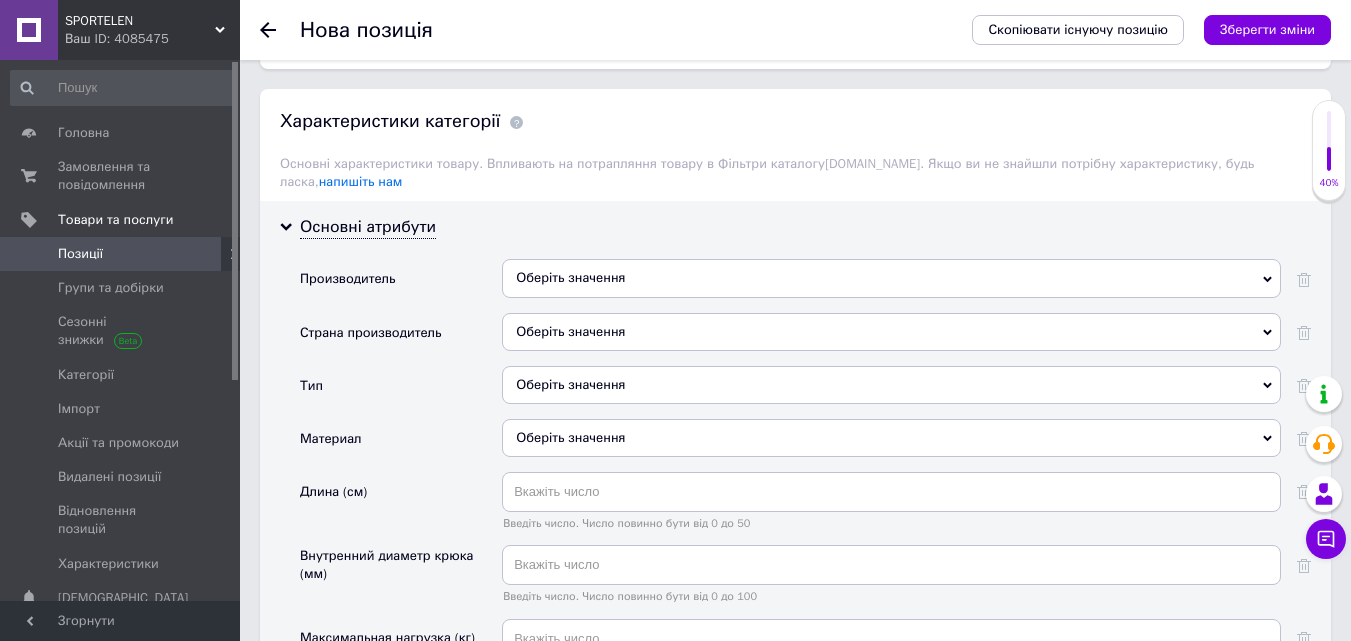 scroll, scrollTop: 1790, scrollLeft: 0, axis: vertical 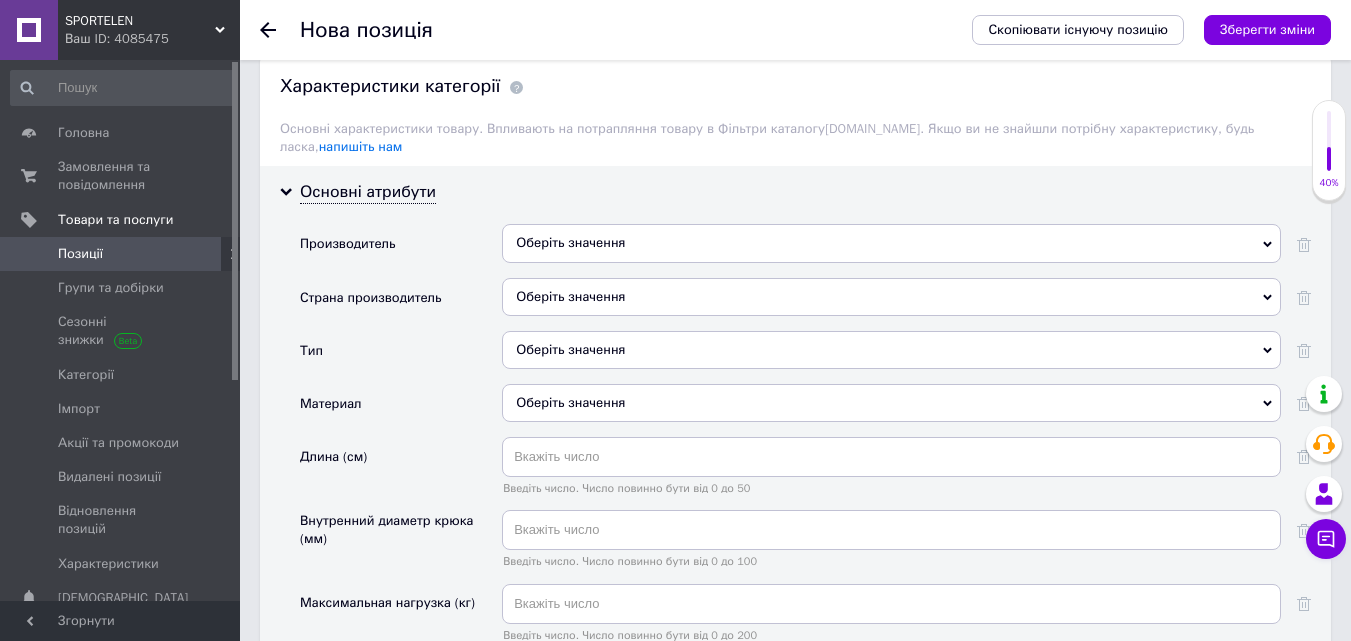 click on "Оберіть значення" at bounding box center [891, 297] 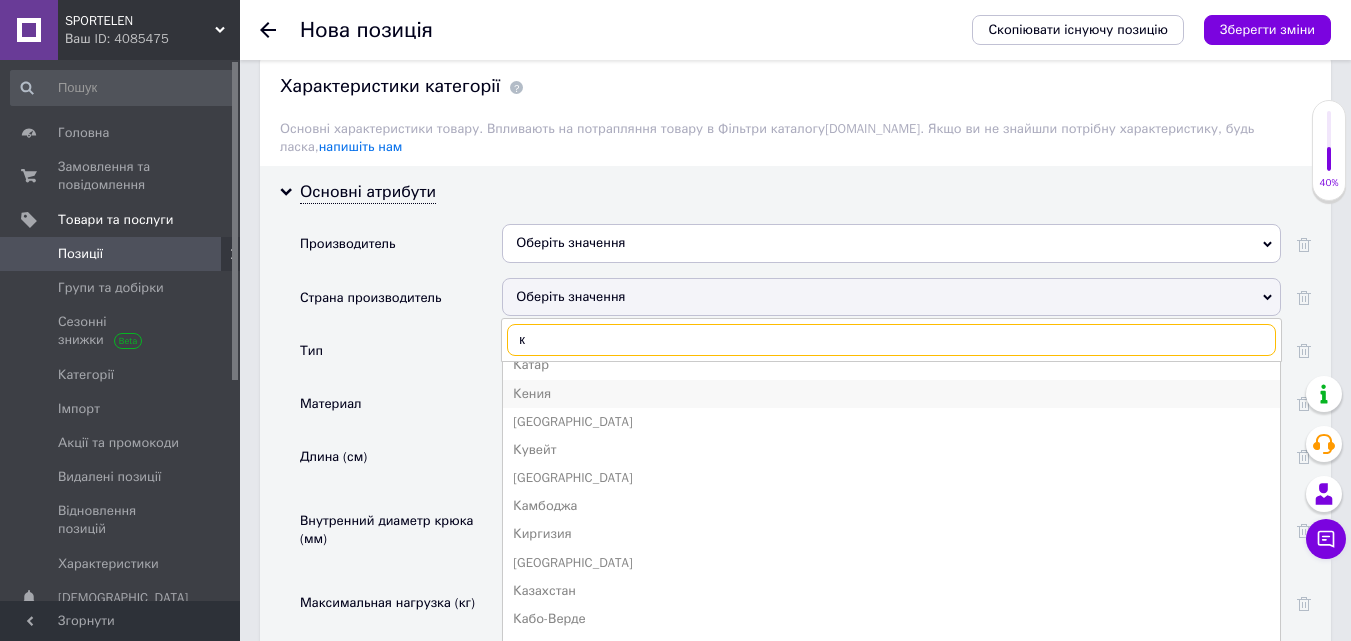 scroll, scrollTop: 0, scrollLeft: 0, axis: both 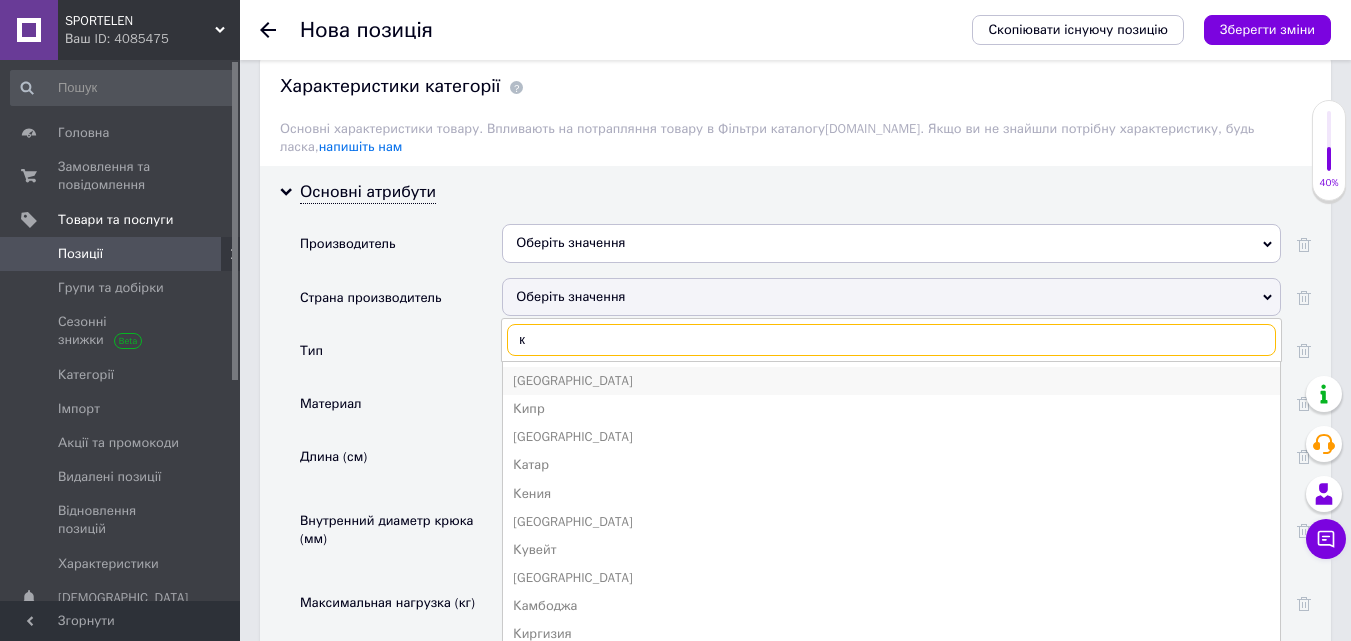 type on "к" 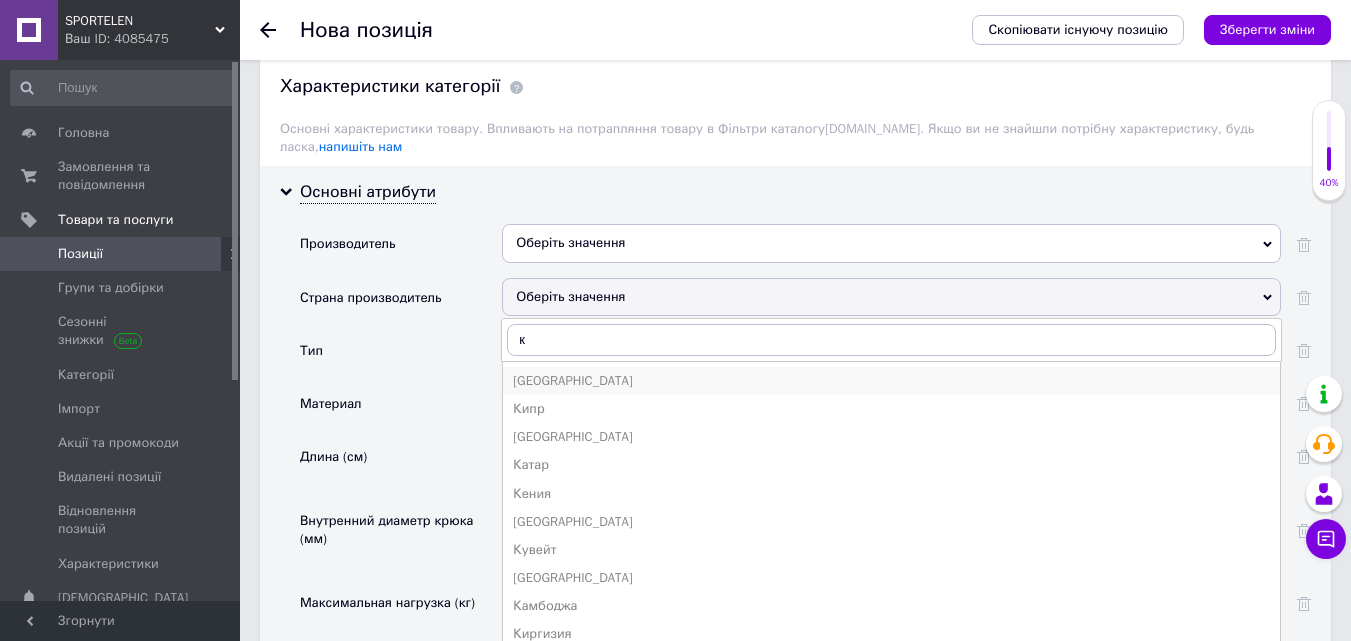 click on "[GEOGRAPHIC_DATA]" at bounding box center [891, 381] 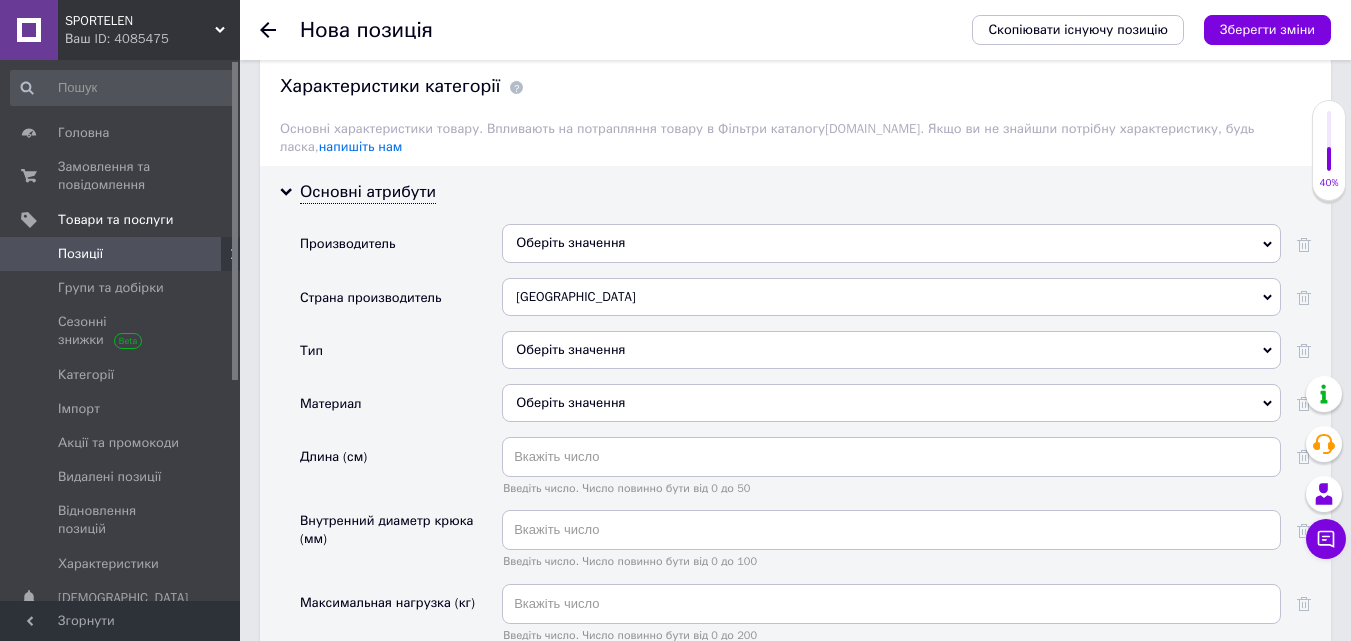 click on "Оберіть значення" at bounding box center (891, 350) 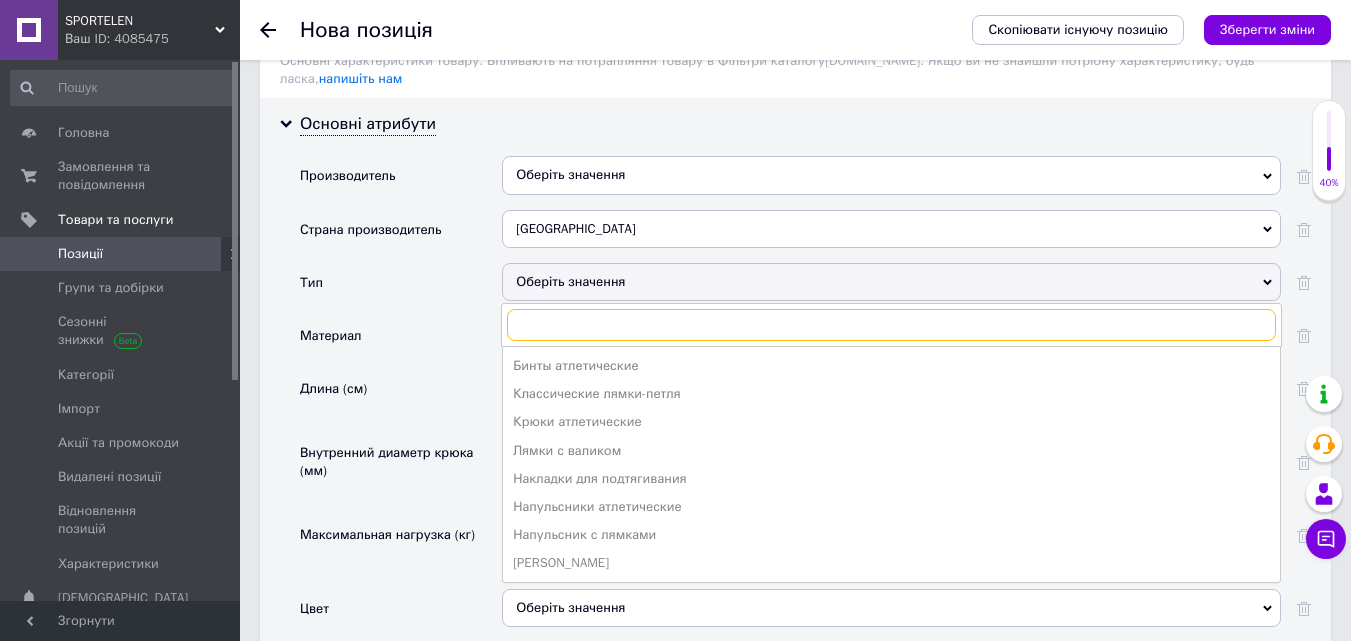 scroll, scrollTop: 1890, scrollLeft: 0, axis: vertical 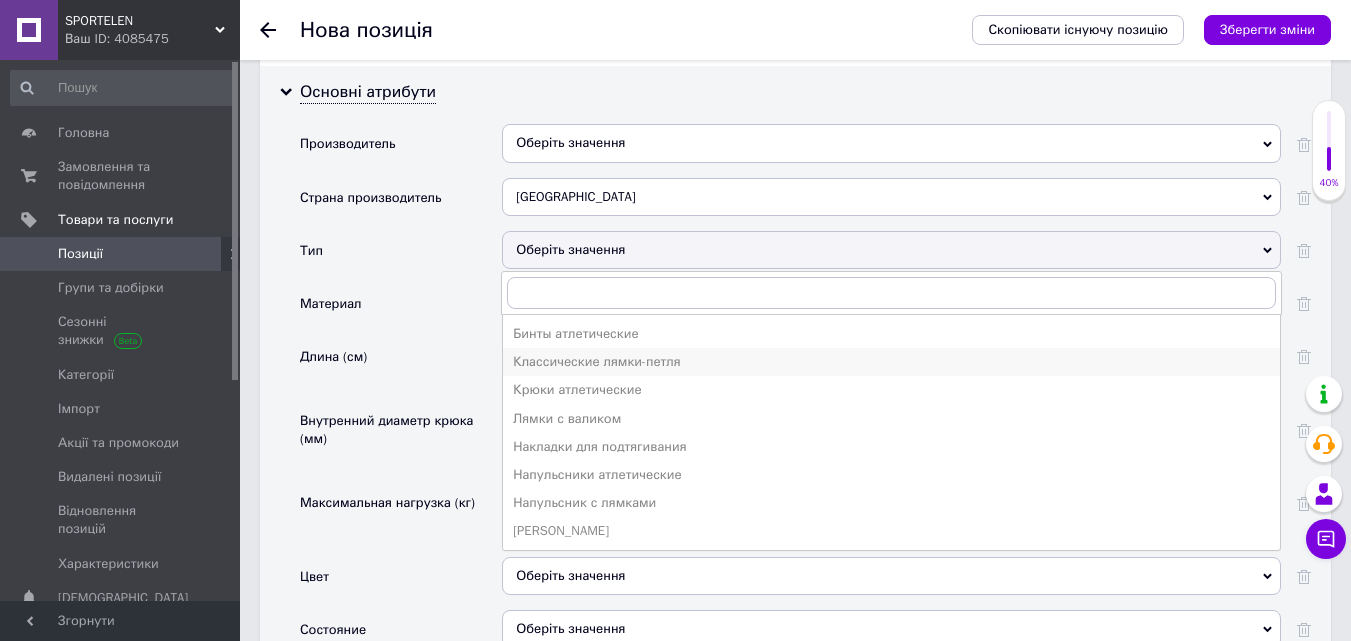click on "Классические лямки-петля" at bounding box center [891, 362] 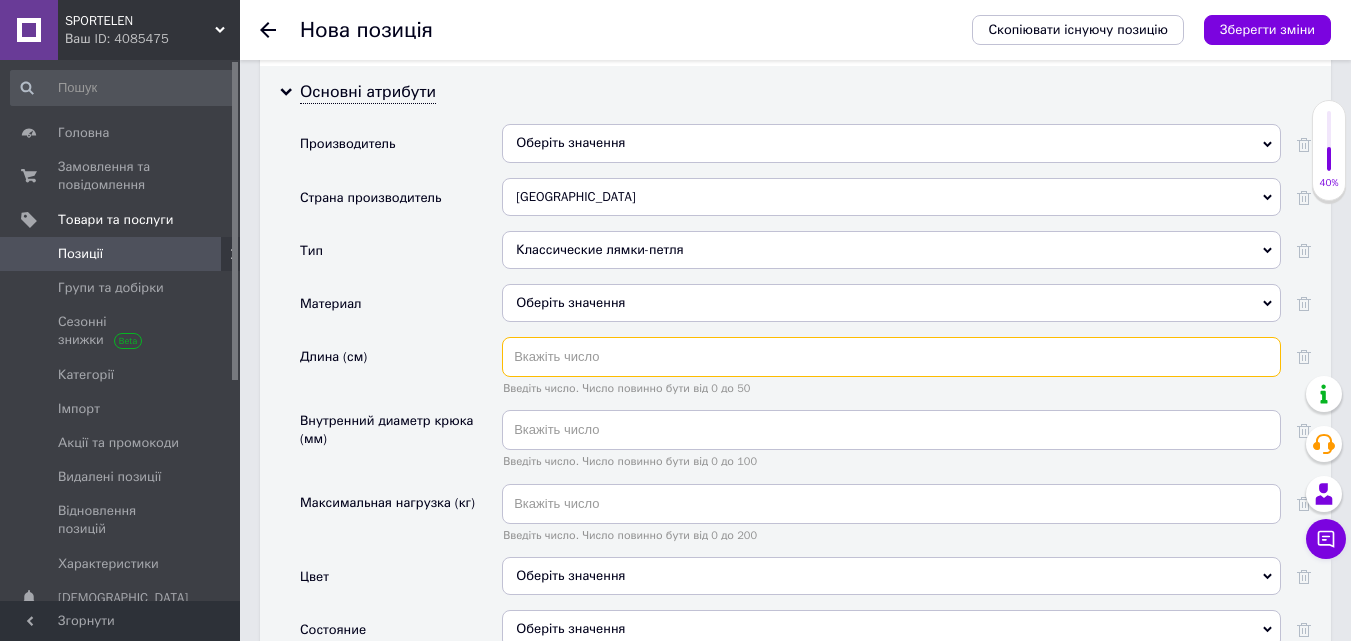 click at bounding box center (891, 357) 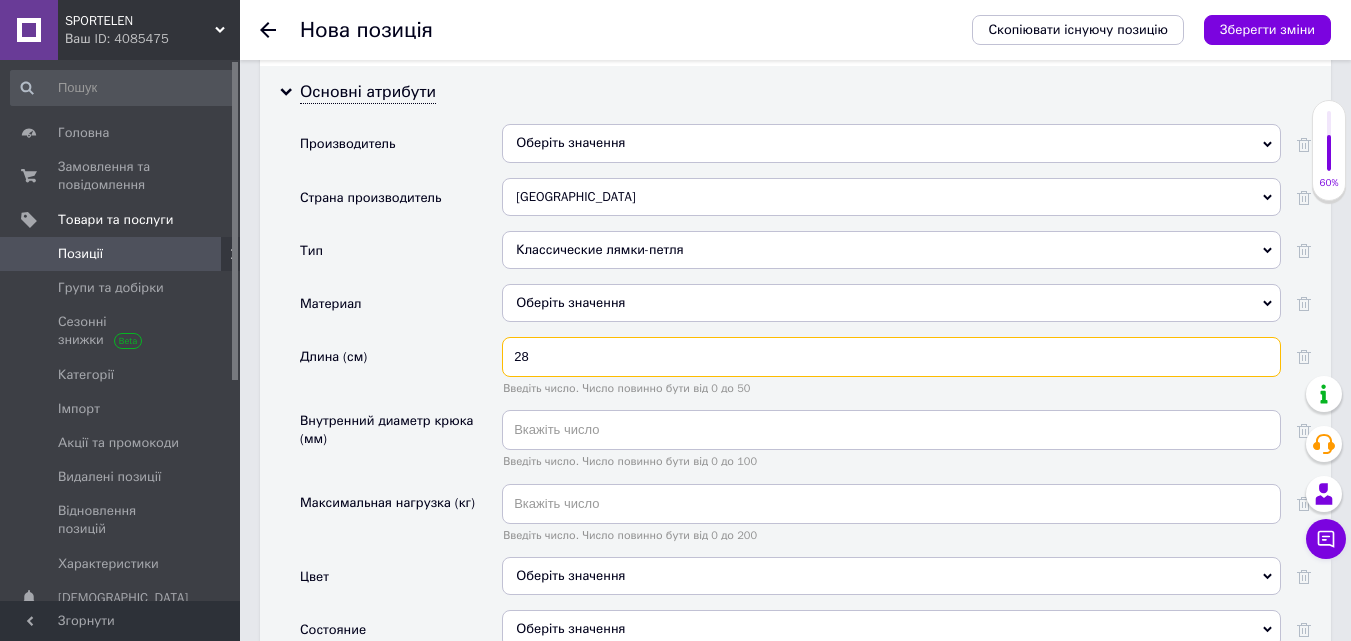 scroll, scrollTop: 1990, scrollLeft: 0, axis: vertical 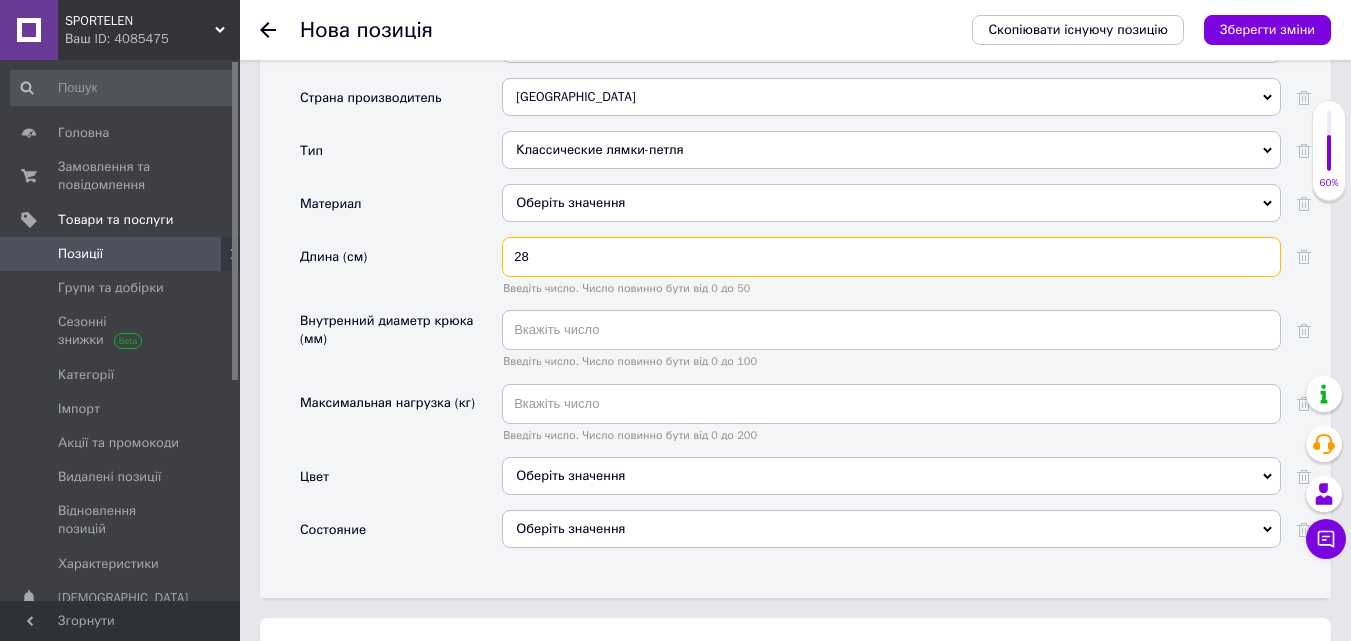 click on "28" at bounding box center (891, 257) 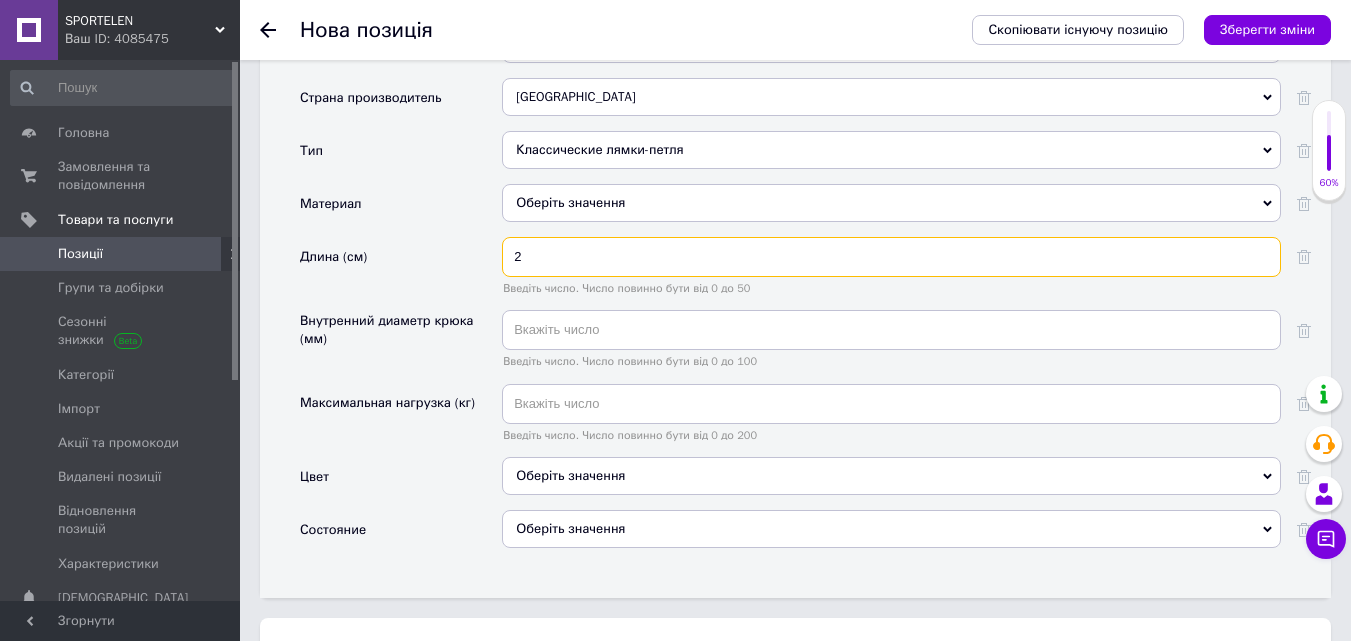 type 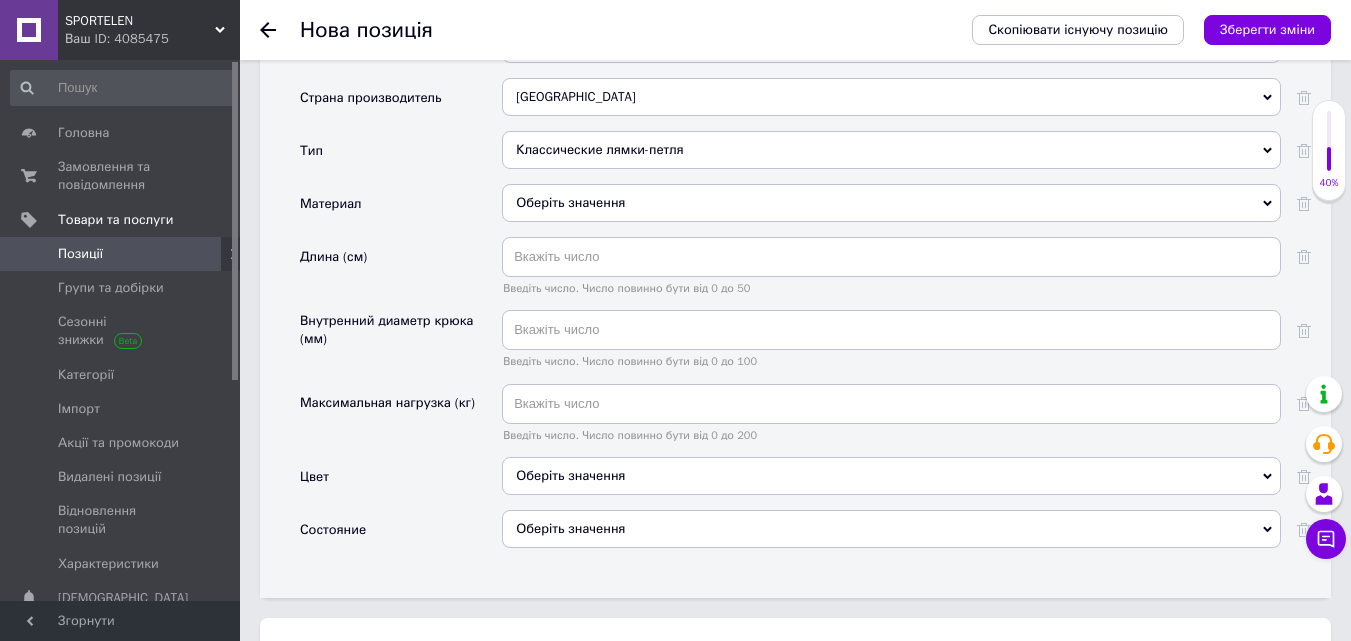 click on "Оберіть значення" at bounding box center (891, 476) 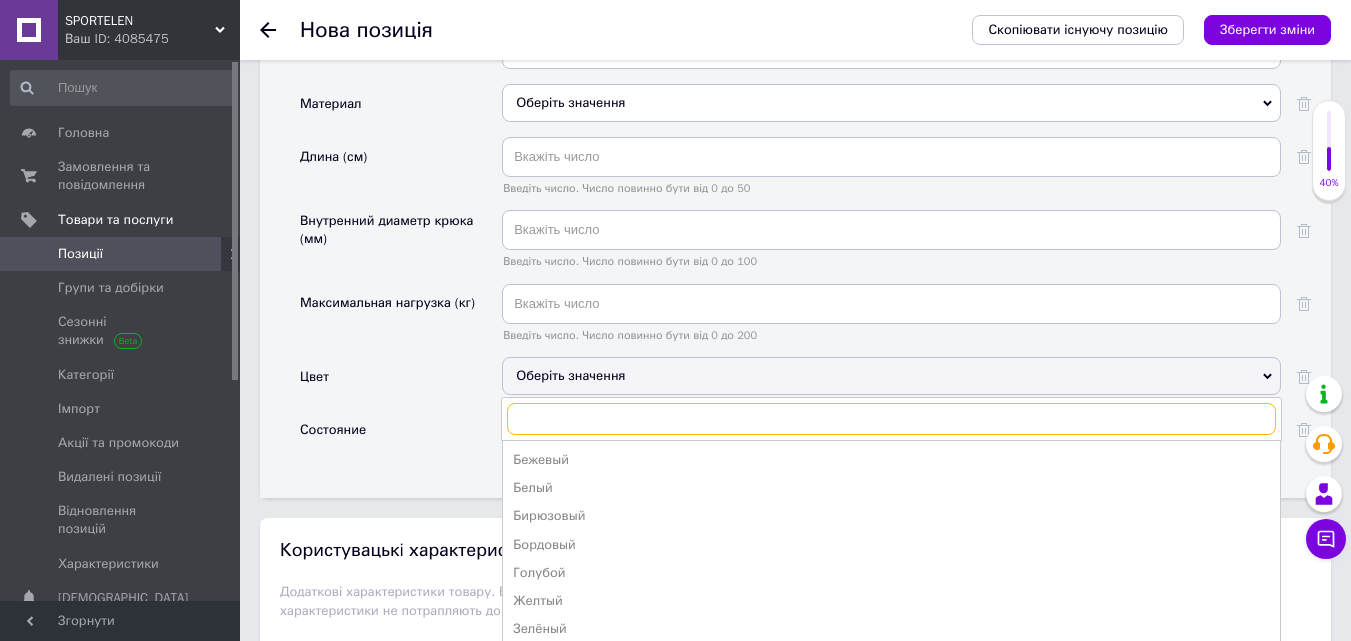 scroll, scrollTop: 2190, scrollLeft: 0, axis: vertical 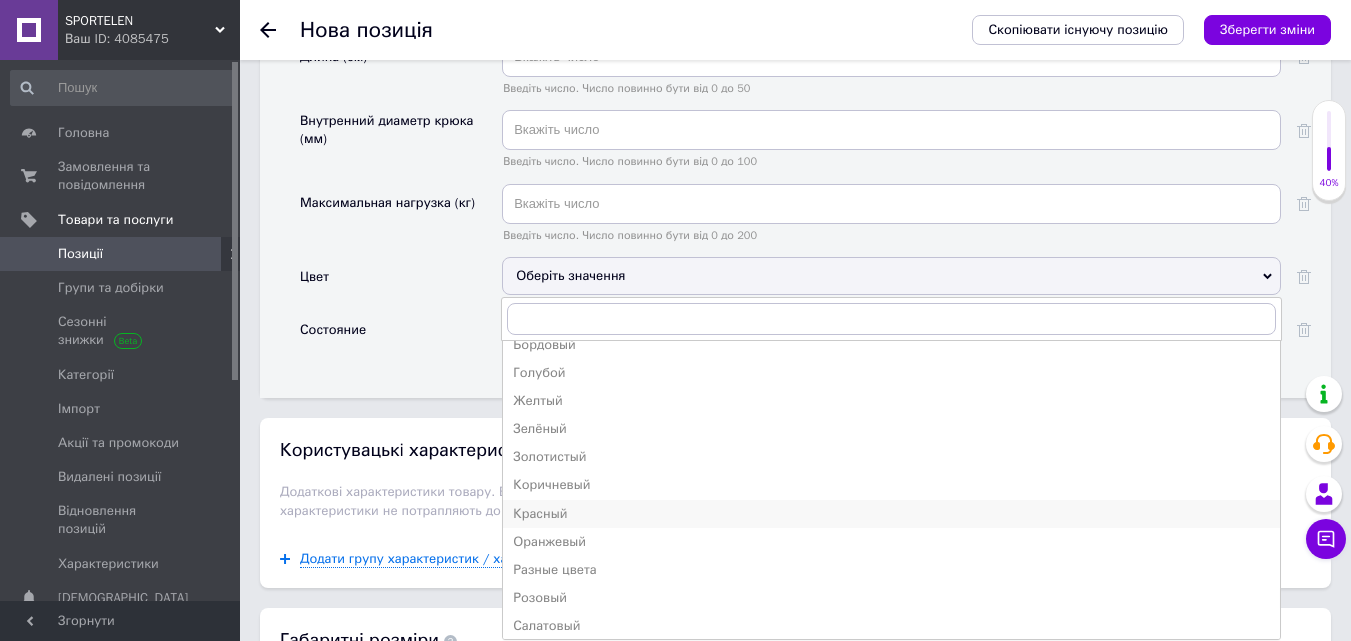 click on "Красный" at bounding box center (891, 514) 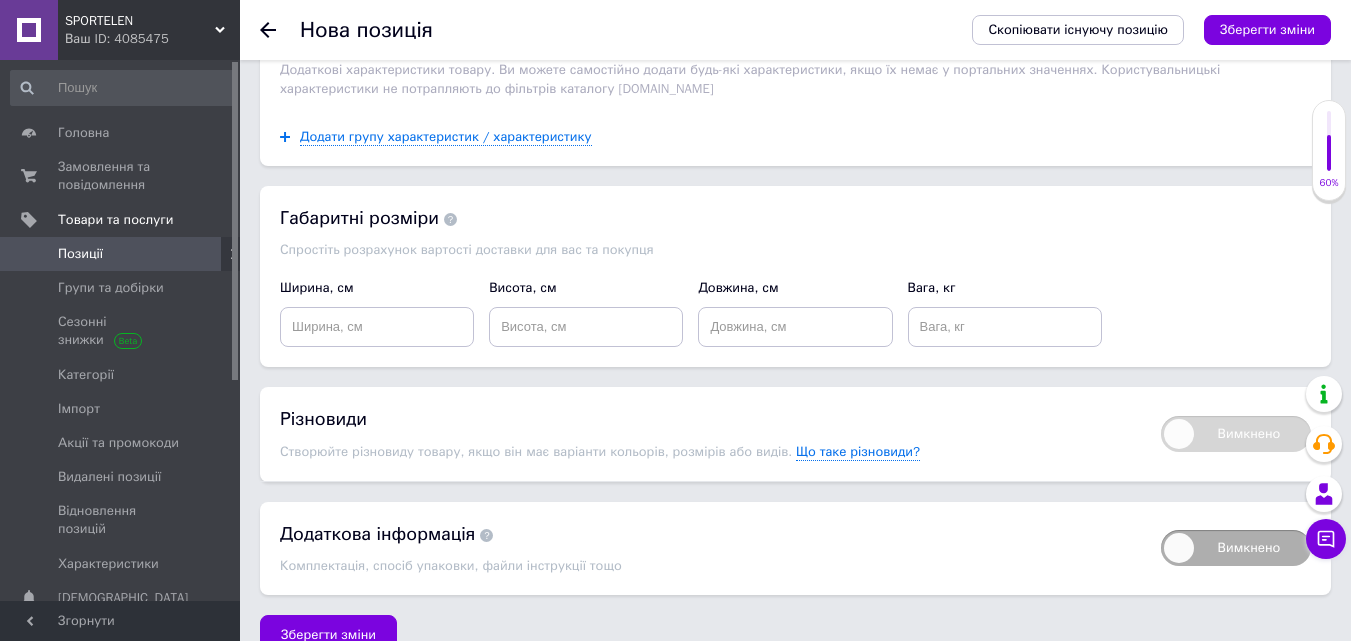 scroll, scrollTop: 2626, scrollLeft: 0, axis: vertical 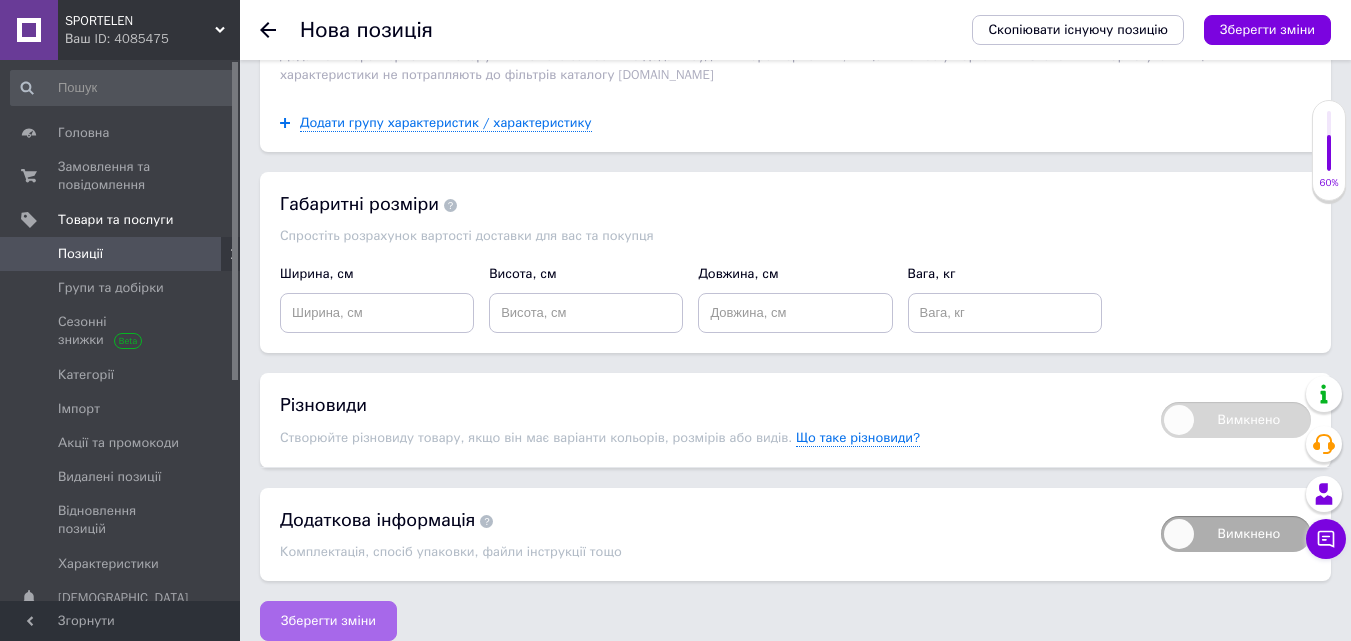 click on "Зберегти зміни" at bounding box center (328, 621) 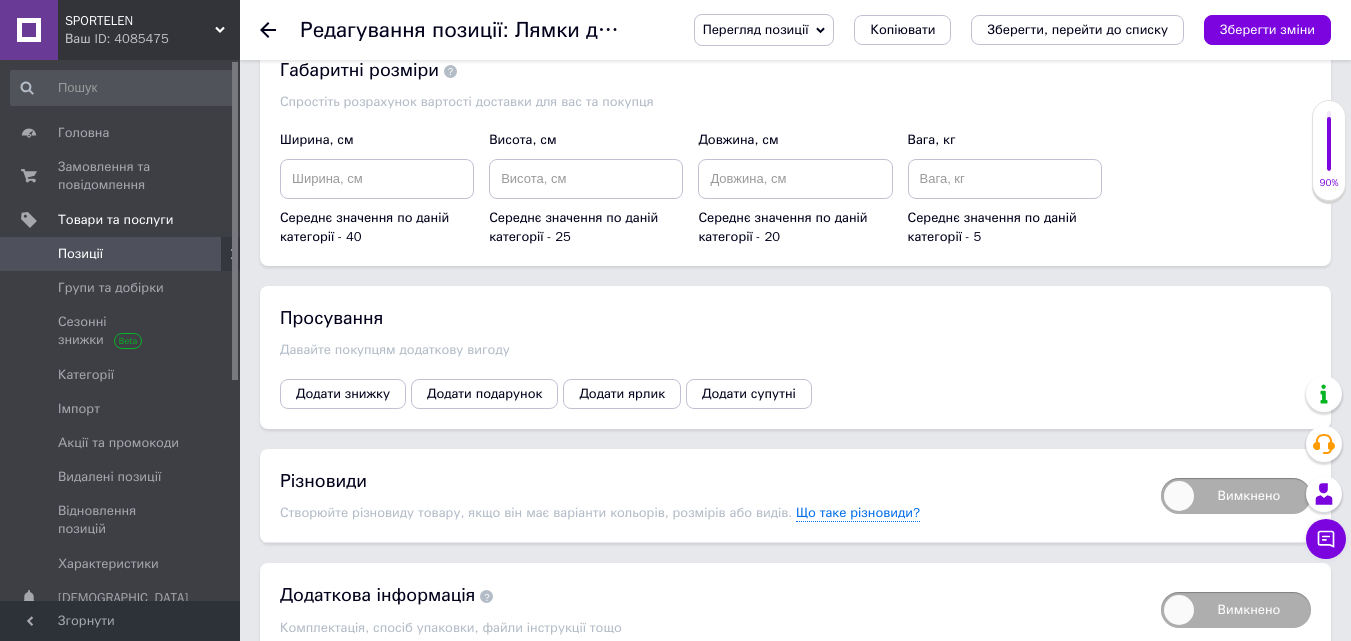 scroll, scrollTop: 2200, scrollLeft: 0, axis: vertical 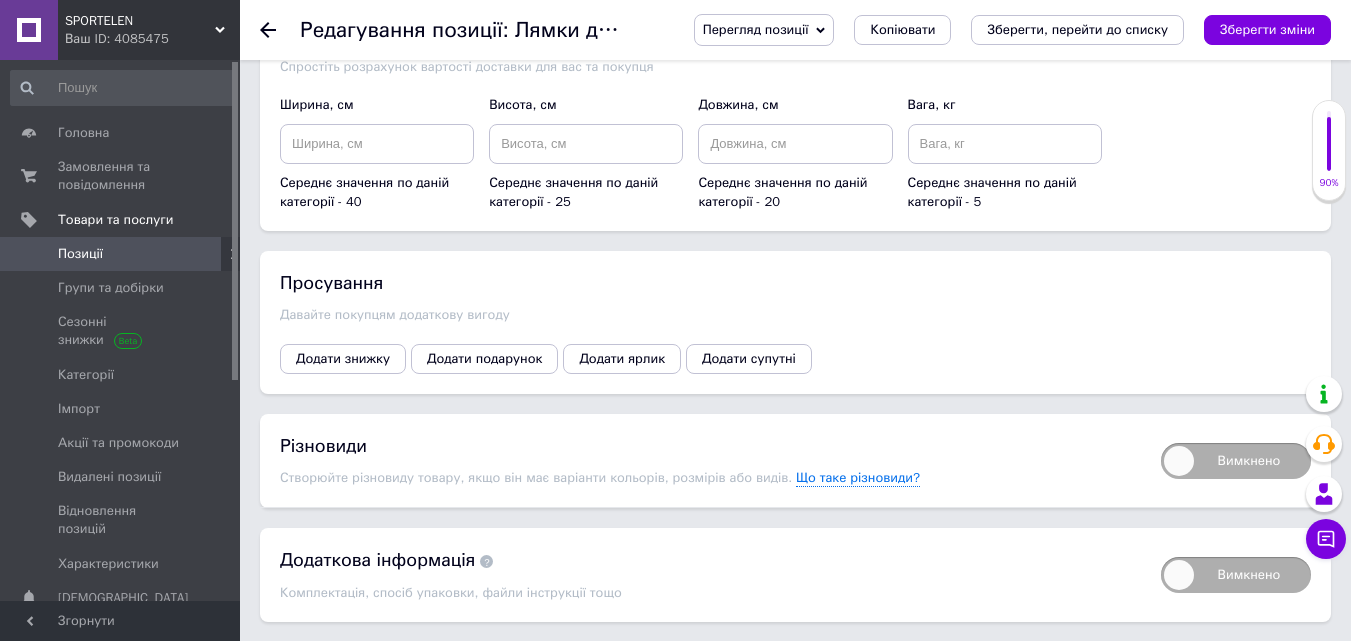 click on "Вимкнено" at bounding box center (1236, 461) 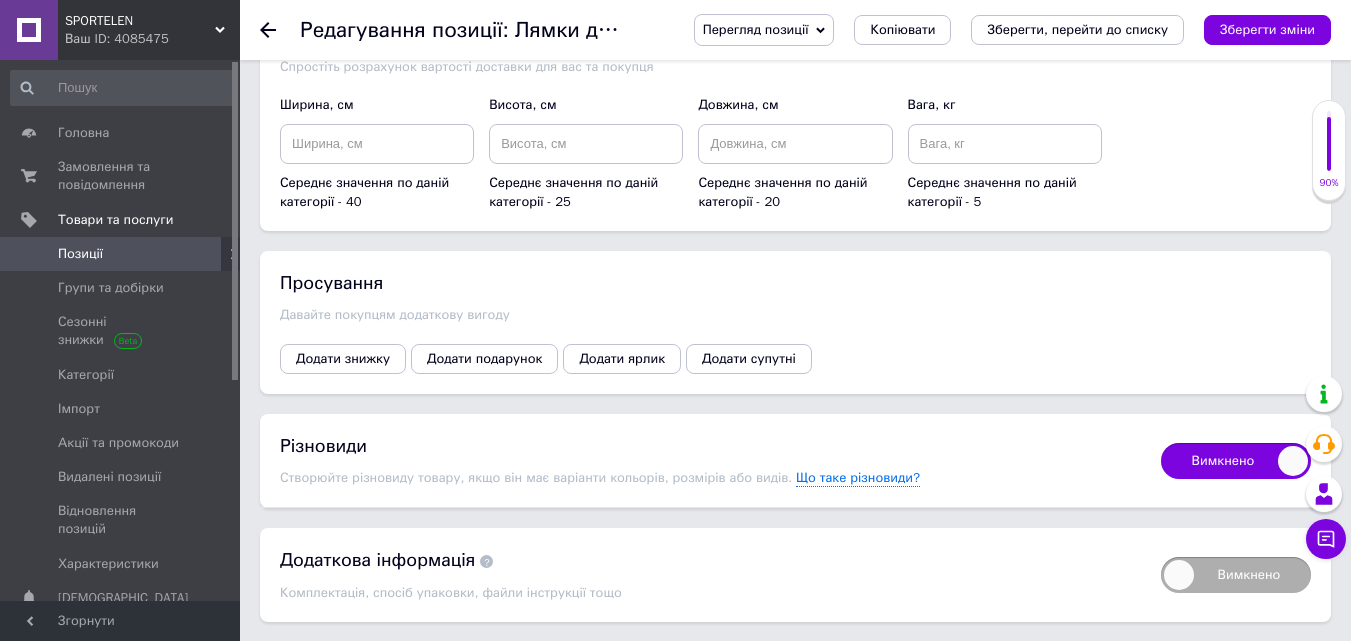 checkbox on "true" 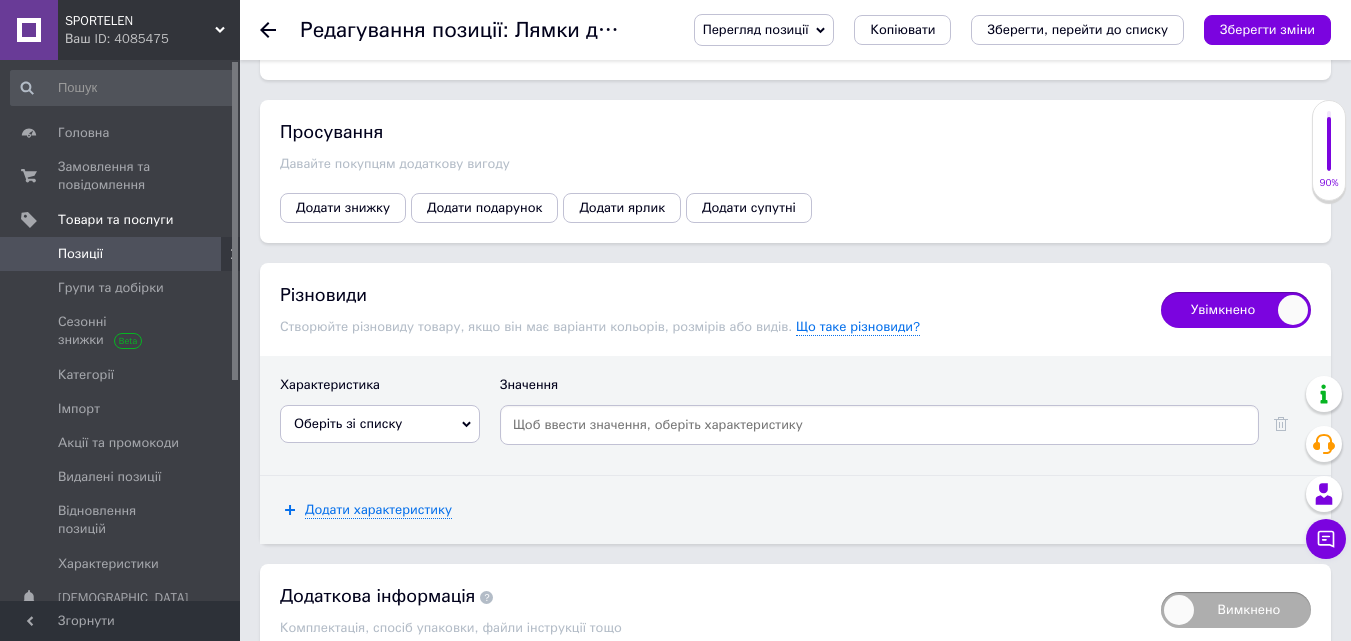 scroll, scrollTop: 2400, scrollLeft: 0, axis: vertical 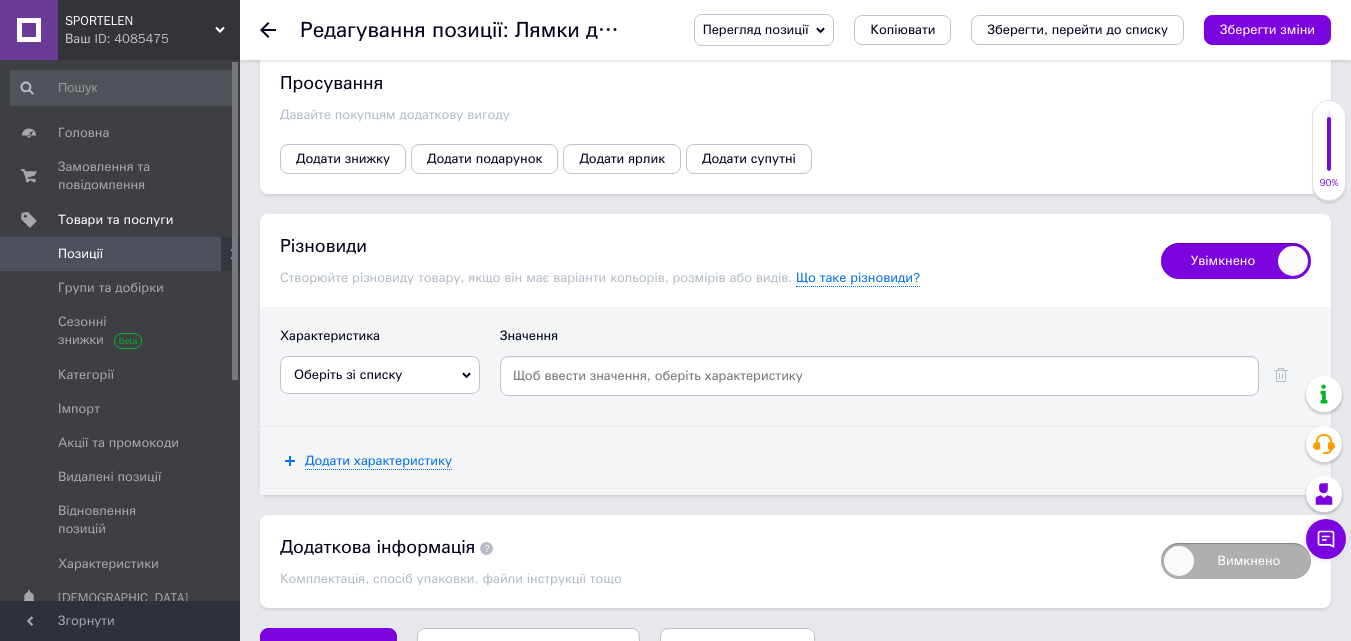 click 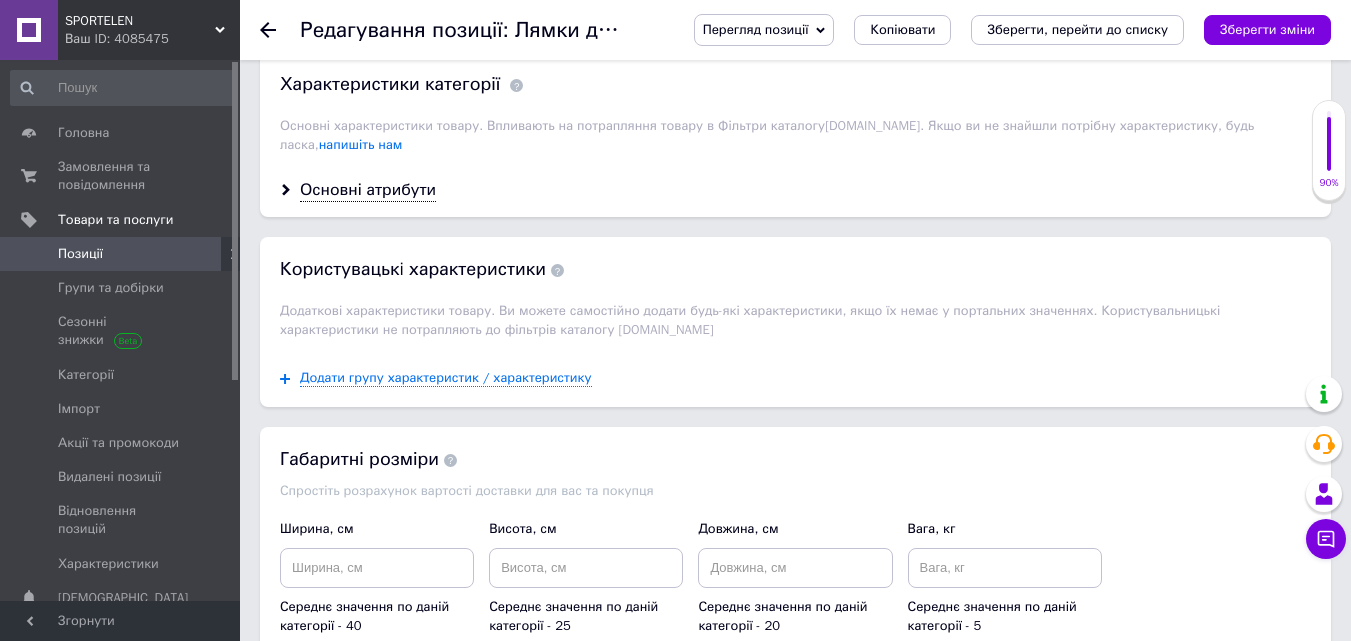 scroll, scrollTop: 1700, scrollLeft: 0, axis: vertical 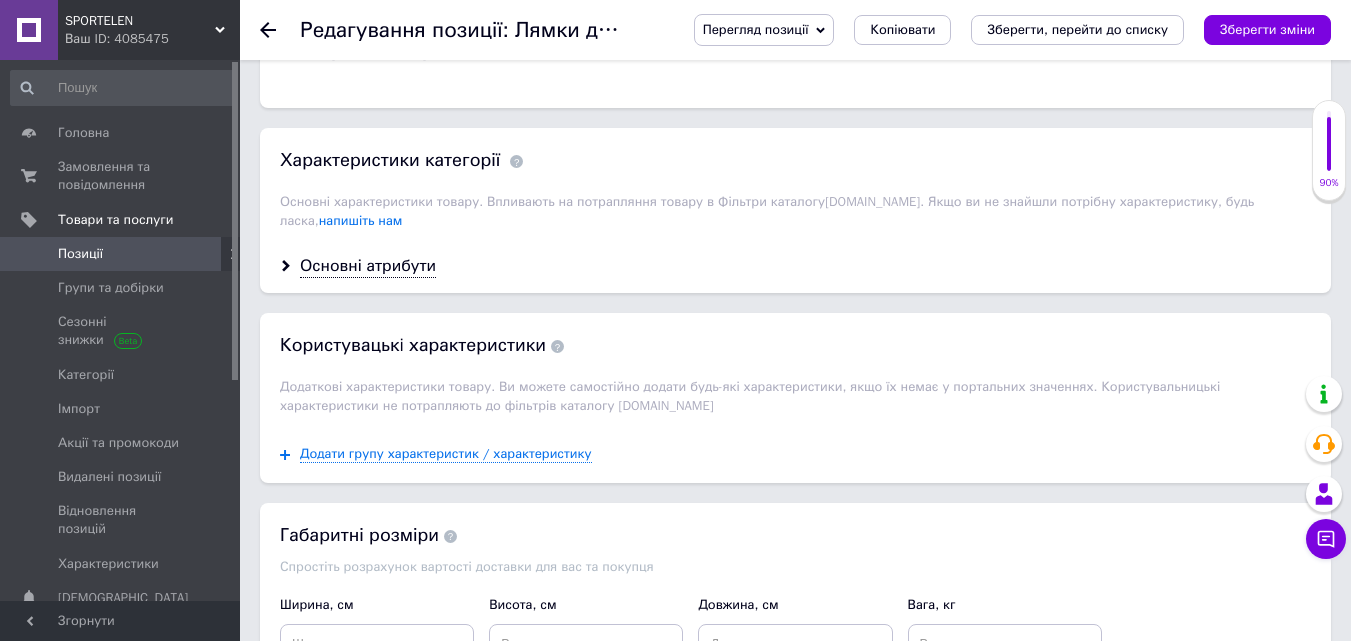click on "Додати групу характеристик / характеристику" at bounding box center [795, 454] 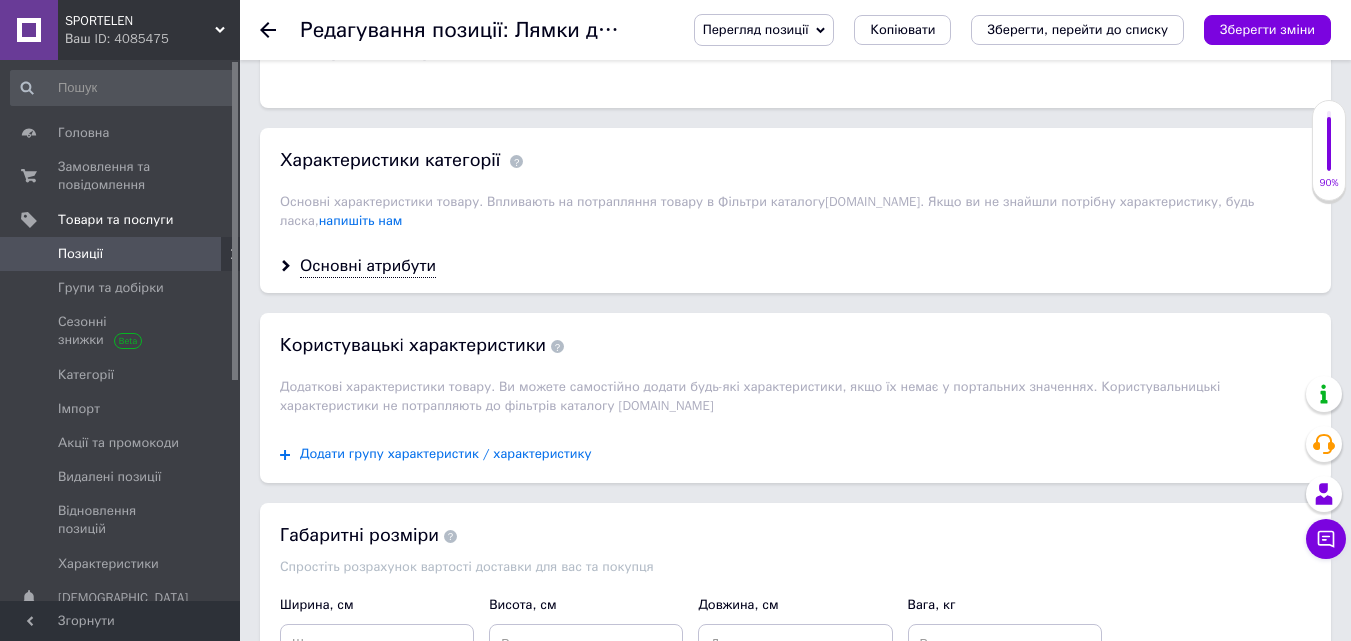 click on "Додати групу характеристик / характеристику" at bounding box center [446, 454] 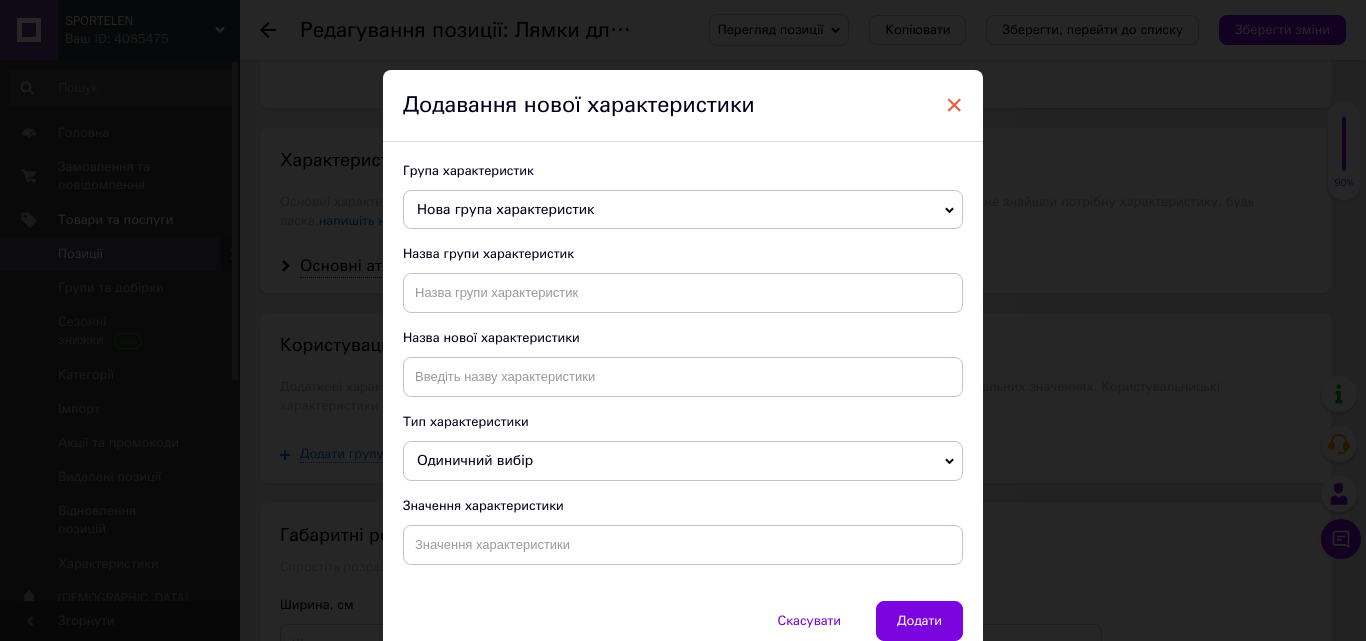 drag, startPoint x: 951, startPoint y: 105, endPoint x: 908, endPoint y: 152, distance: 63.702435 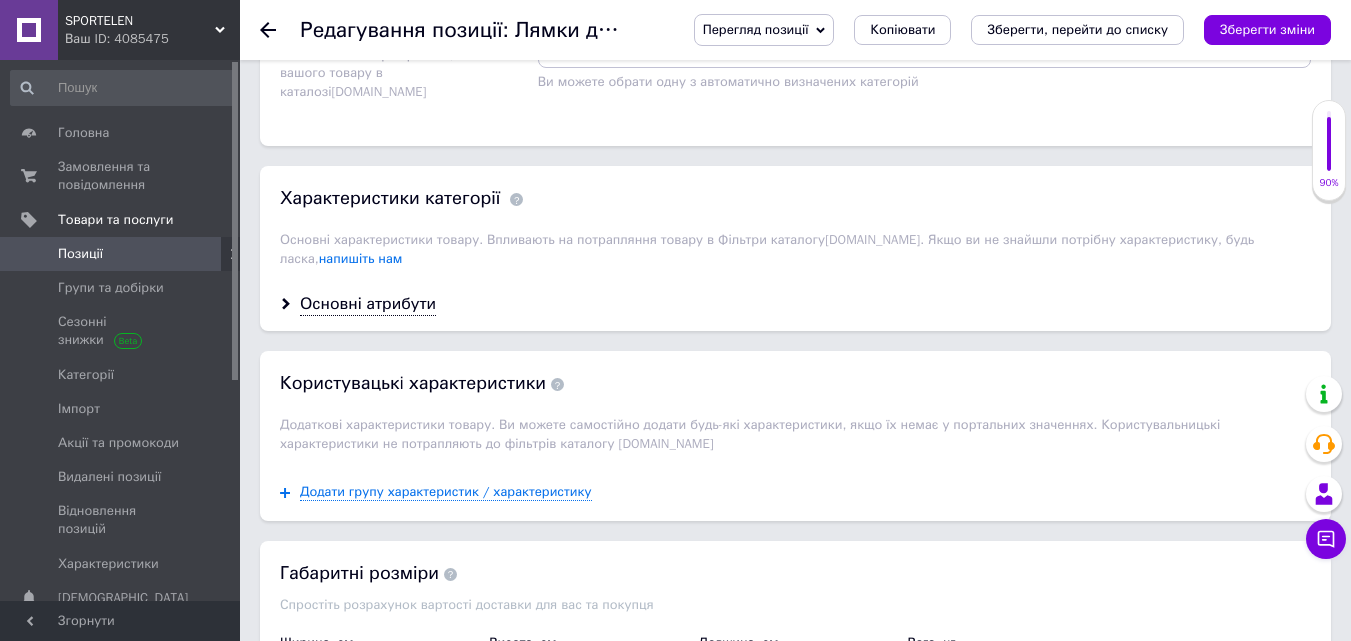 scroll, scrollTop: 1600, scrollLeft: 0, axis: vertical 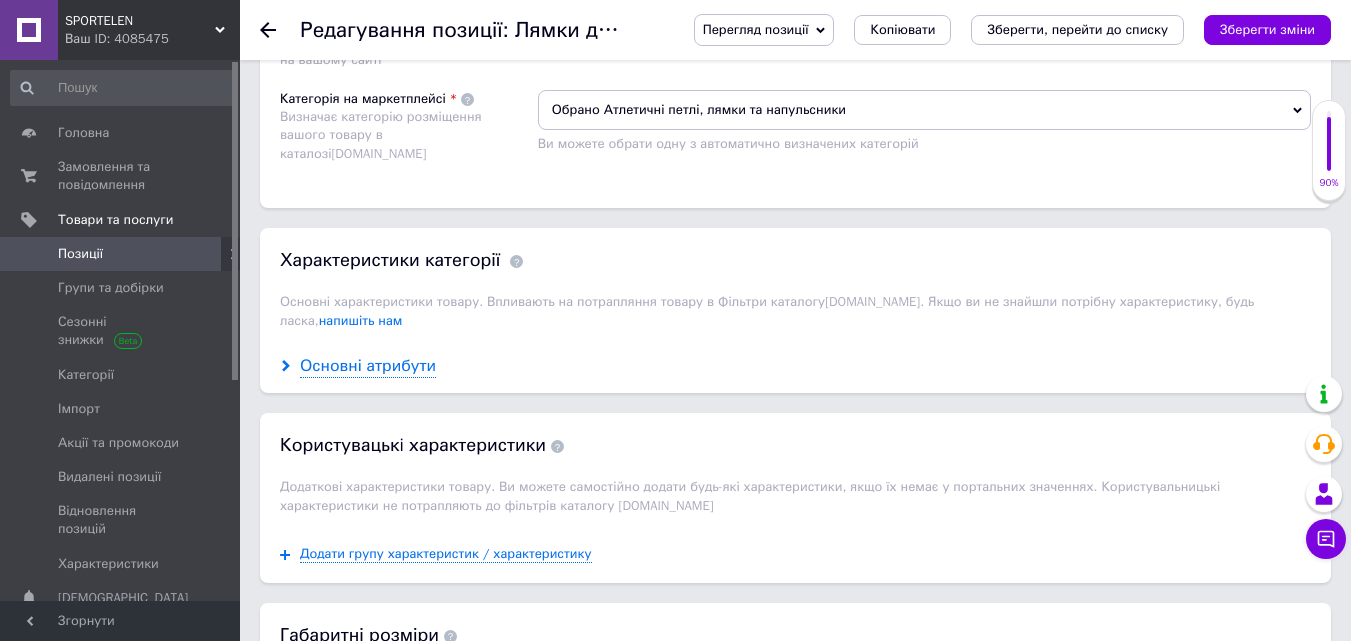 click on "Основні атрибути" at bounding box center [368, 366] 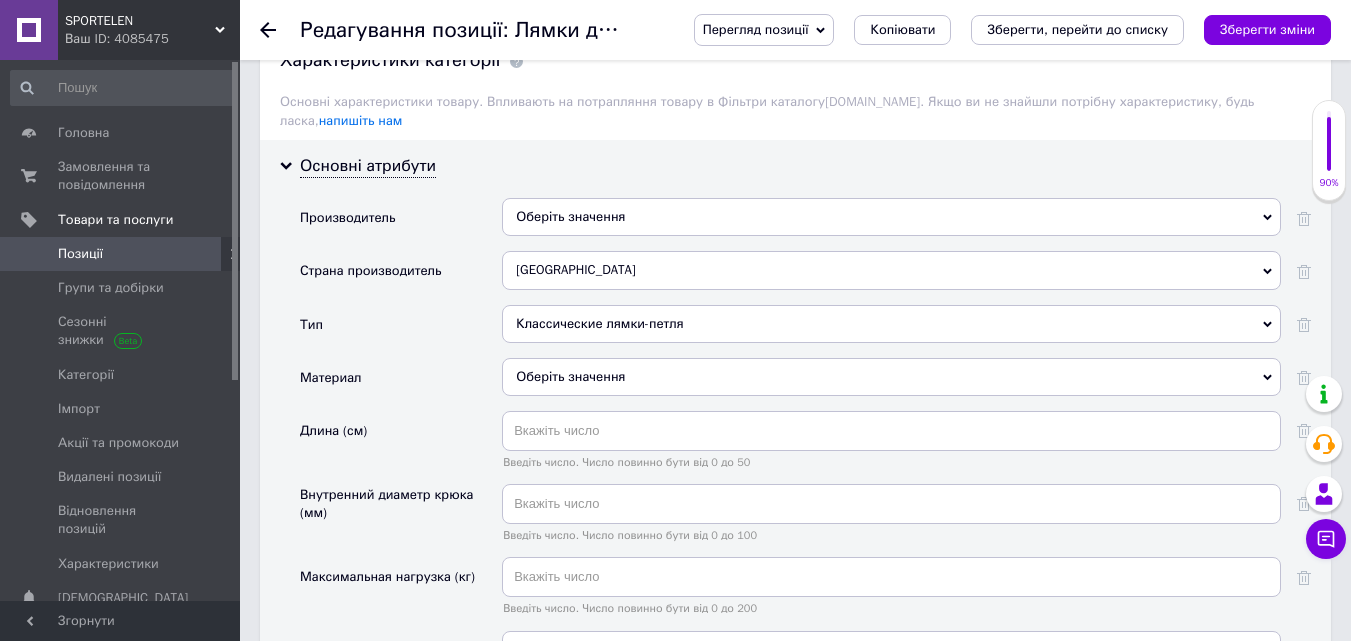 scroll, scrollTop: 1900, scrollLeft: 0, axis: vertical 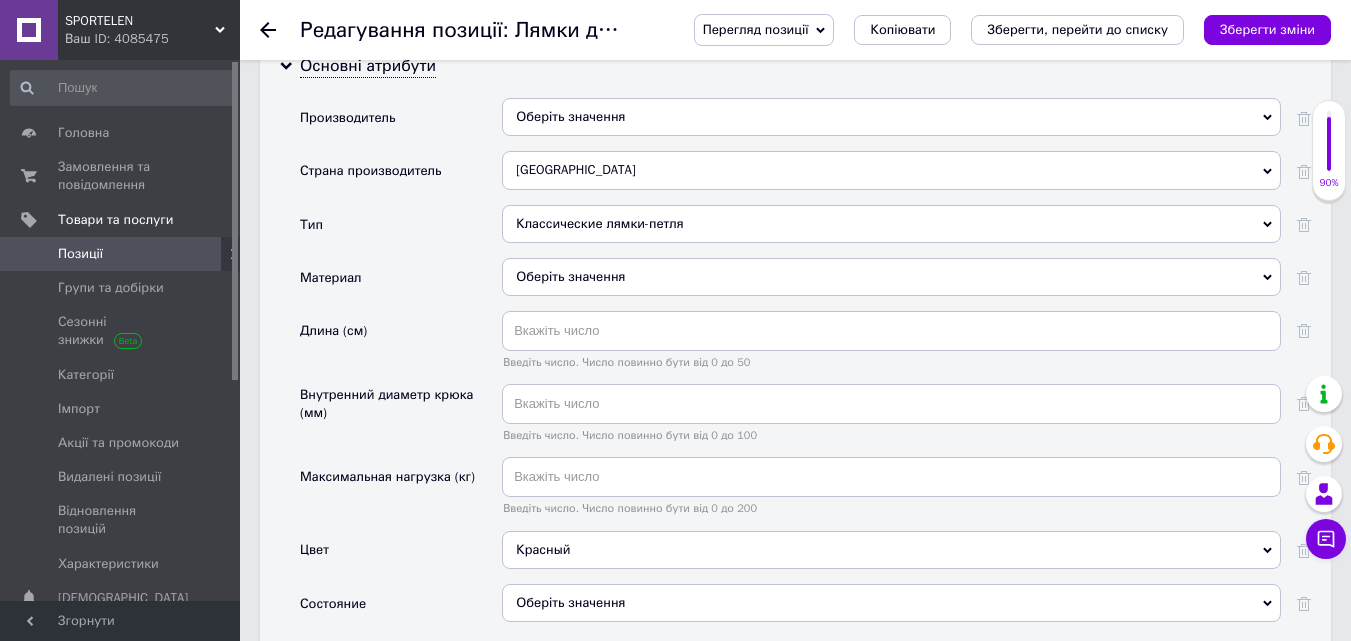 click on "Оберіть значення" at bounding box center [891, 603] 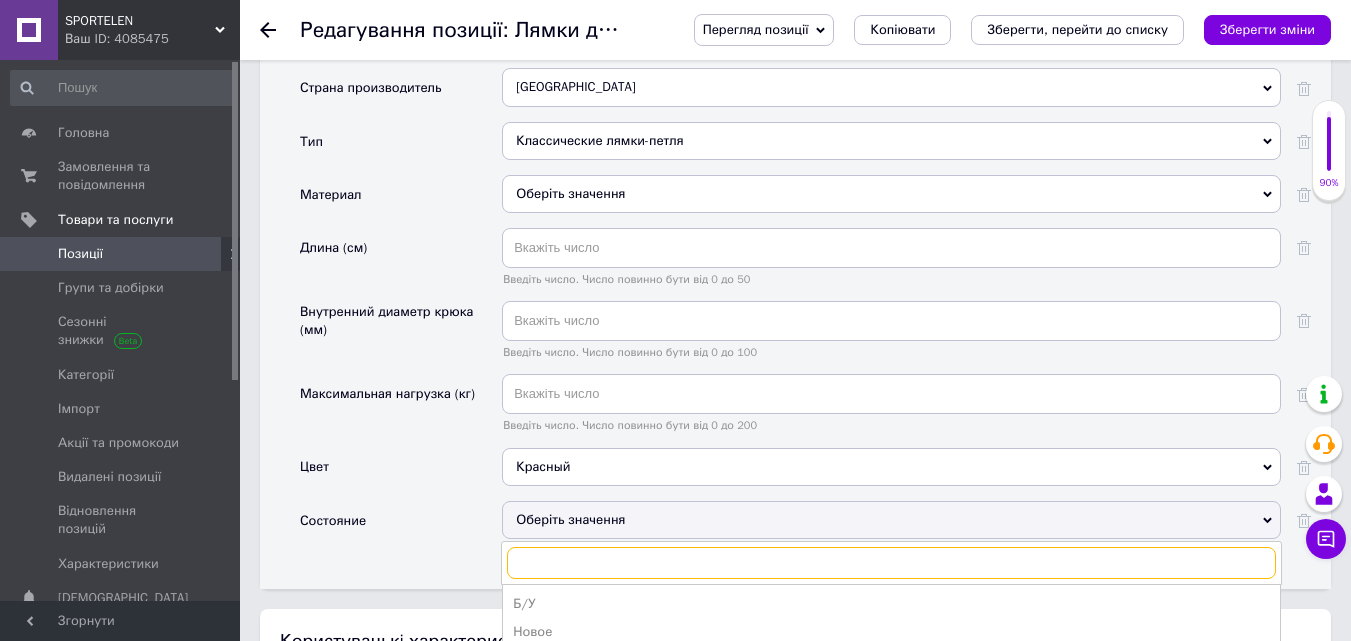 scroll, scrollTop: 2103, scrollLeft: 0, axis: vertical 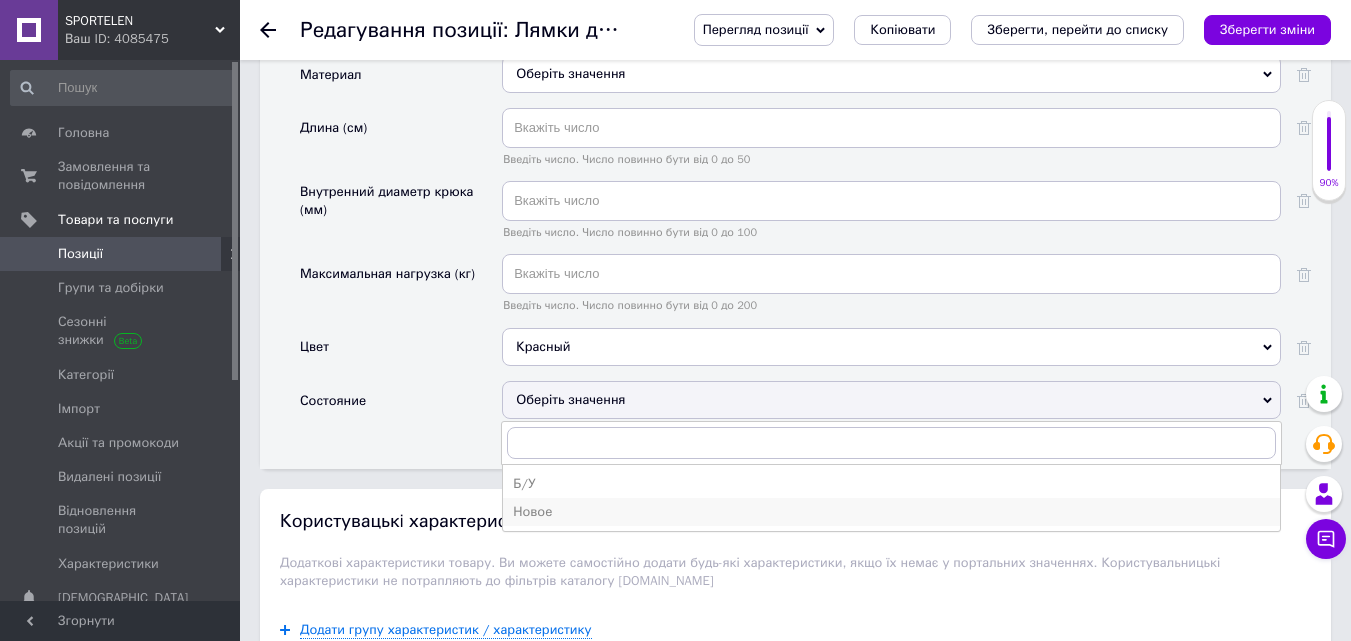 click on "Новое" at bounding box center [891, 512] 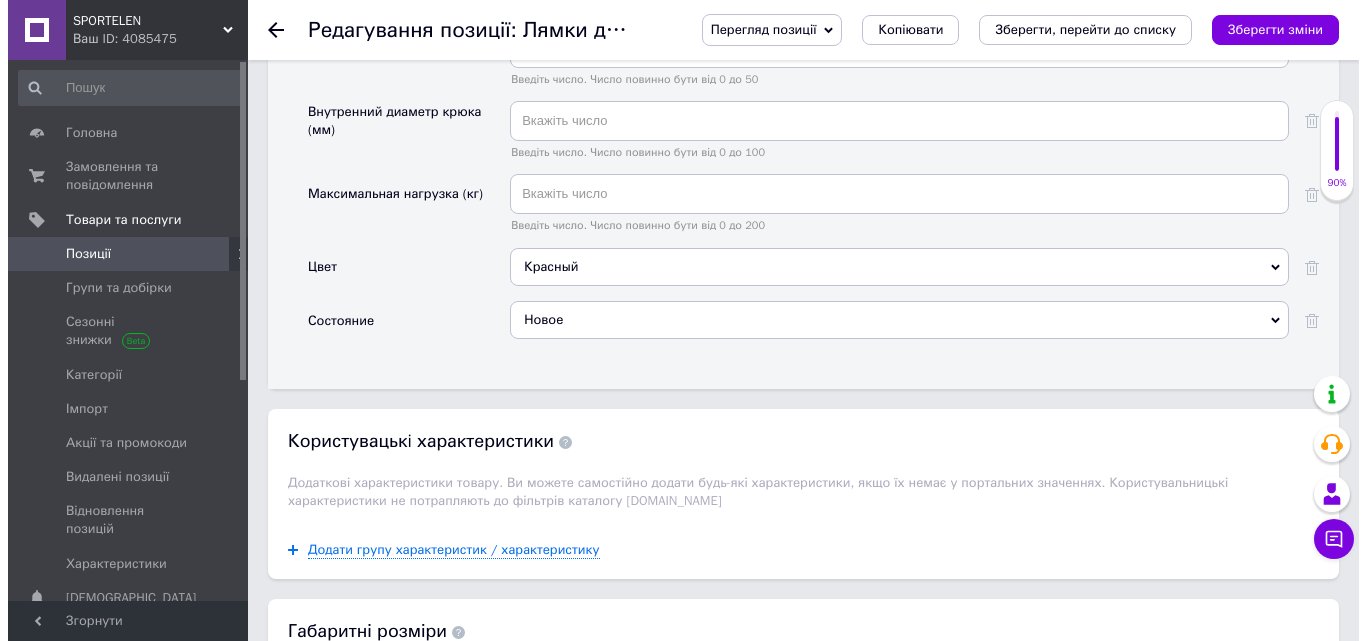 scroll, scrollTop: 2303, scrollLeft: 0, axis: vertical 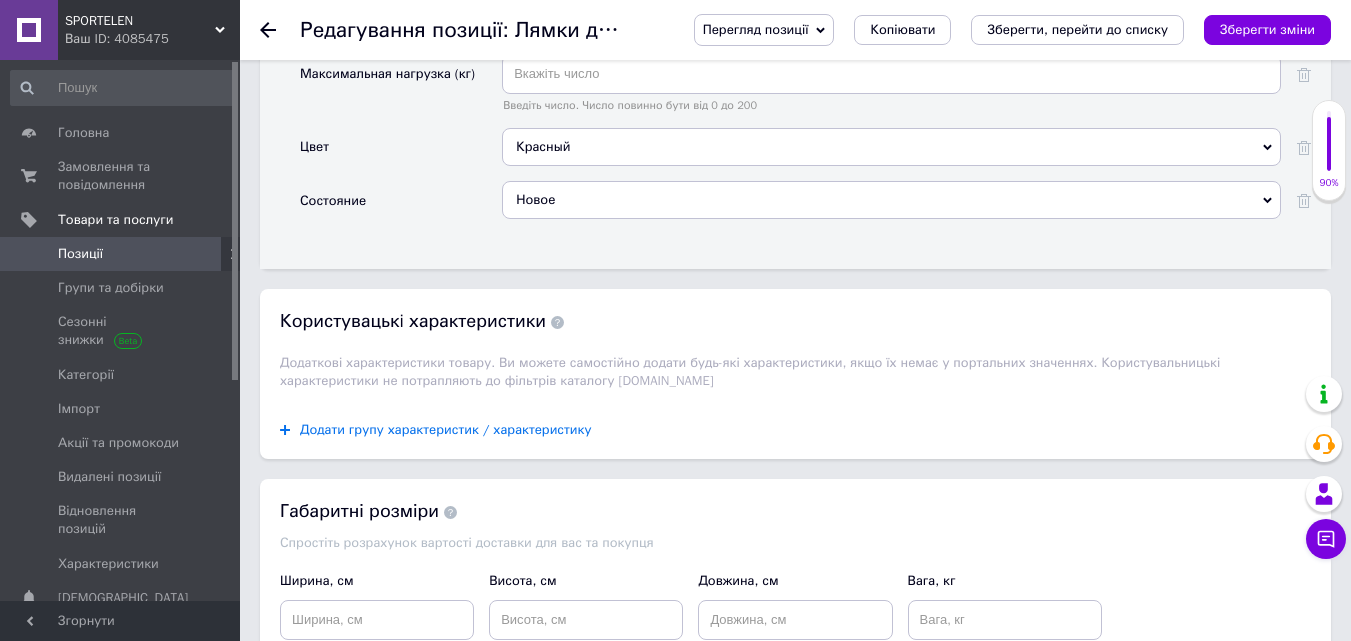 click on "Додати групу характеристик / характеристику" at bounding box center (446, 430) 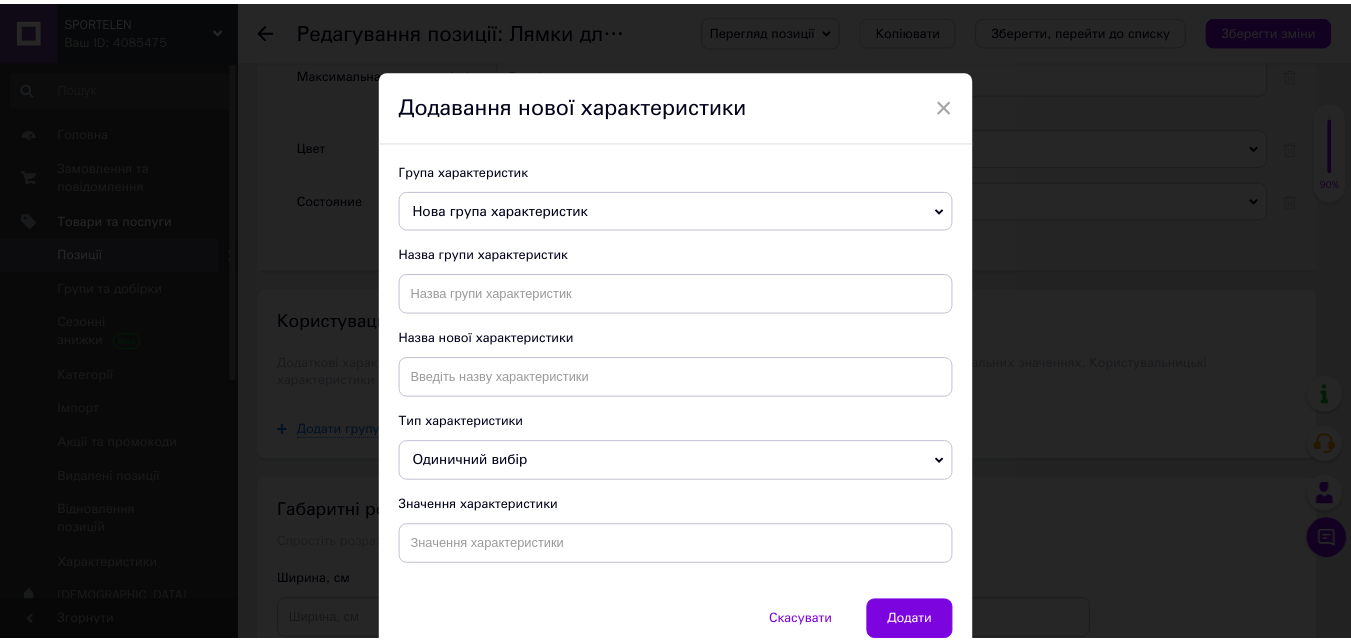 scroll, scrollTop: 85, scrollLeft: 0, axis: vertical 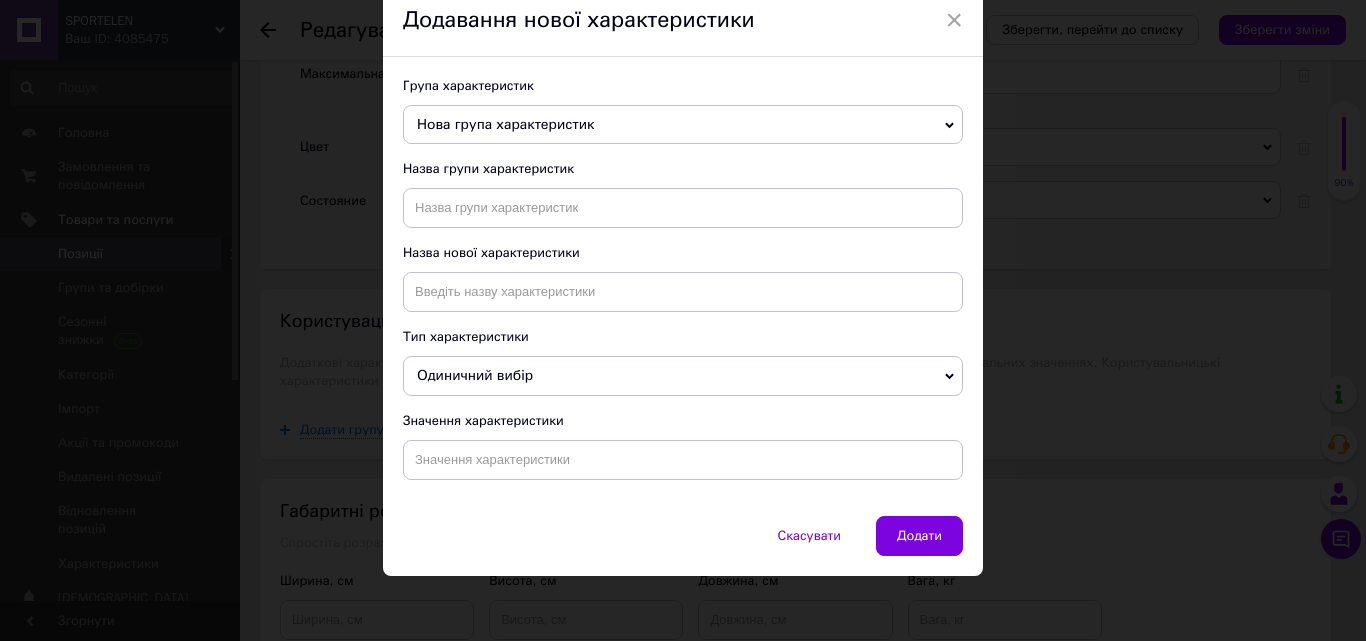 click 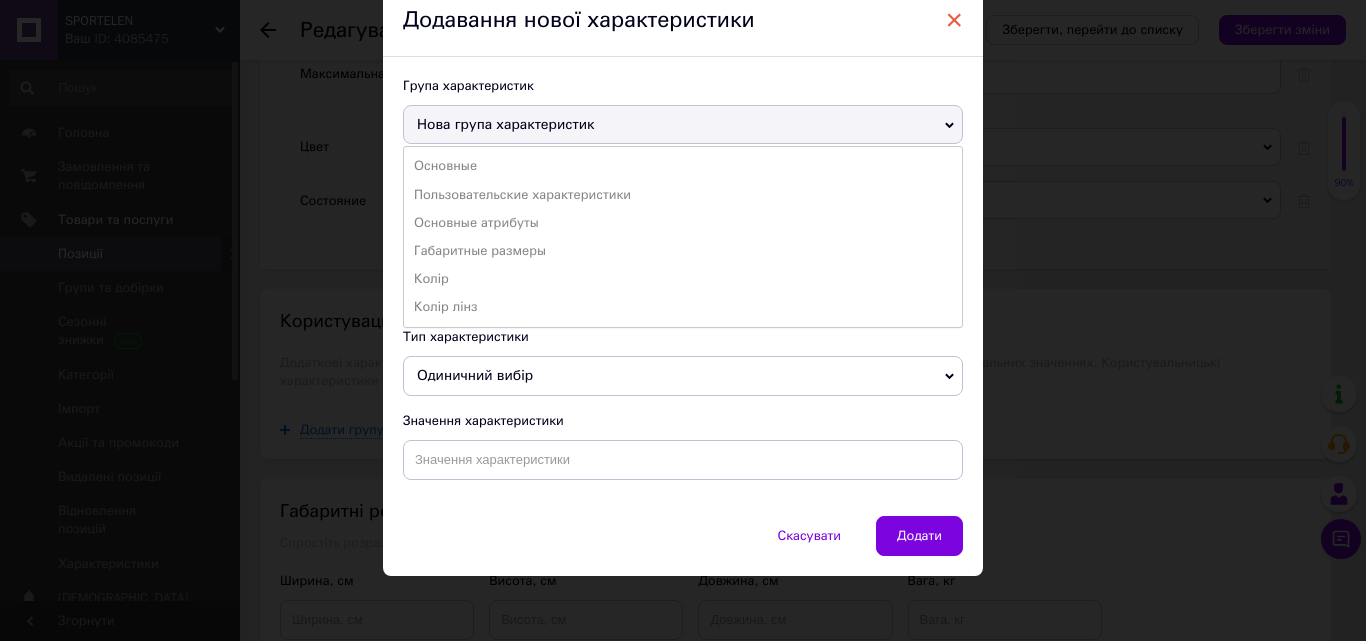 click on "×" at bounding box center [954, 20] 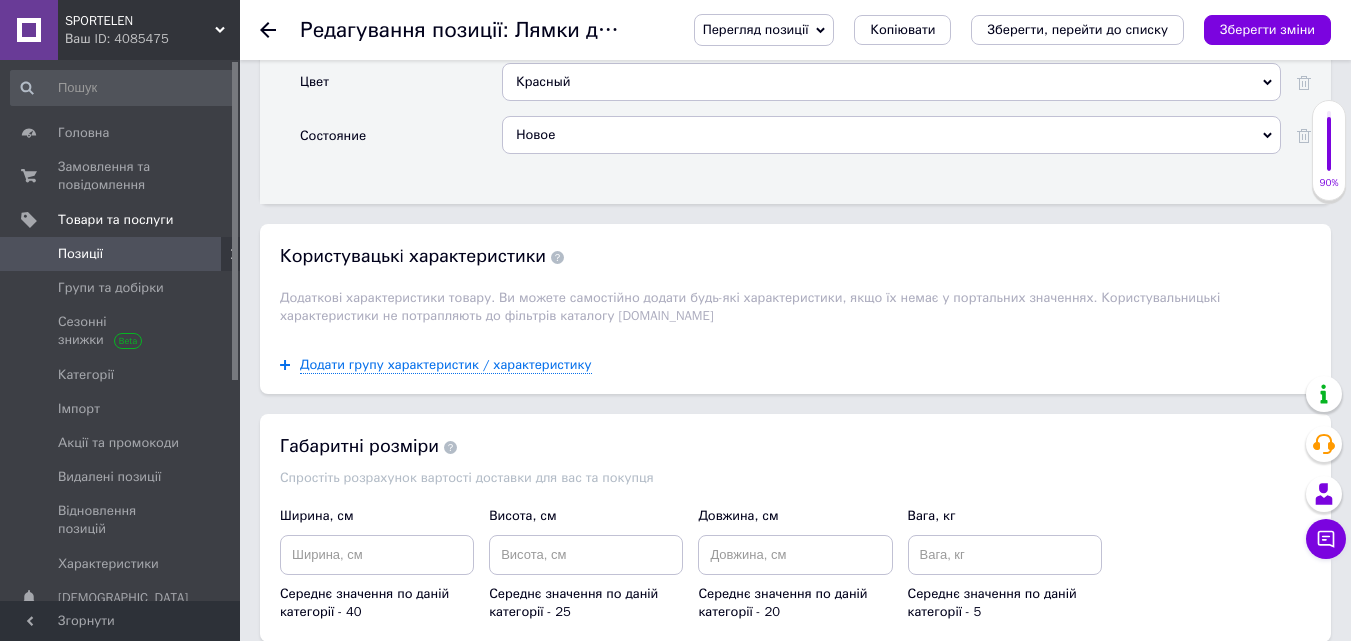 scroll, scrollTop: 2403, scrollLeft: 0, axis: vertical 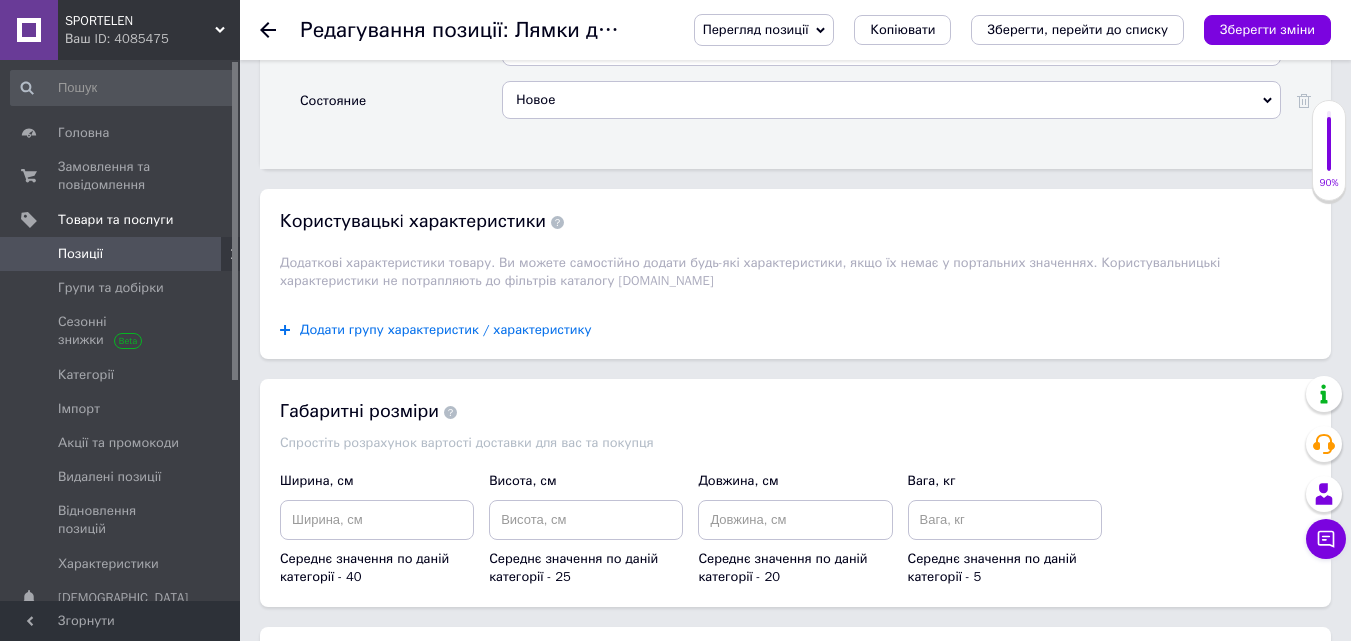 click on "Додати групу характеристик / характеристику" at bounding box center (446, 330) 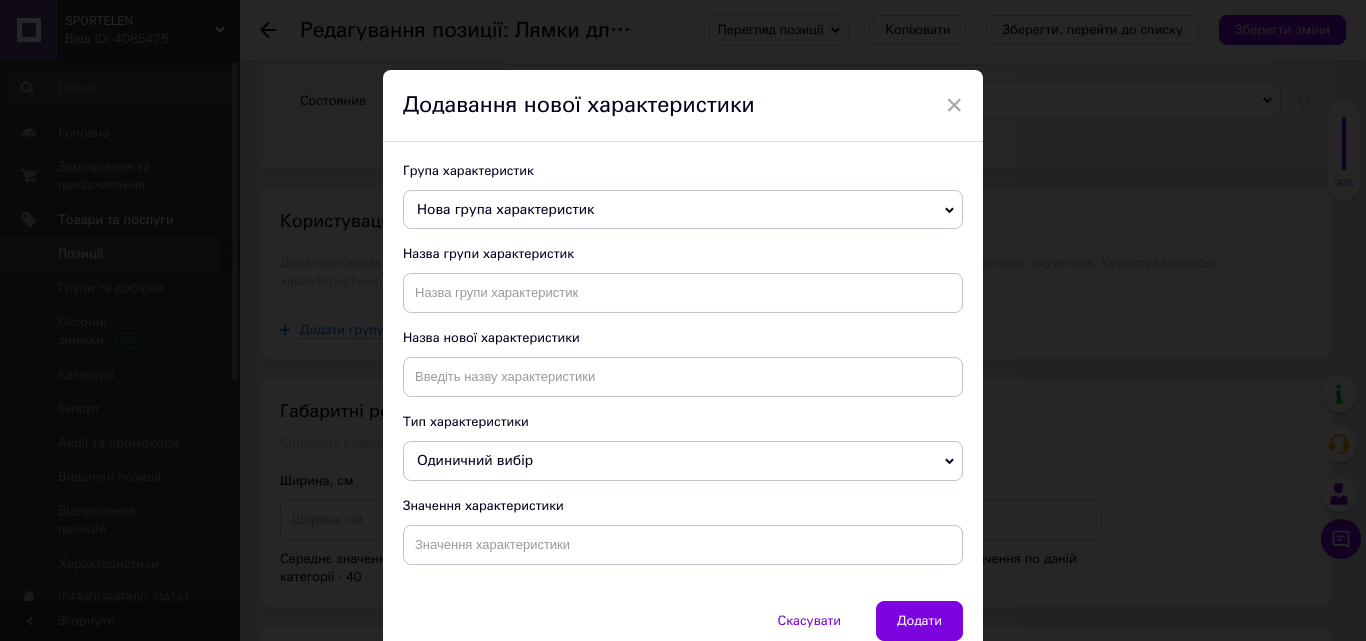 click on "Одиничний вибір" at bounding box center (683, 461) 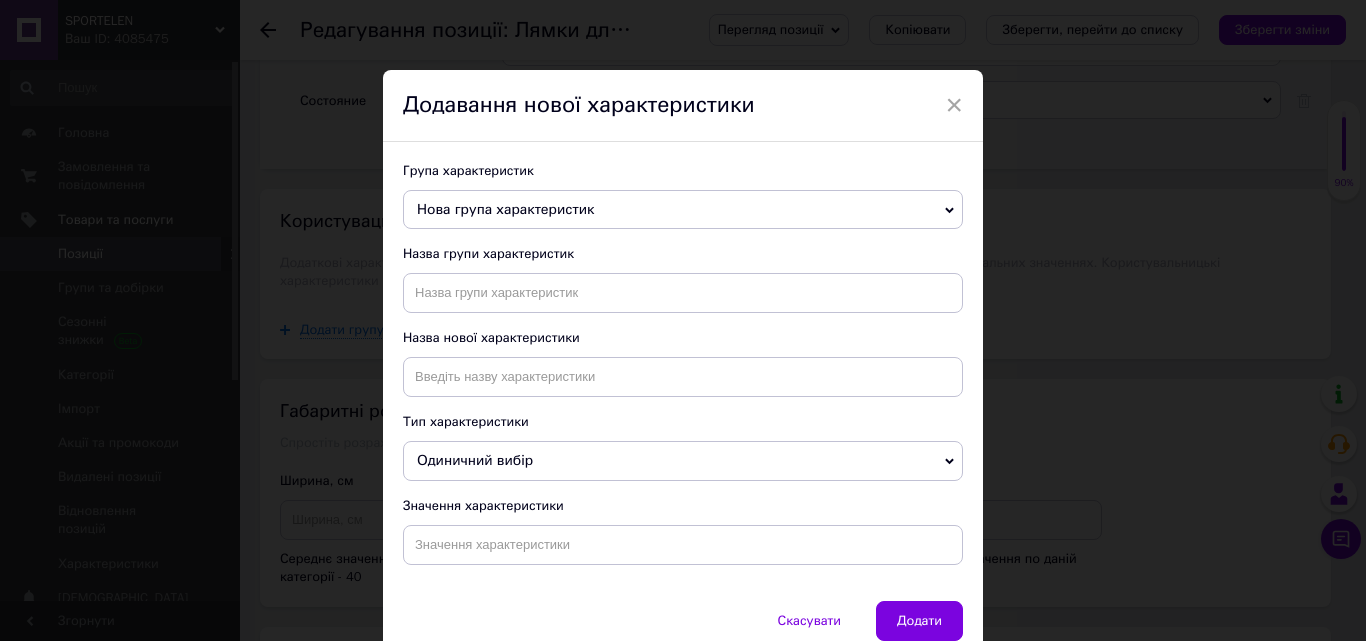 click on "× Додавання нової характеристики Група характеристик Нова група характеристик Основные Пользовательские характеристики Основные атрибуты Габаритные размеры Колір Колір лінз Назва групи характеристик Назва нової характеристики Тип характеристики Одиничний вибір Множинний вибір Число Значення характеристики Скасувати   Додати" at bounding box center (683, 320) 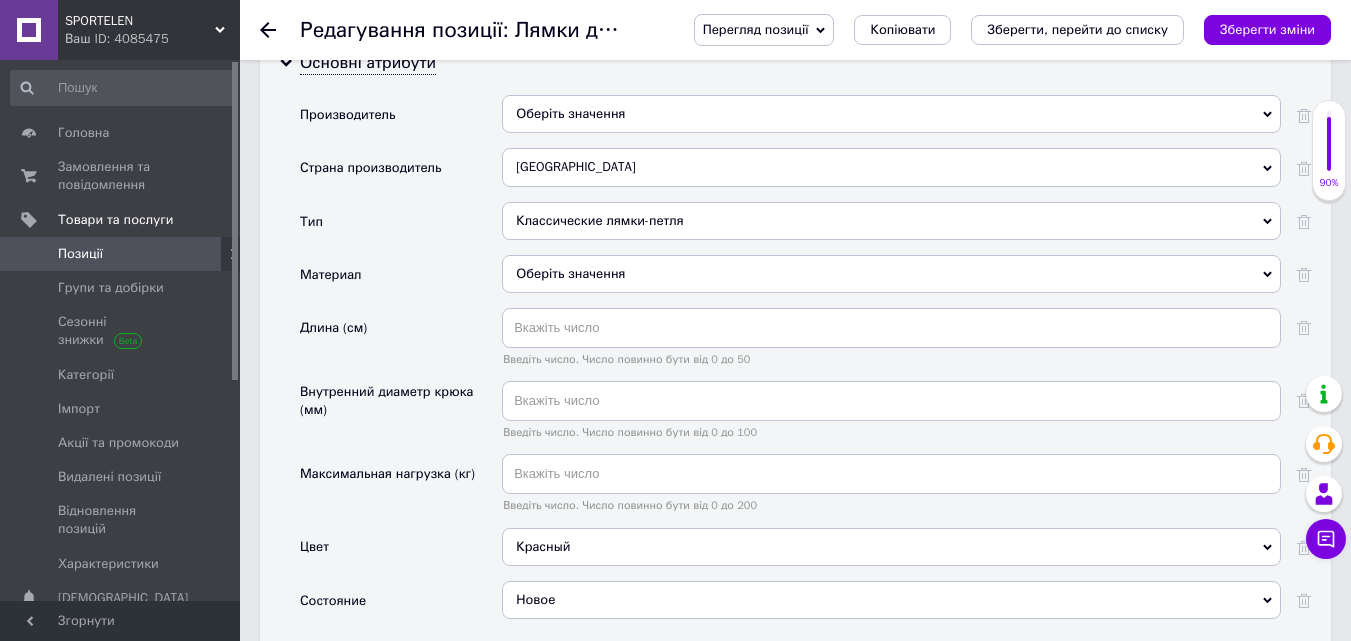 scroll, scrollTop: 1803, scrollLeft: 0, axis: vertical 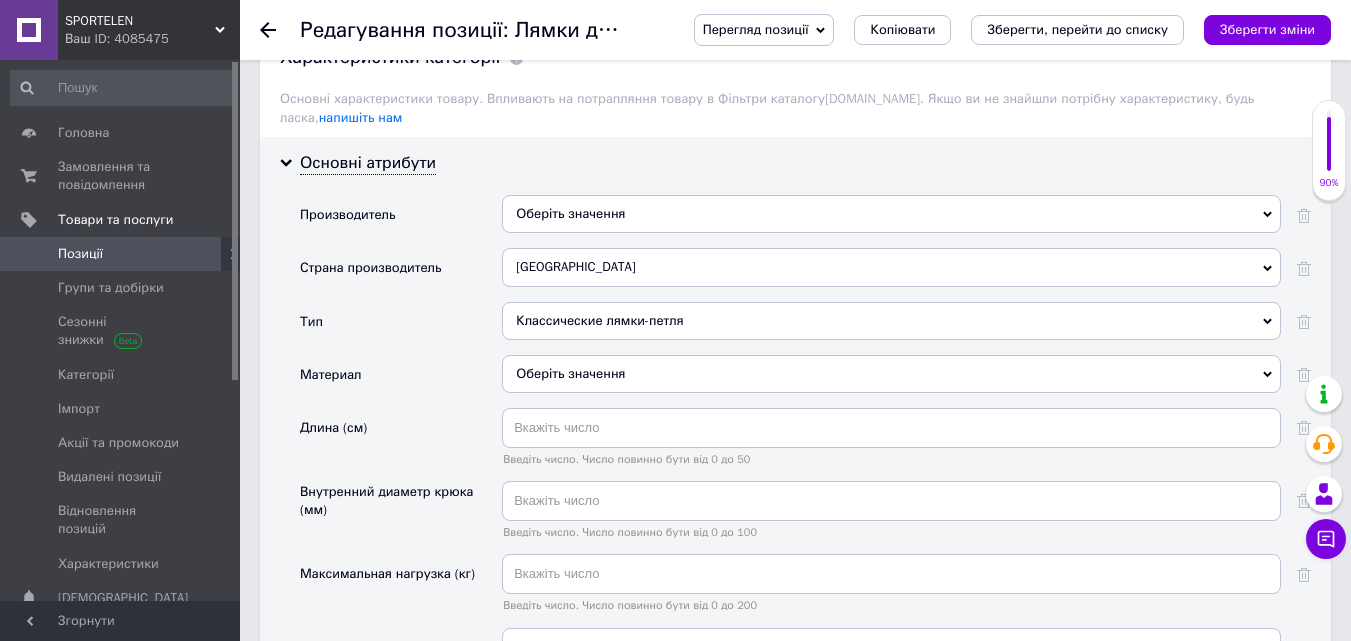 click on "Классические лямки-петля" at bounding box center (891, 321) 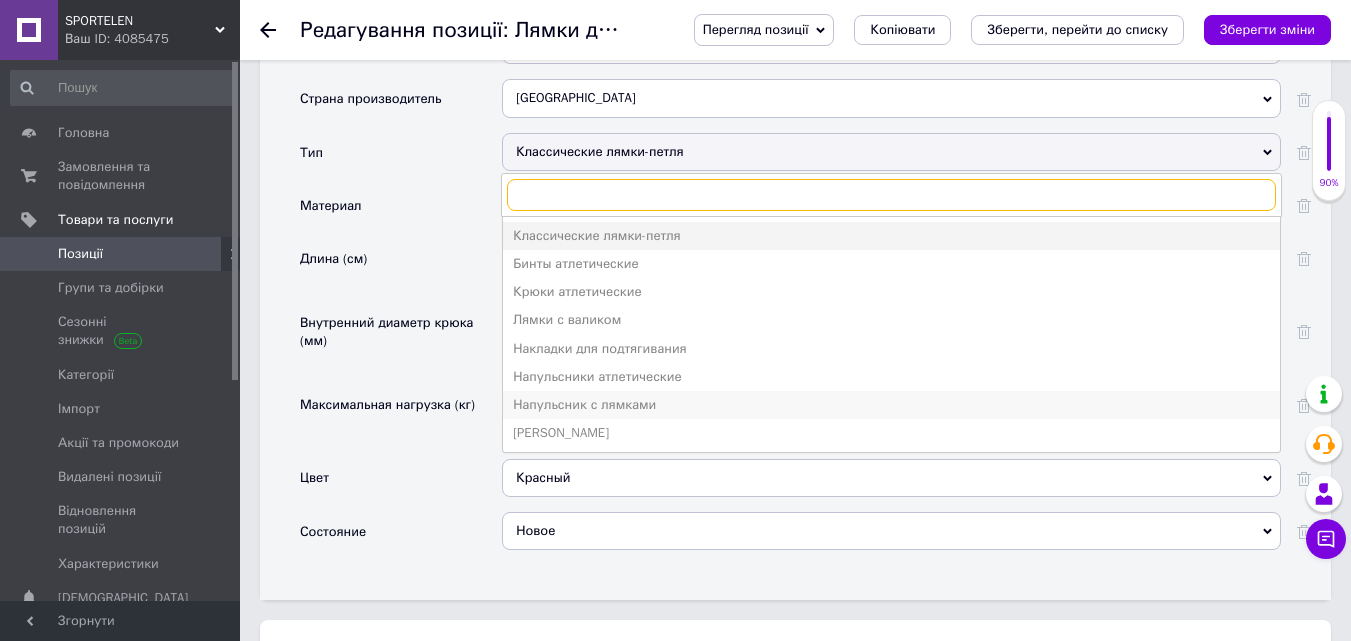 scroll, scrollTop: 2003, scrollLeft: 0, axis: vertical 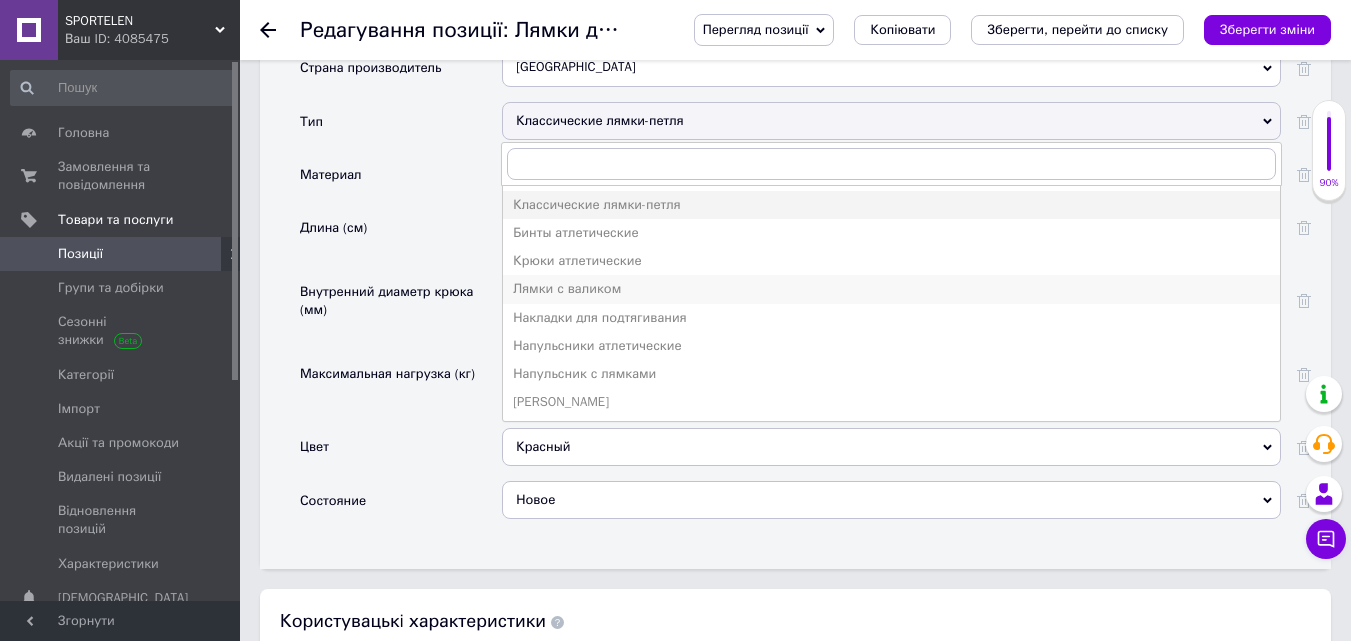 click on "Лямки с валиком" at bounding box center (891, 289) 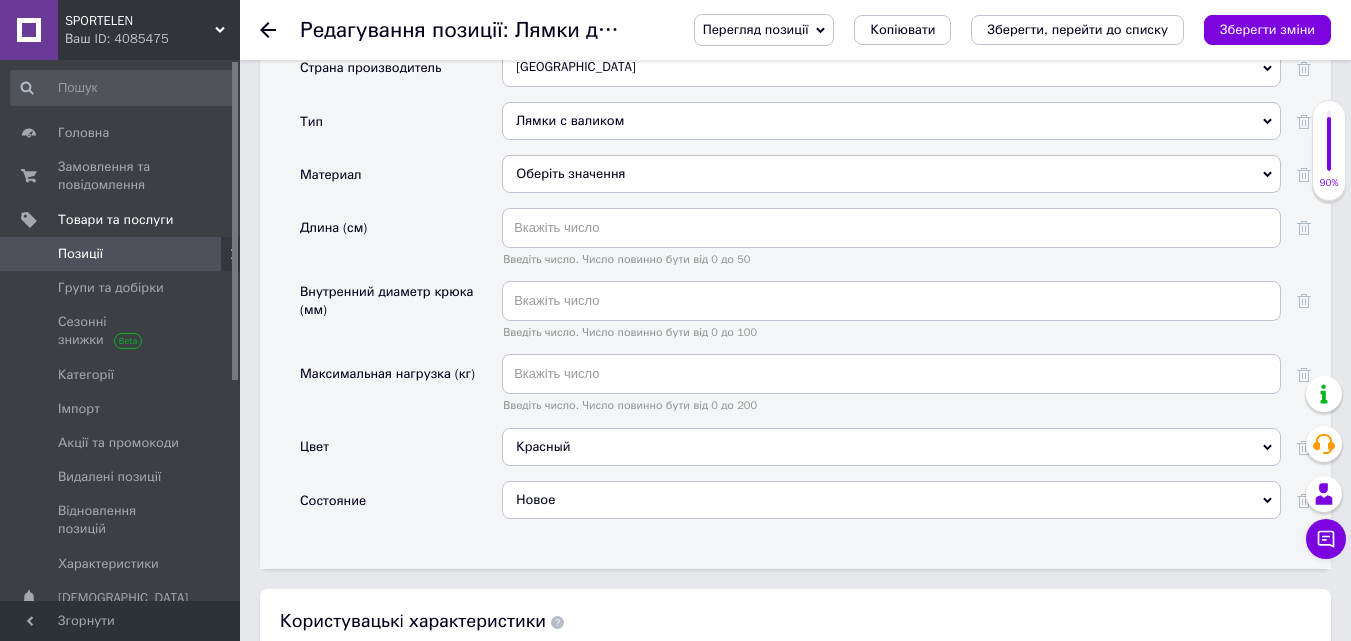click 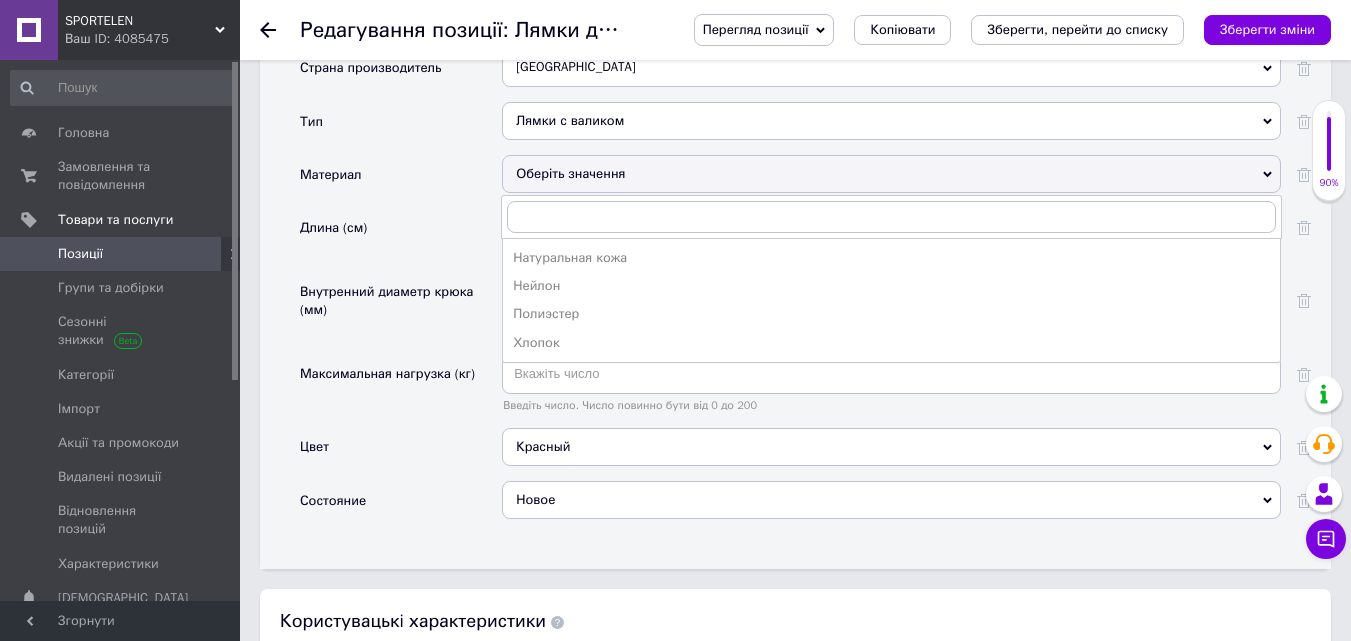 drag, startPoint x: 546, startPoint y: 326, endPoint x: 558, endPoint y: 320, distance: 13.416408 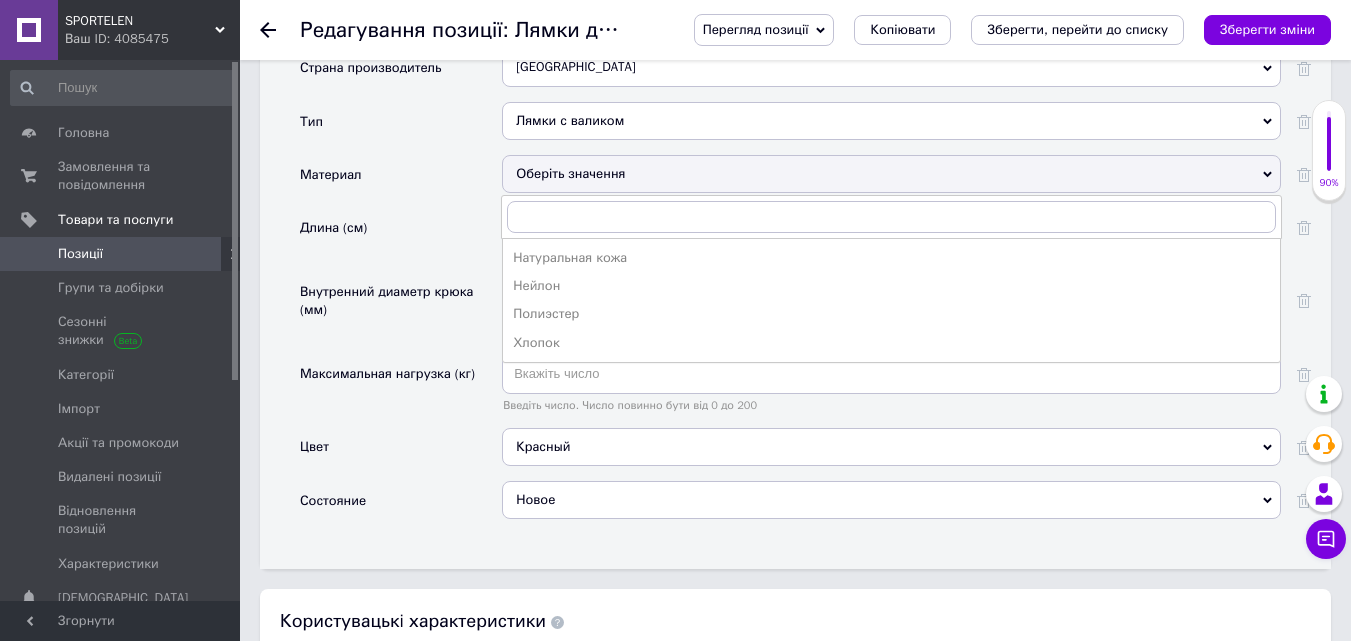 click on "Хлопок" at bounding box center (891, 343) 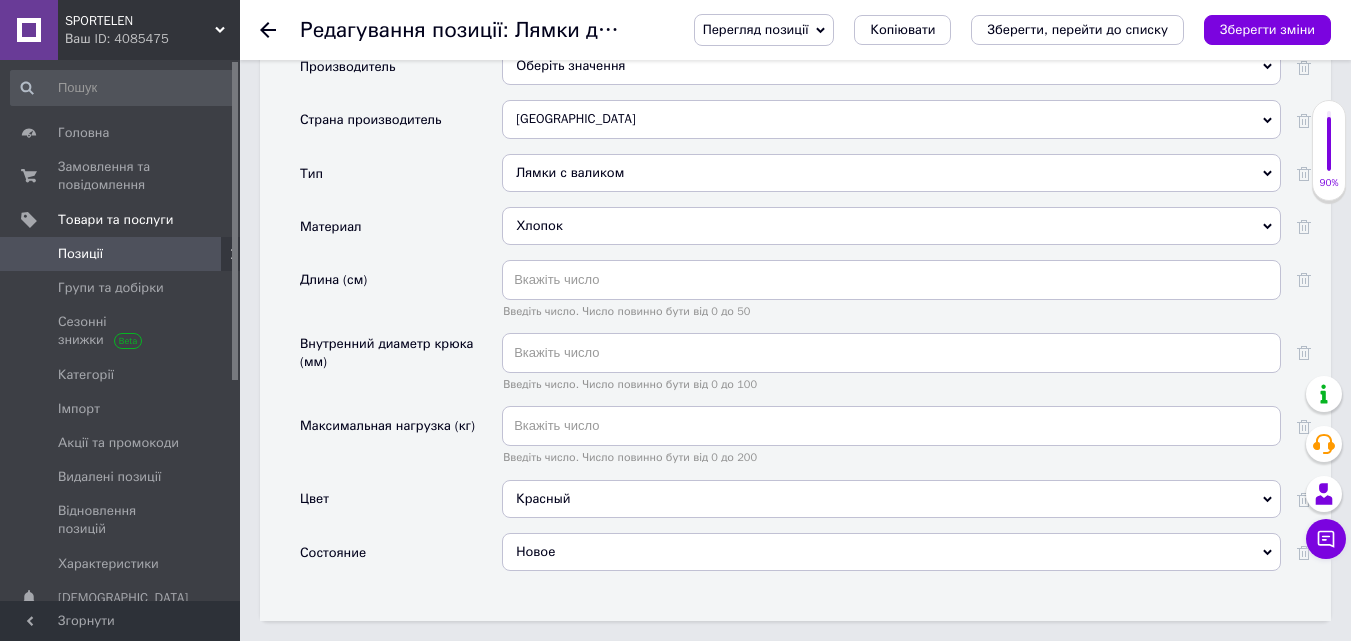 scroll, scrollTop: 1903, scrollLeft: 0, axis: vertical 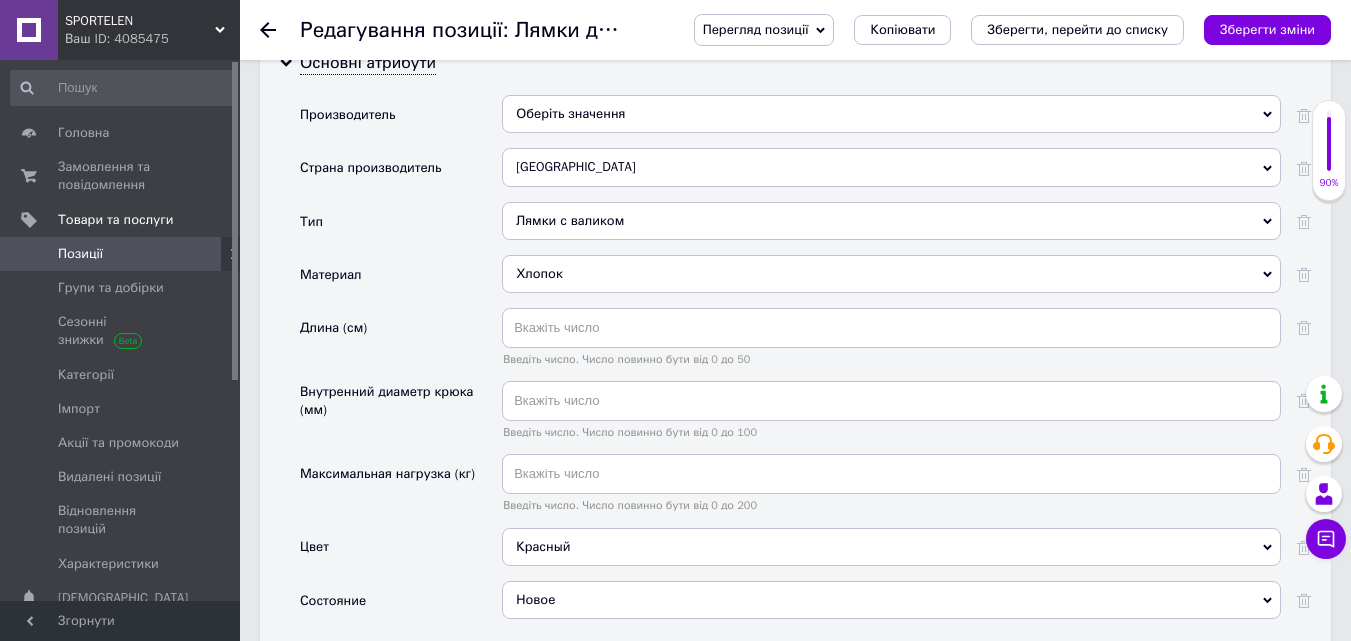 click 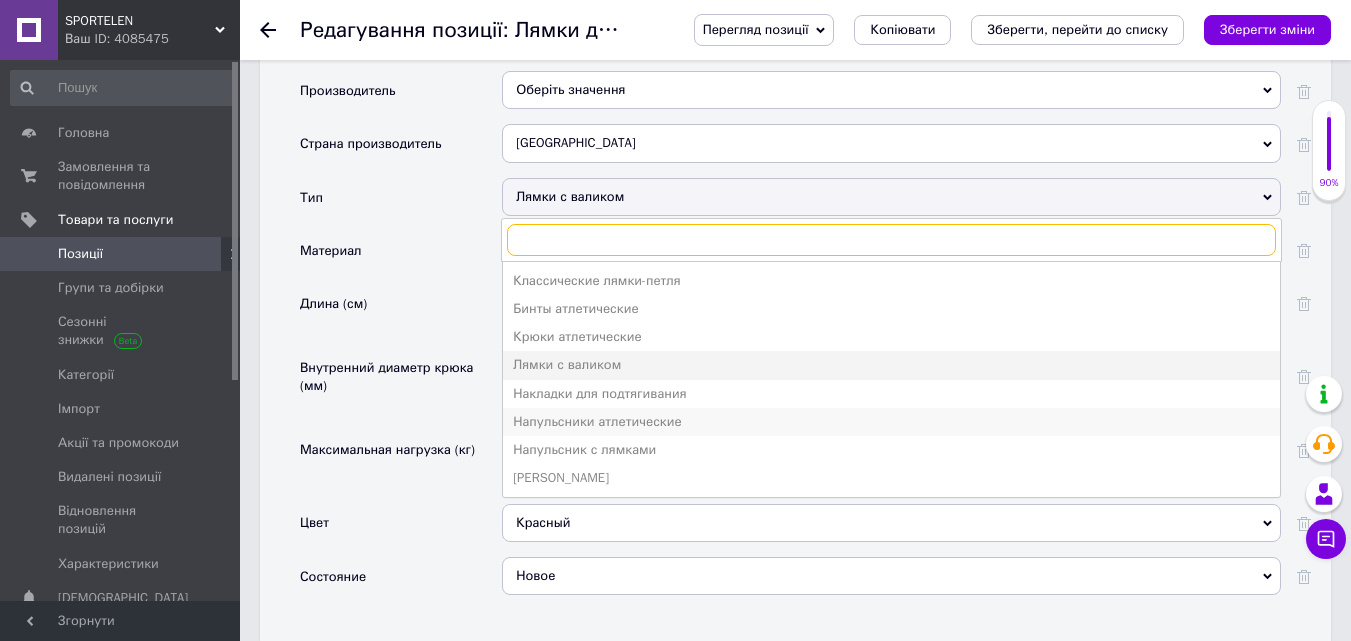 scroll, scrollTop: 2003, scrollLeft: 0, axis: vertical 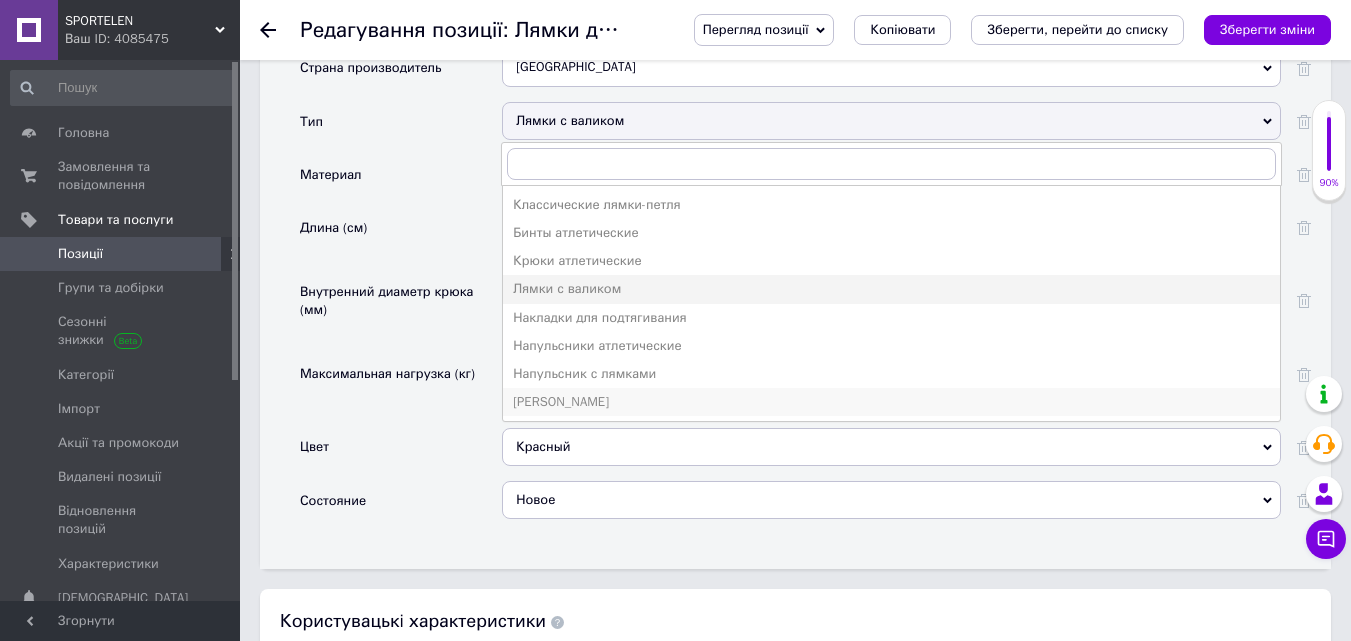click on "[PERSON_NAME]" at bounding box center [891, 402] 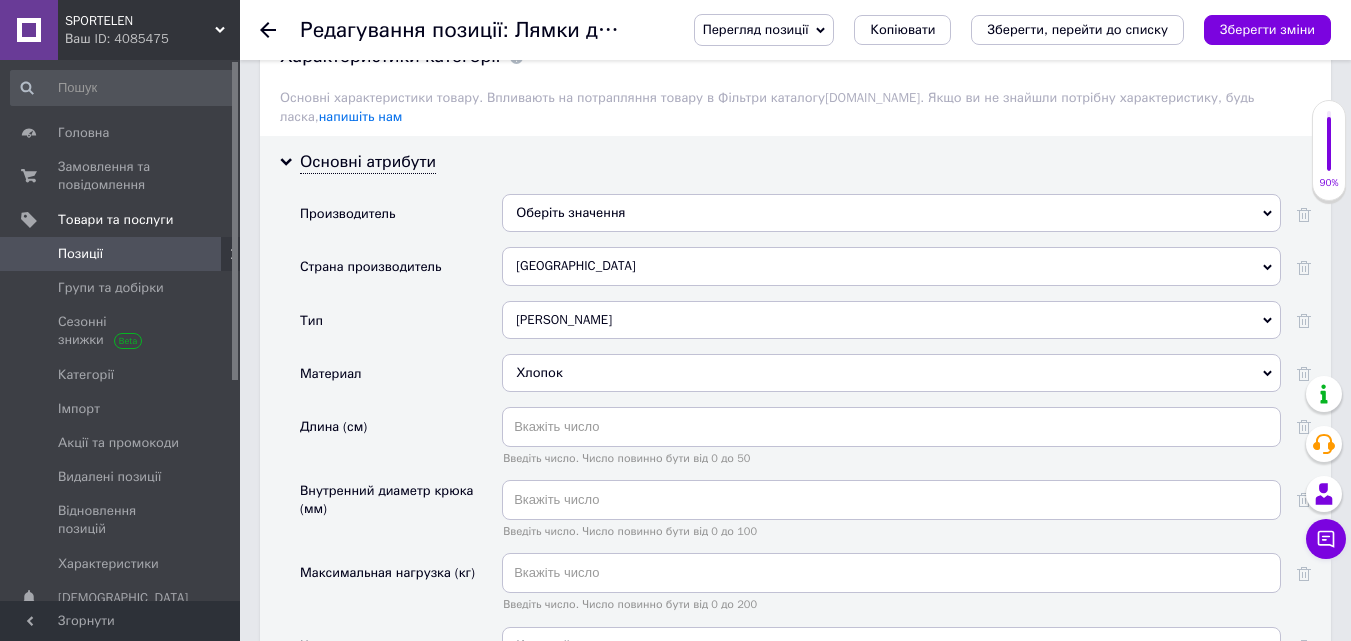 scroll, scrollTop: 1803, scrollLeft: 0, axis: vertical 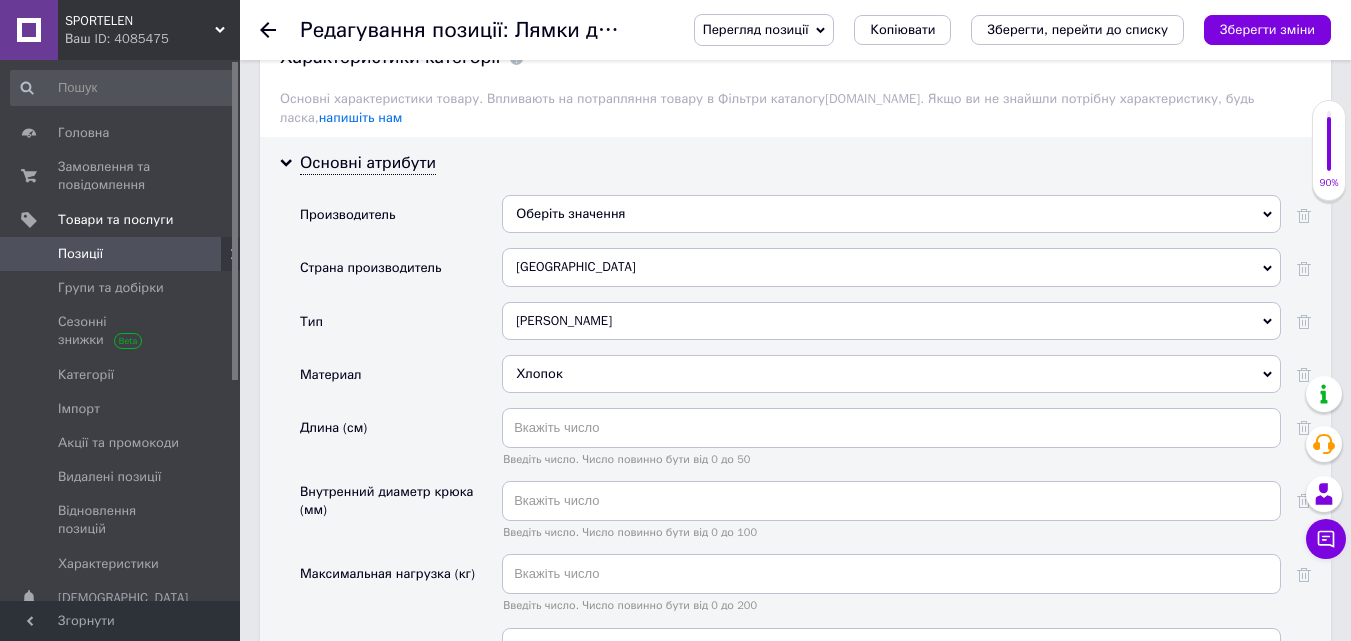 click 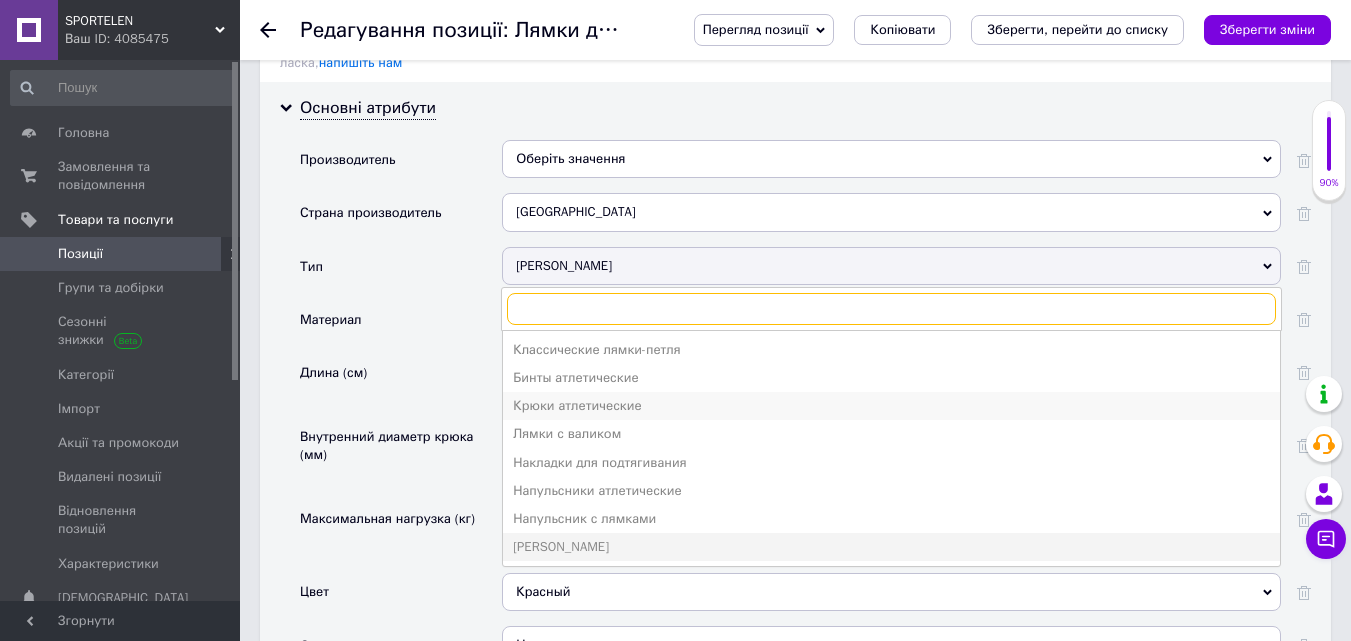 scroll, scrollTop: 1903, scrollLeft: 0, axis: vertical 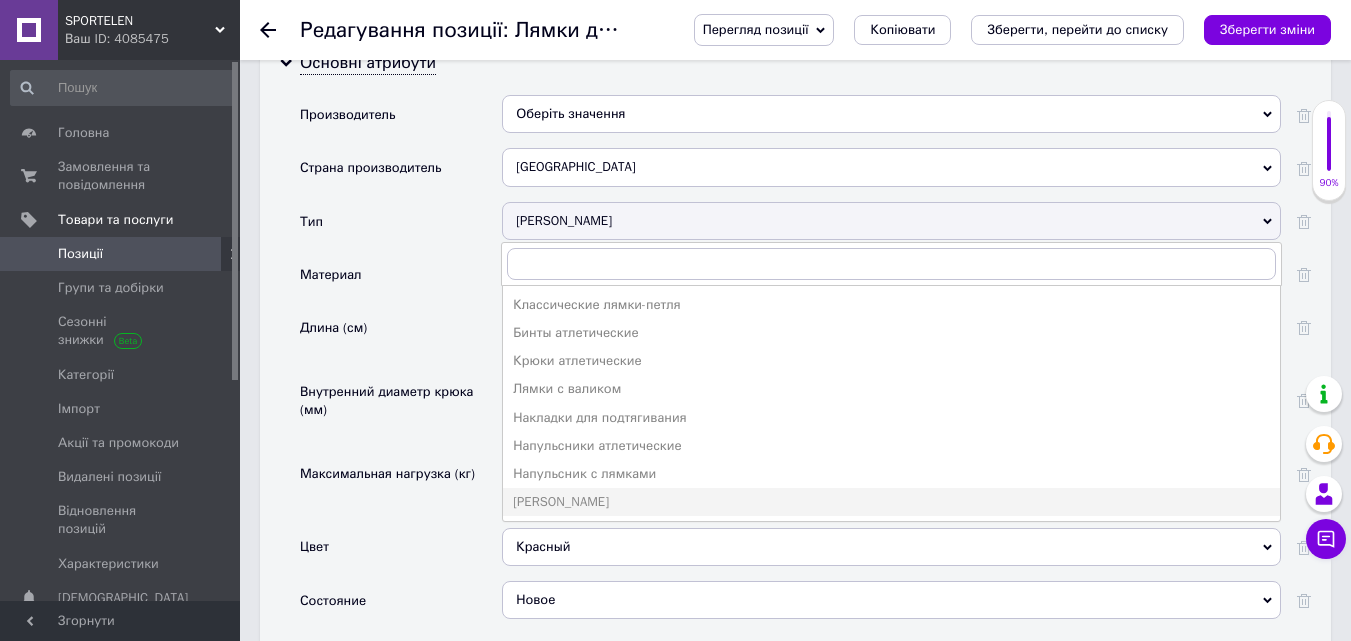 click on "Бинты атлетические" at bounding box center (891, 333) 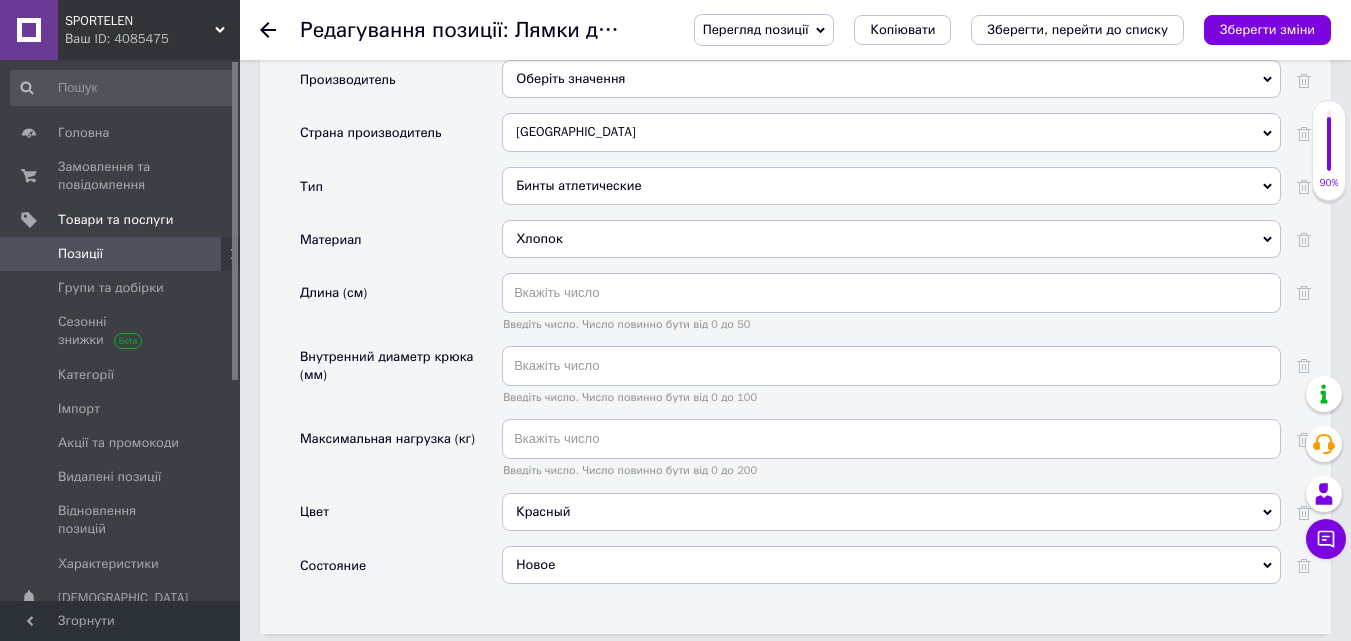 scroll, scrollTop: 1903, scrollLeft: 0, axis: vertical 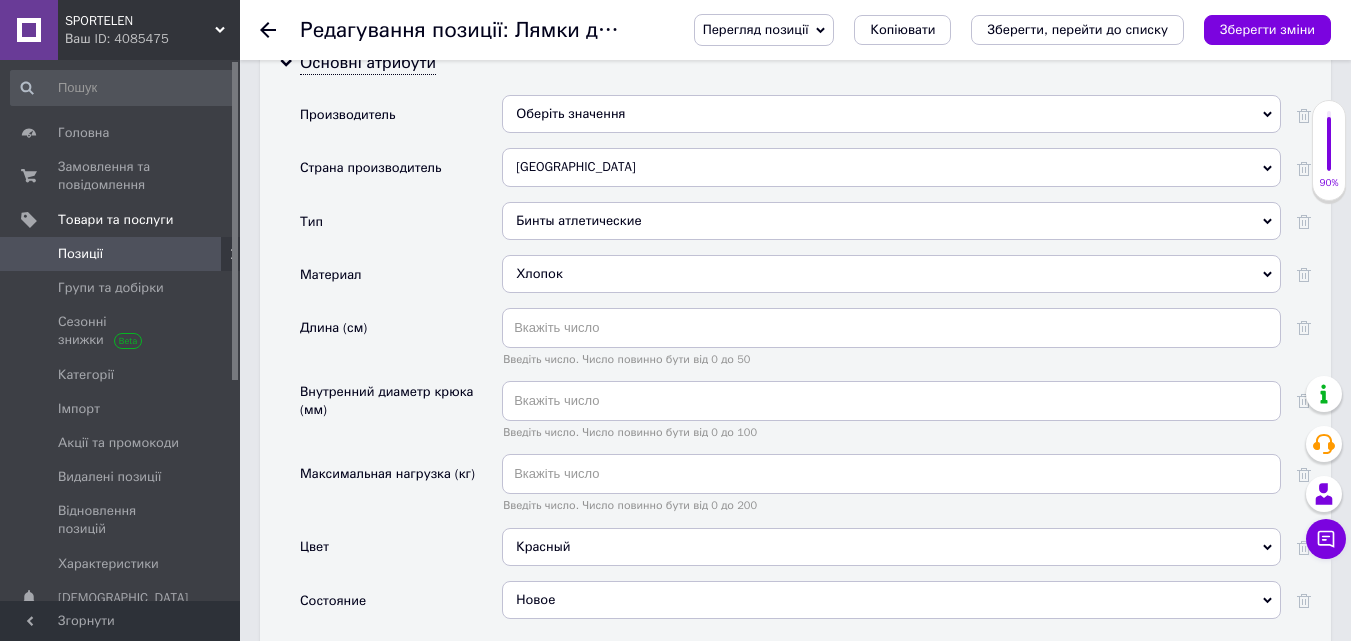 click on "Бинты атлетические" at bounding box center [891, 221] 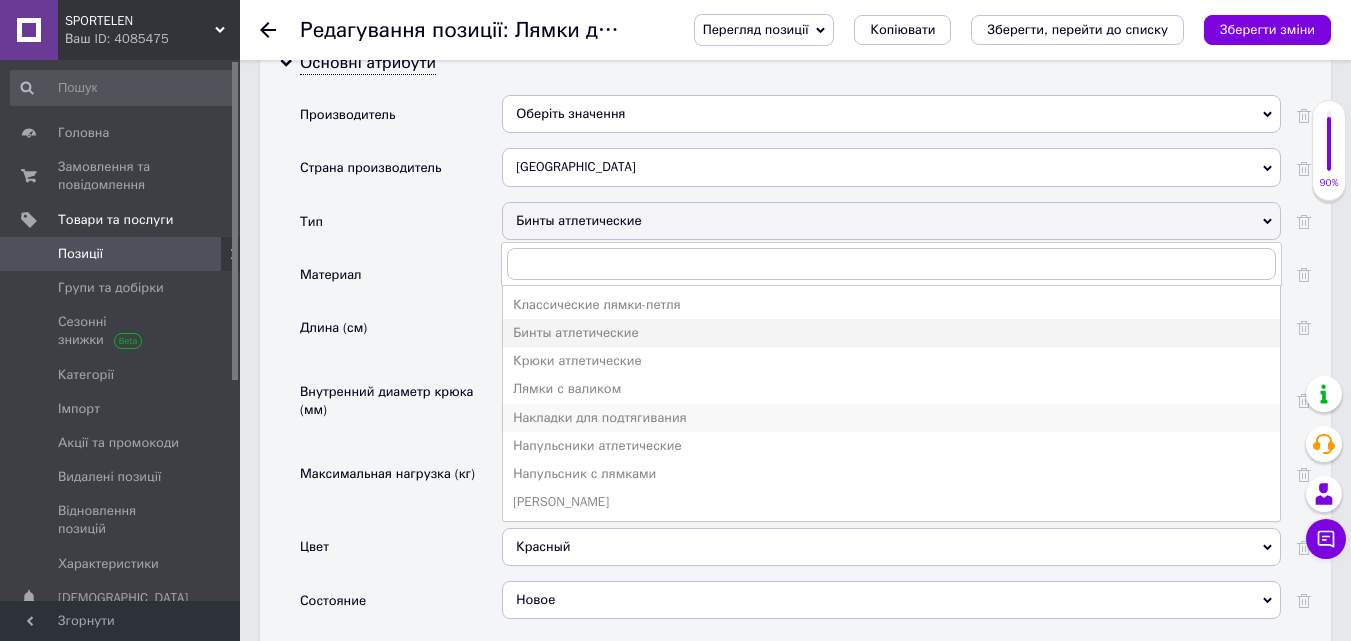click on "Накладки для подтягивания" at bounding box center (891, 418) 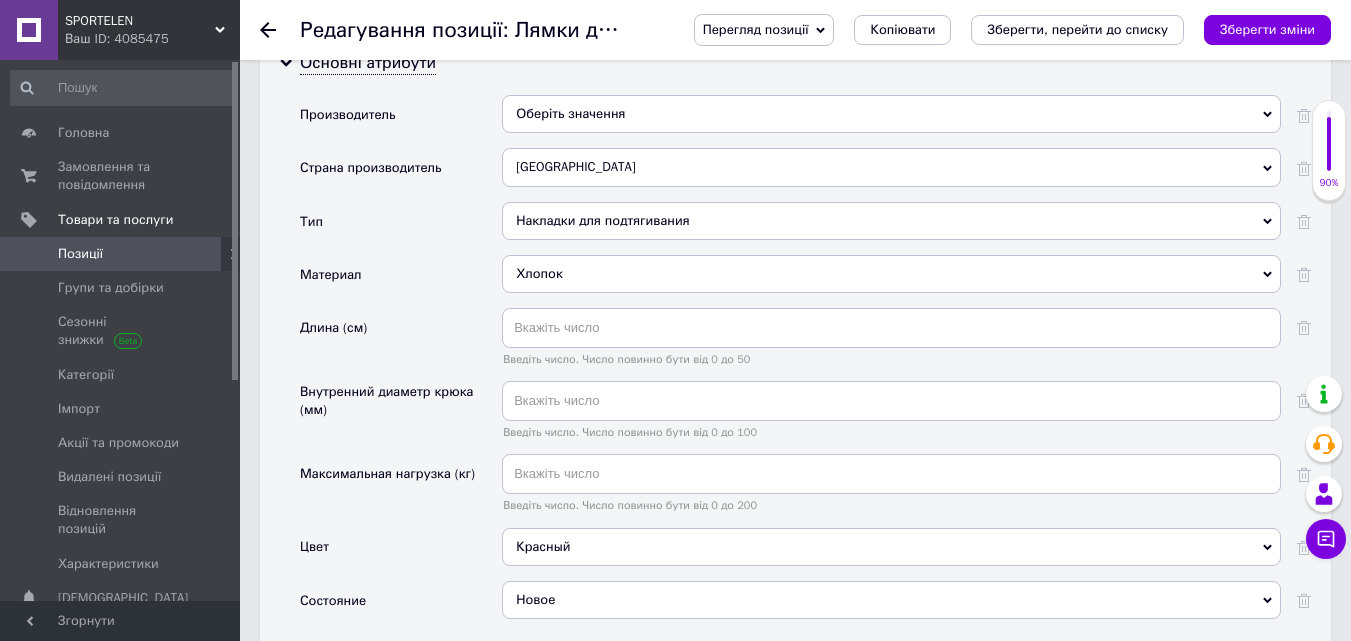 click on "Накладки для подтягивания" at bounding box center (891, 221) 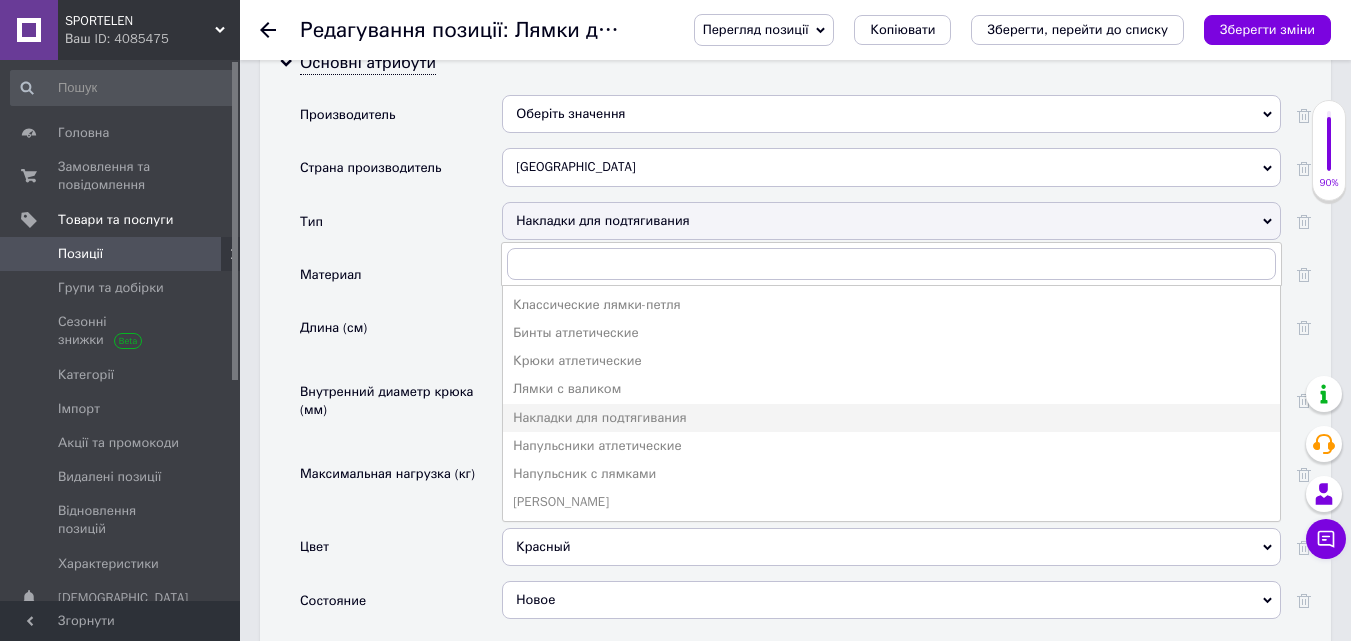 click on "Бинты атлетические" at bounding box center [891, 333] 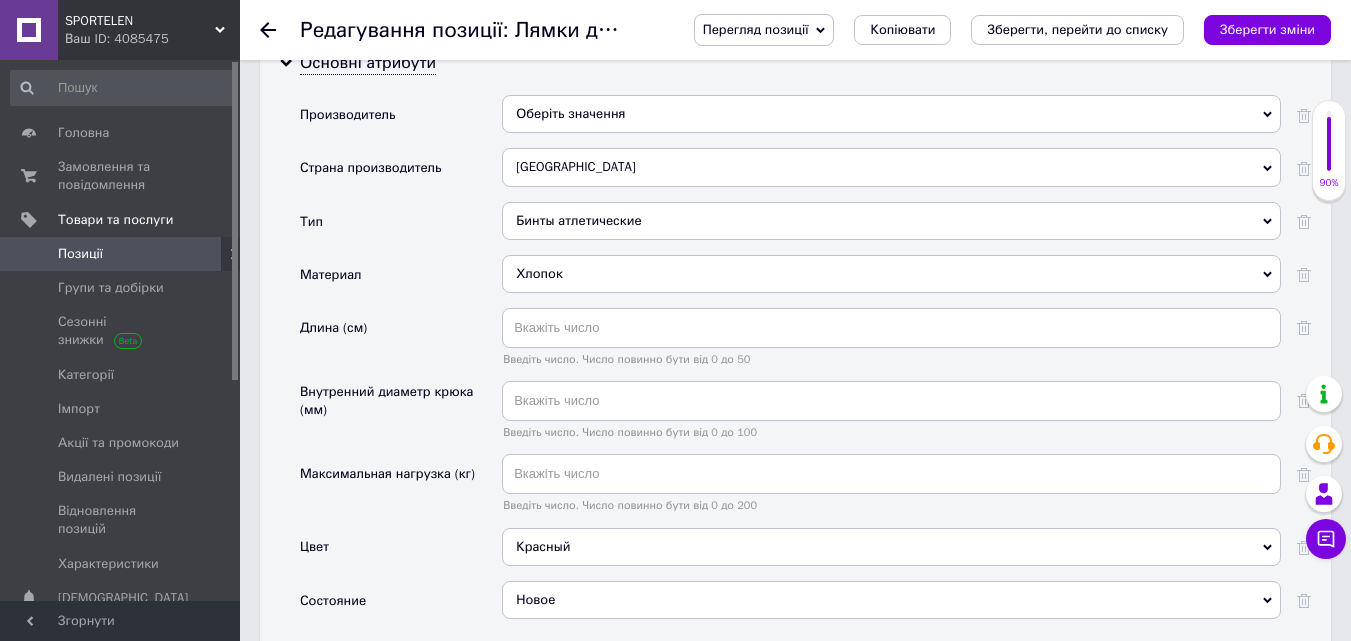 click on "Бинты атлетические" at bounding box center (891, 221) 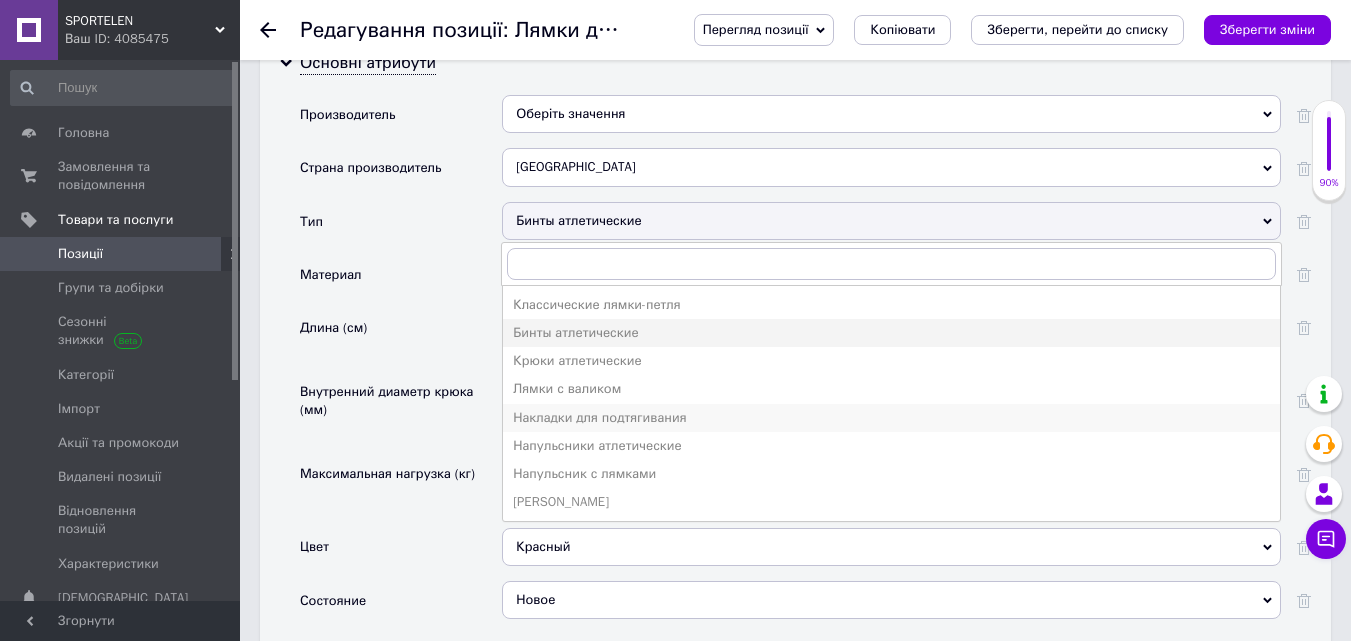 click on "Накладки для подтягивания" at bounding box center (891, 418) 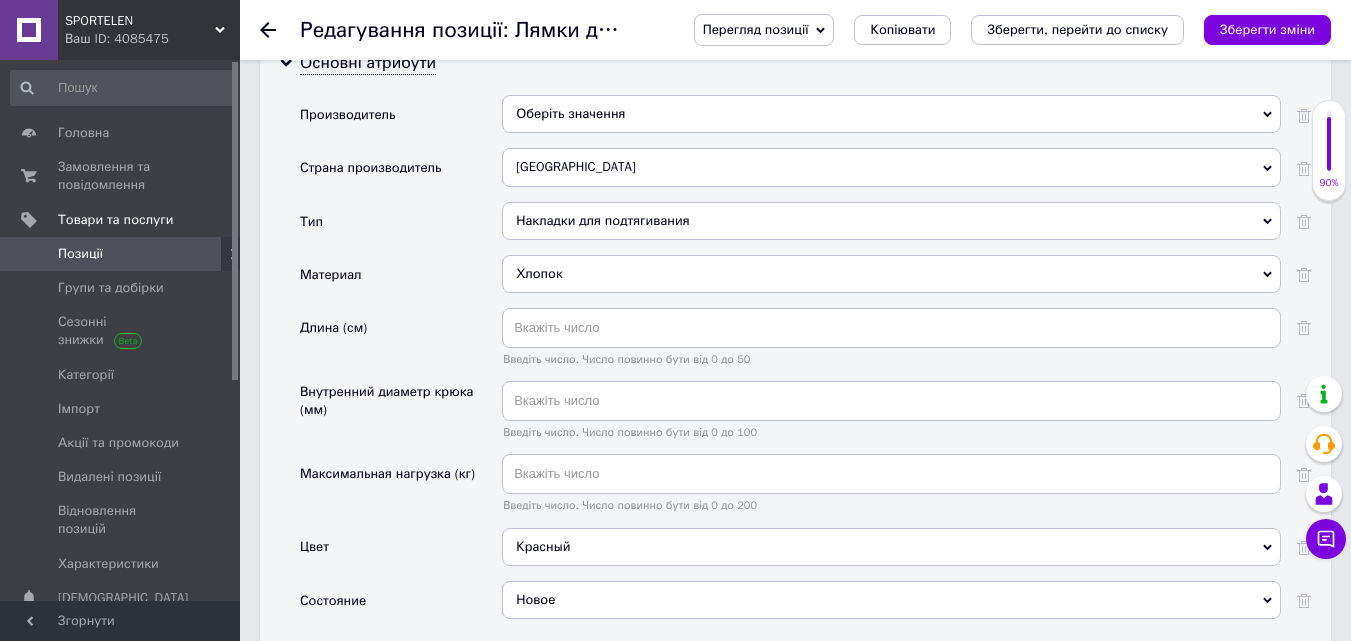 click on "Накладки для подтягивания" at bounding box center [891, 221] 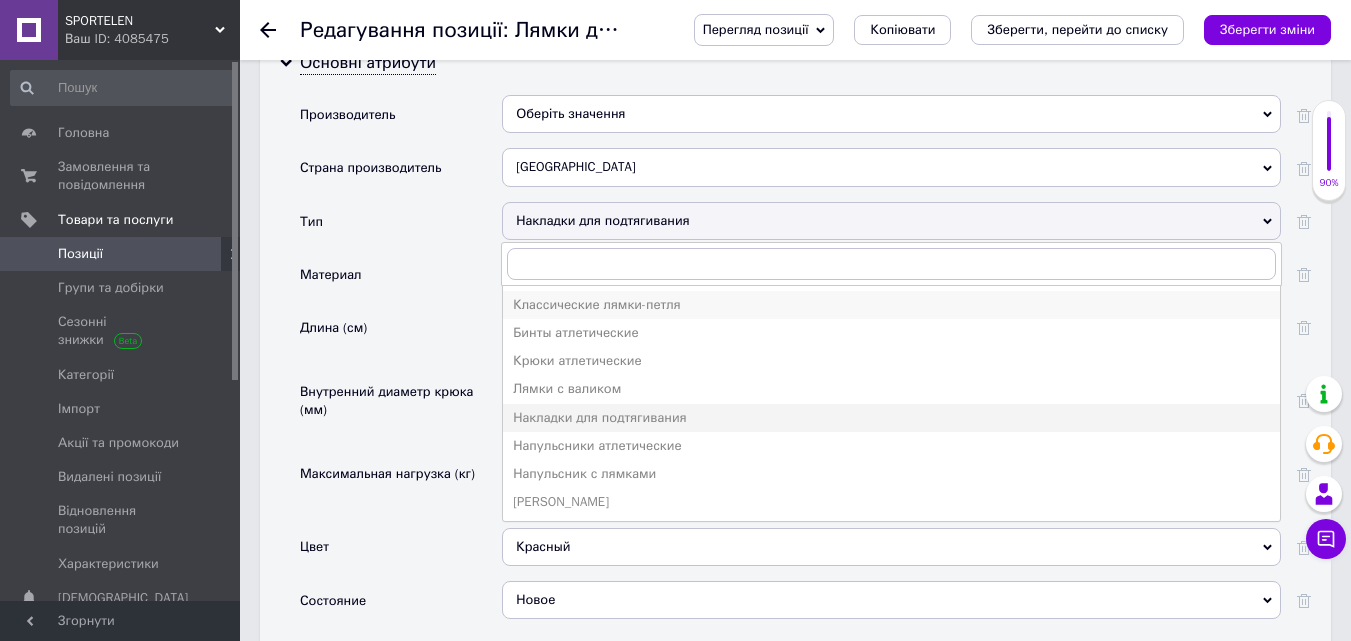 click on "Классические лямки-петля" at bounding box center (891, 305) 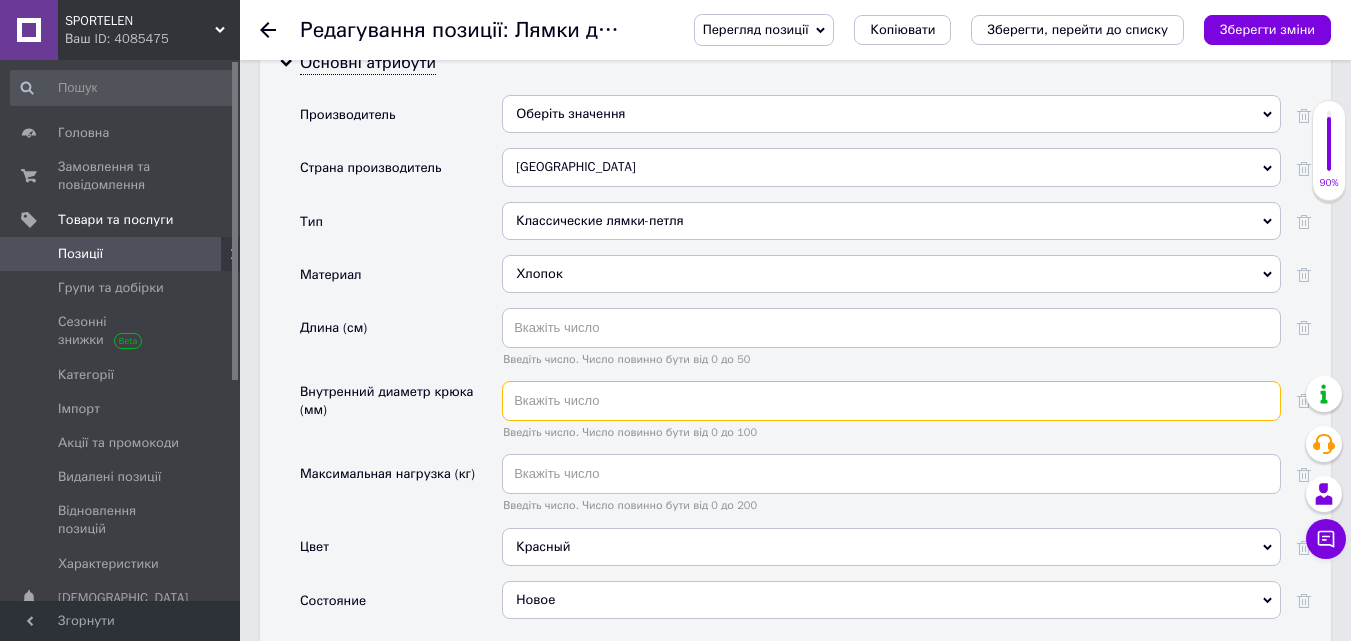 click at bounding box center (891, 401) 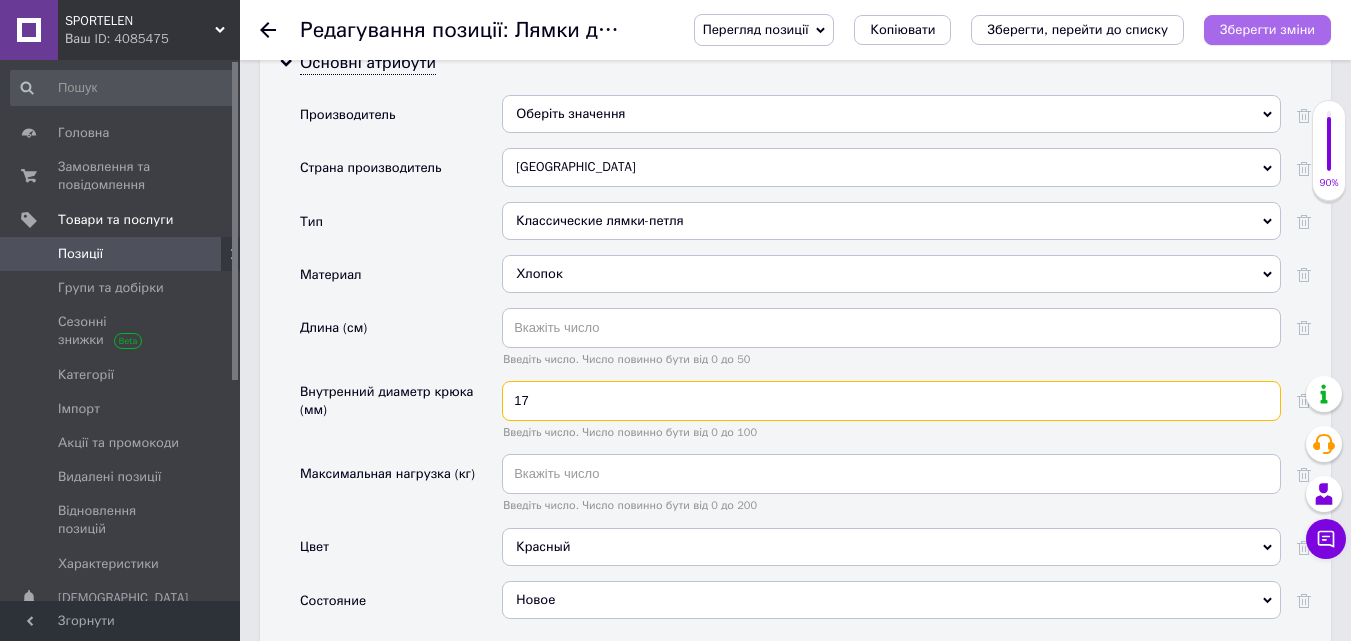 type on "17" 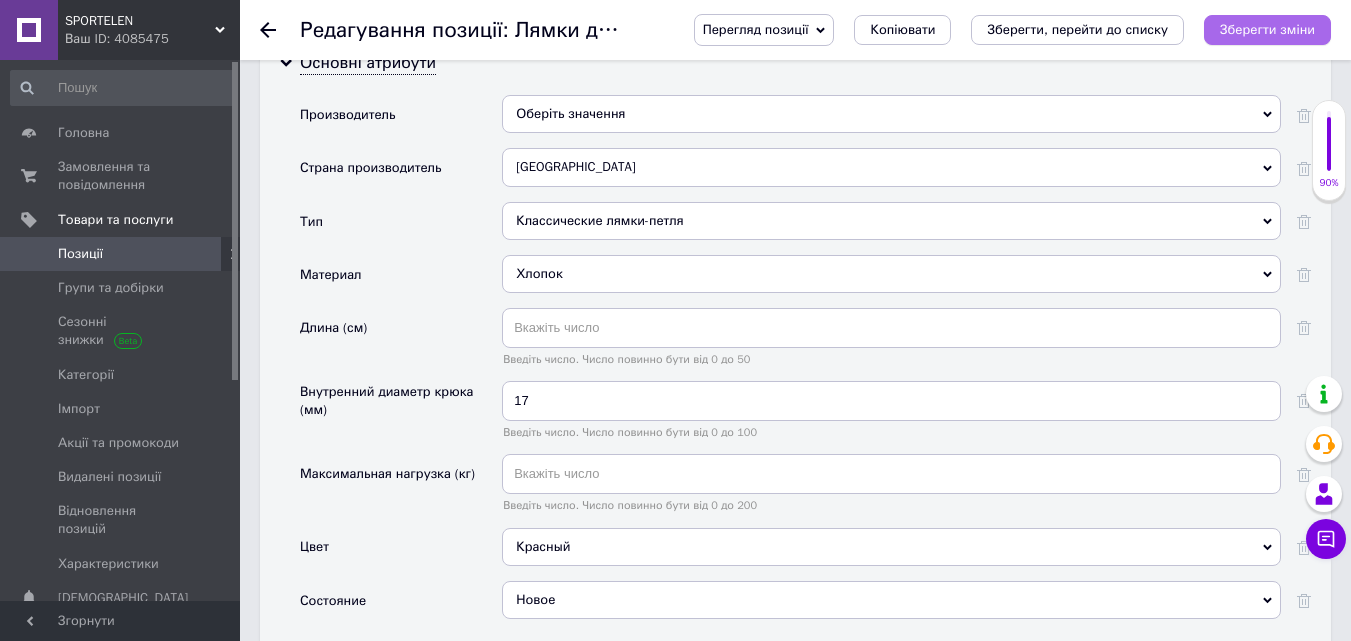 click on "Зберегти зміни" at bounding box center [1267, 29] 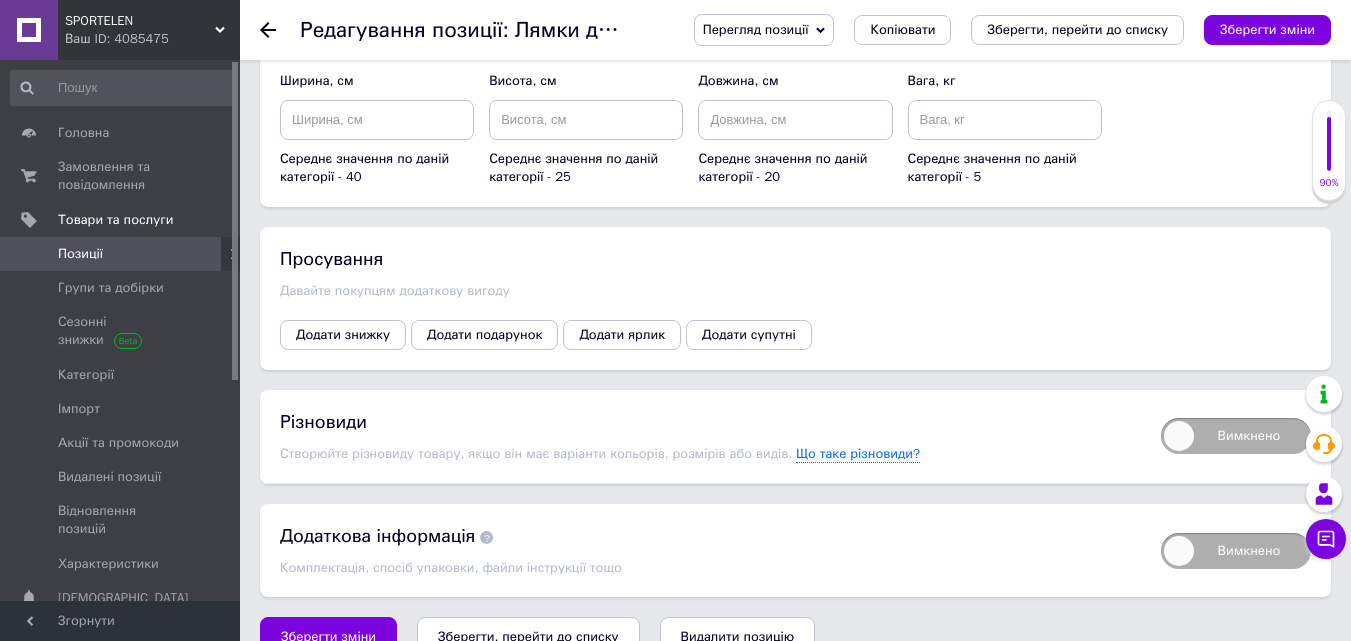 scroll, scrollTop: 2818, scrollLeft: 0, axis: vertical 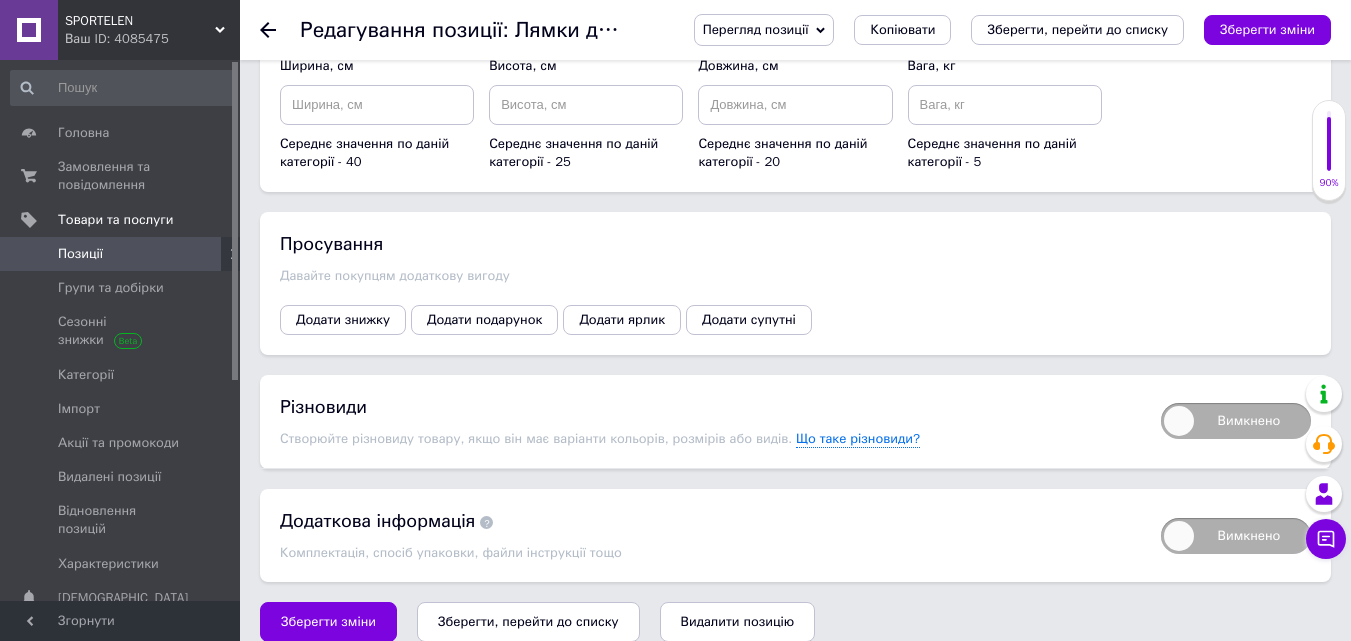 click on "Вимкнено" at bounding box center (1236, 421) 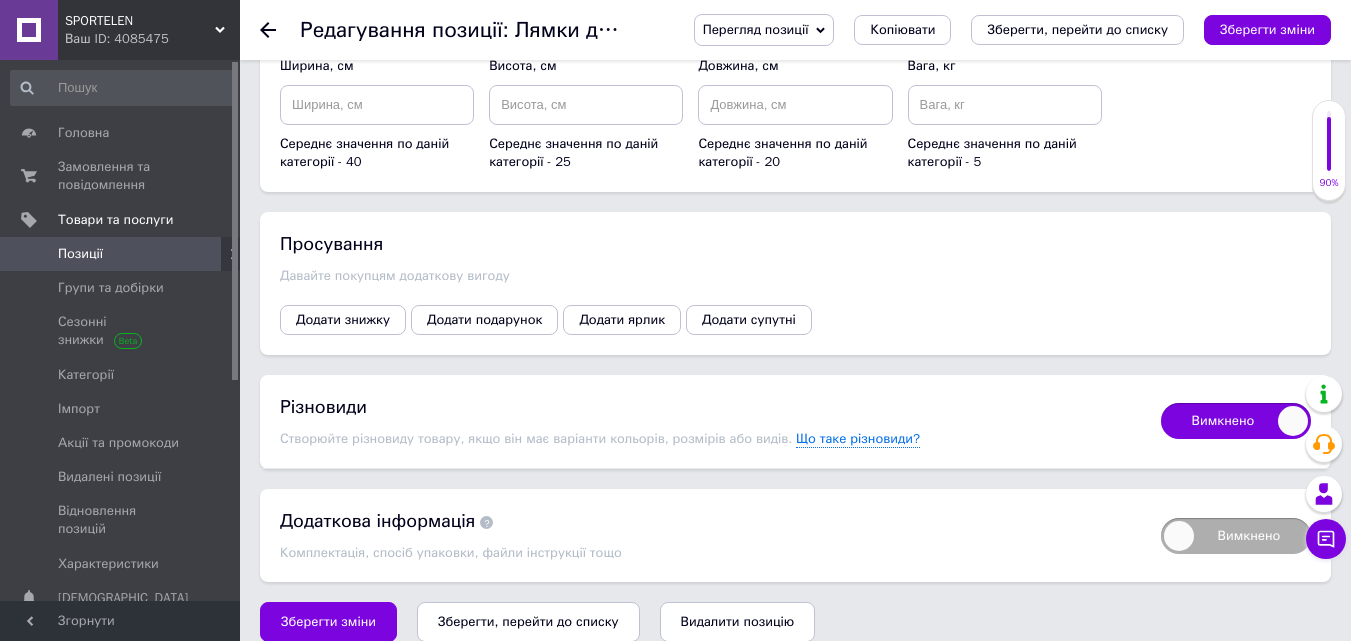 checkbox on "true" 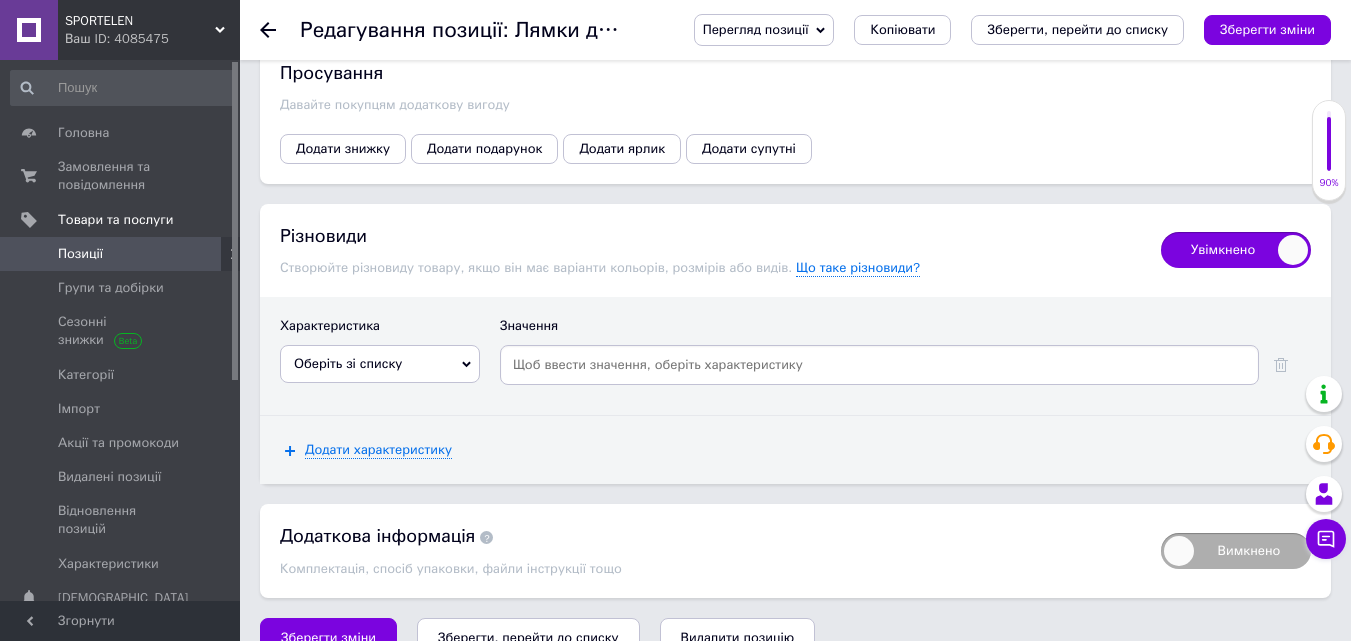 scroll, scrollTop: 3004, scrollLeft: 0, axis: vertical 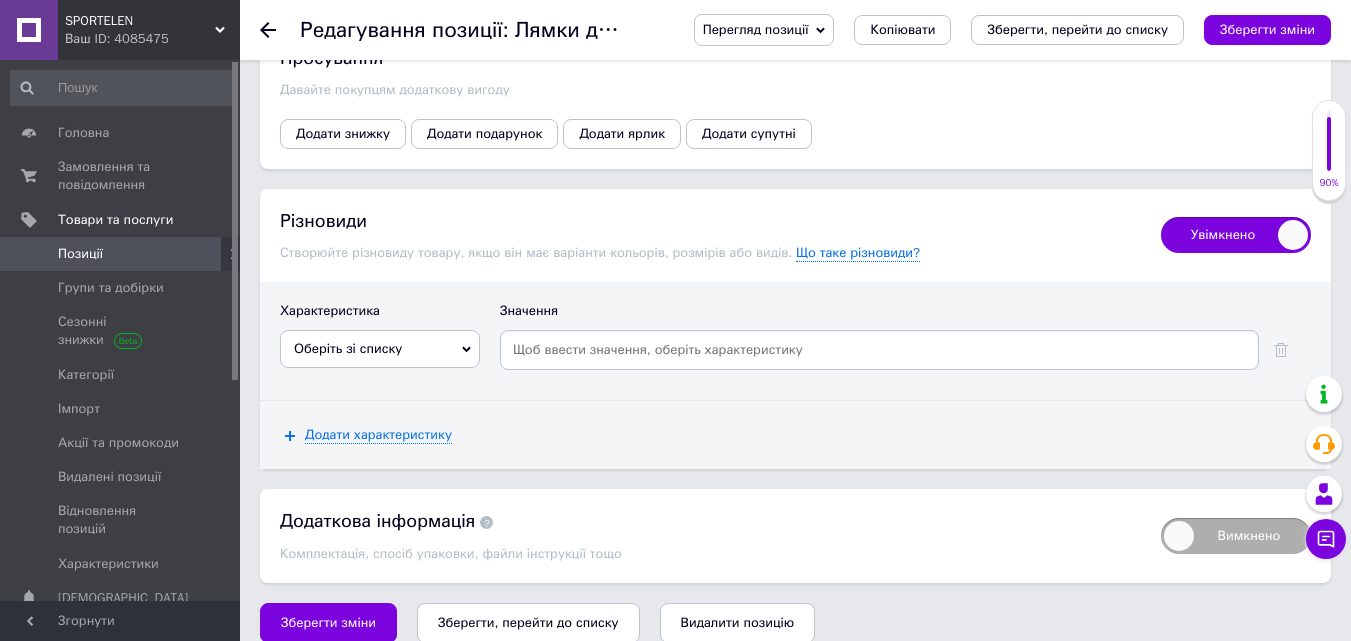 click on "Оберіть зі списку" at bounding box center (380, 349) 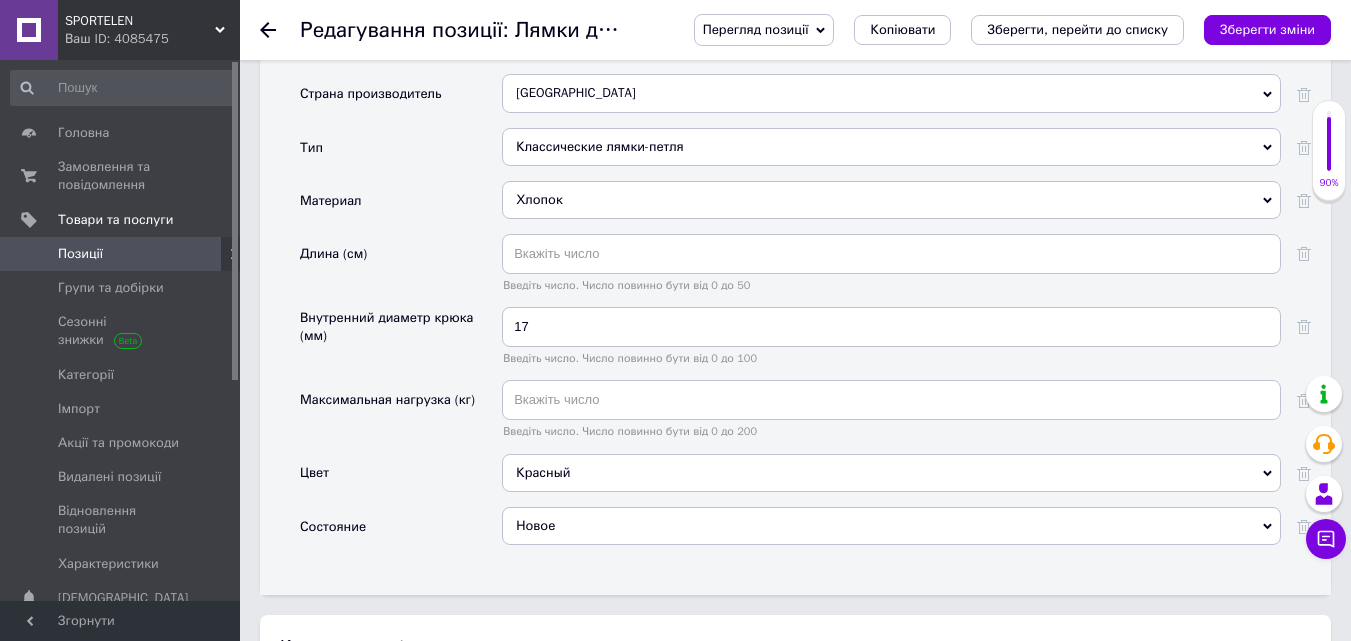 scroll, scrollTop: 1804, scrollLeft: 0, axis: vertical 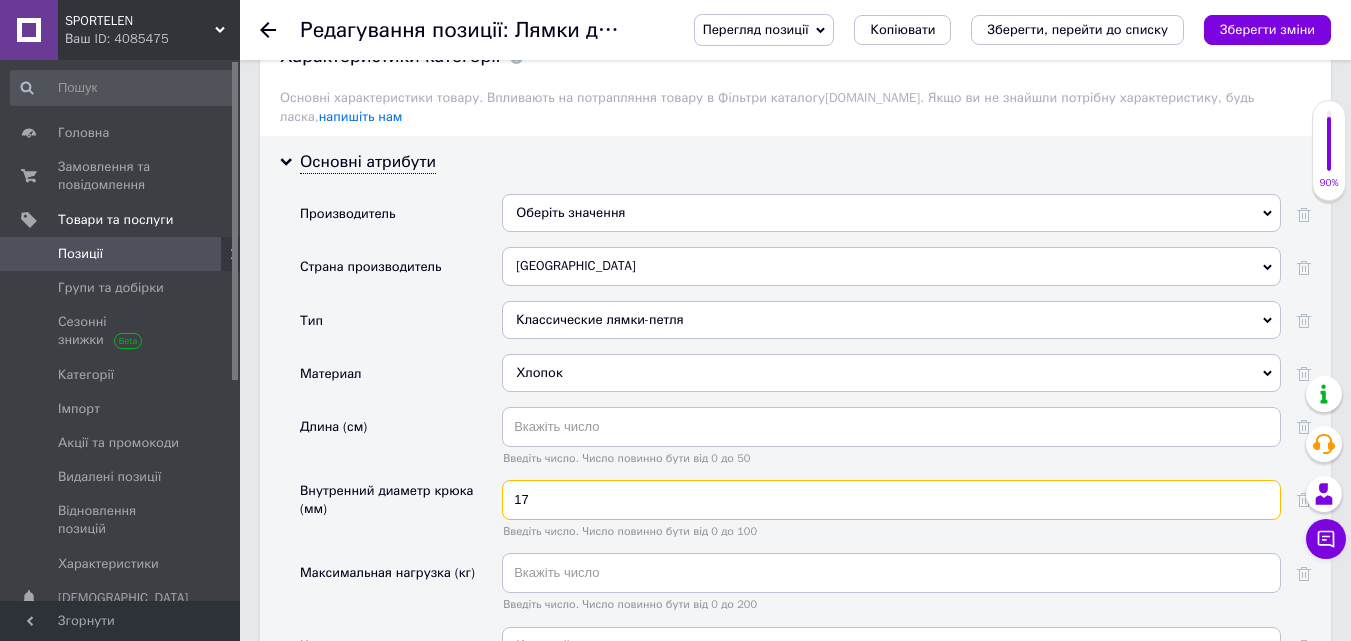 click on "17" at bounding box center (891, 500) 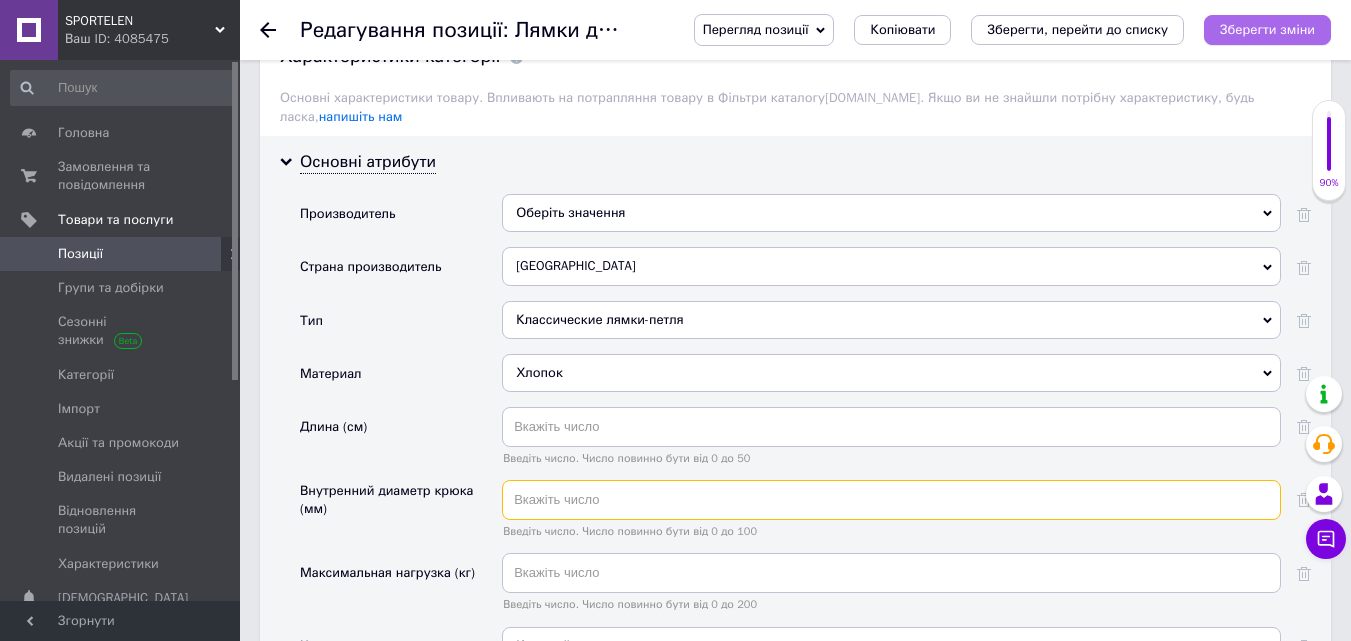 type 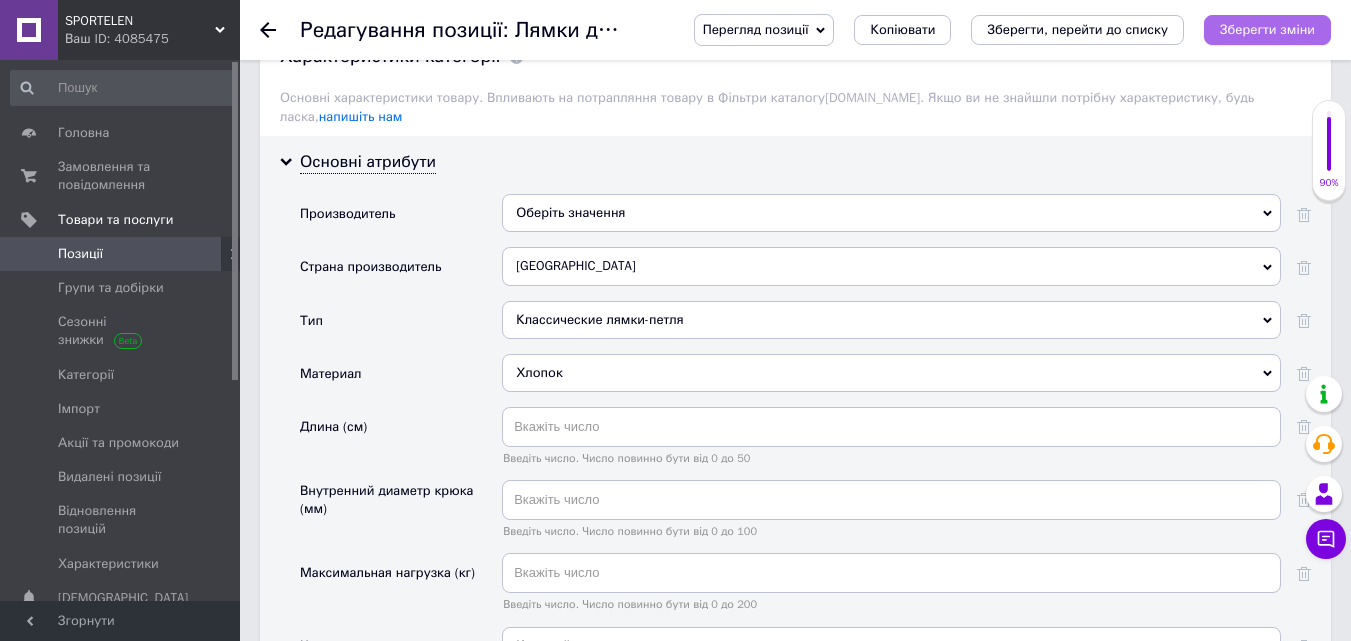 click on "Зберегти зміни" at bounding box center [1267, 30] 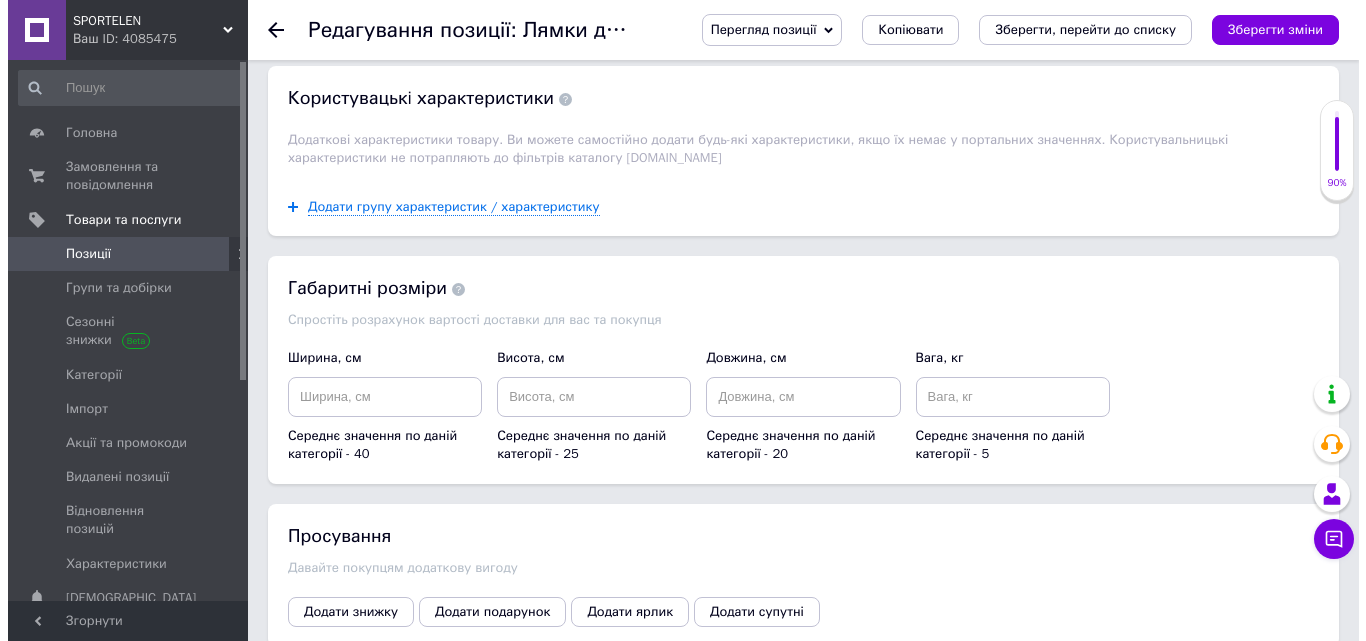 scroll, scrollTop: 2404, scrollLeft: 0, axis: vertical 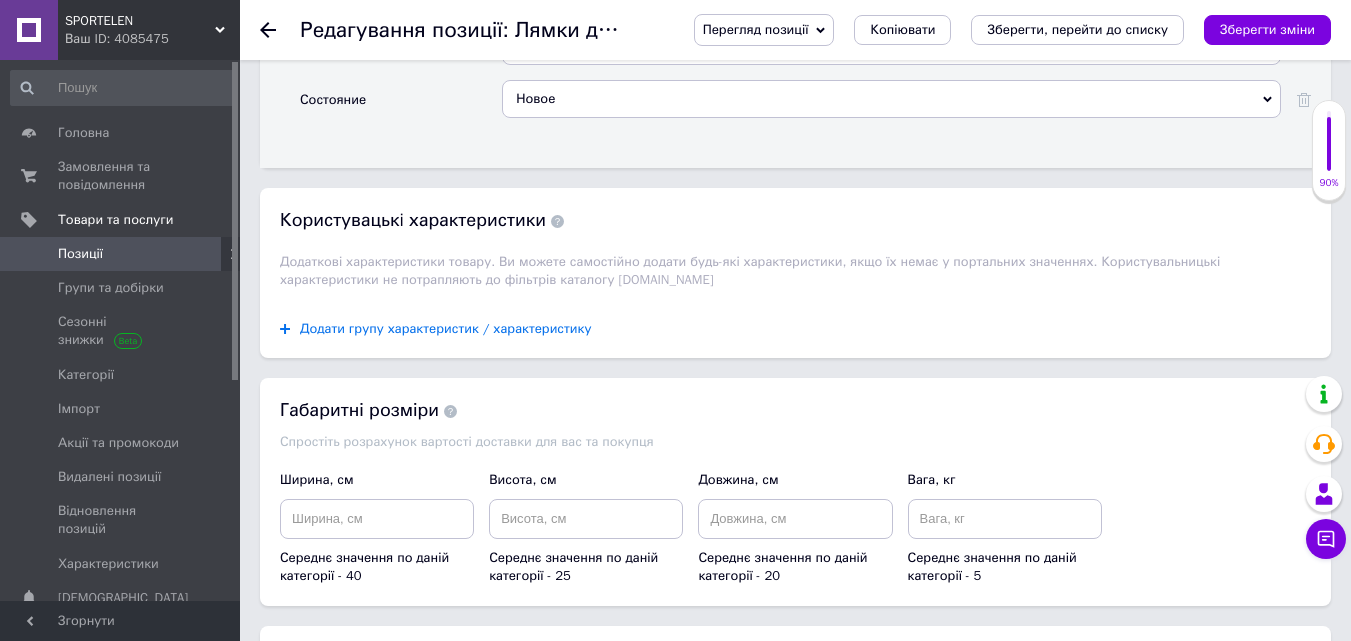 click on "Додати групу характеристик / характеристику" at bounding box center [446, 329] 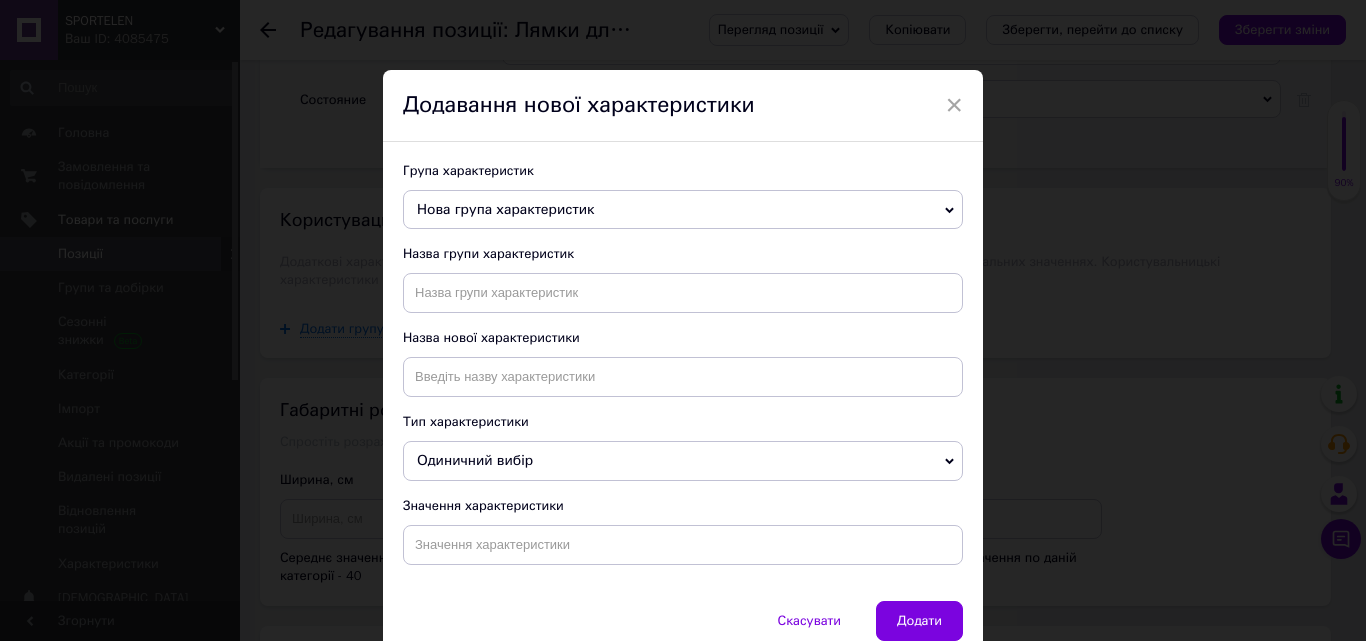 click on "Нова група характеристик" at bounding box center [683, 210] 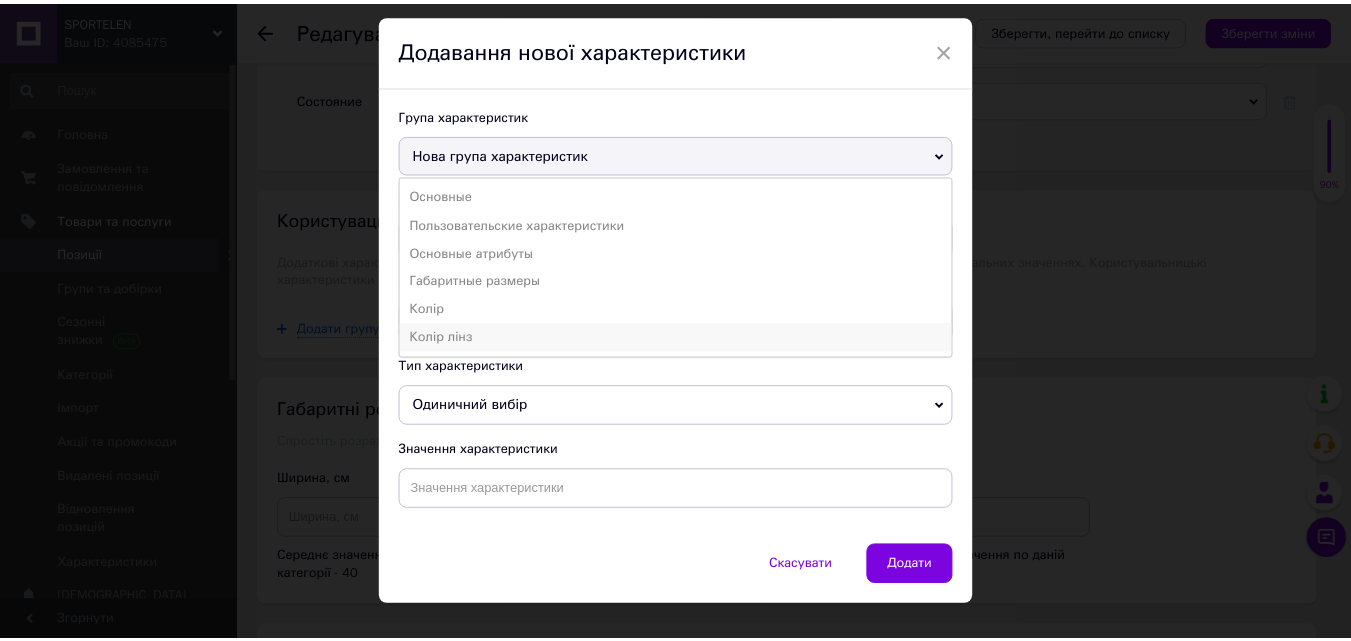 scroll, scrollTop: 85, scrollLeft: 0, axis: vertical 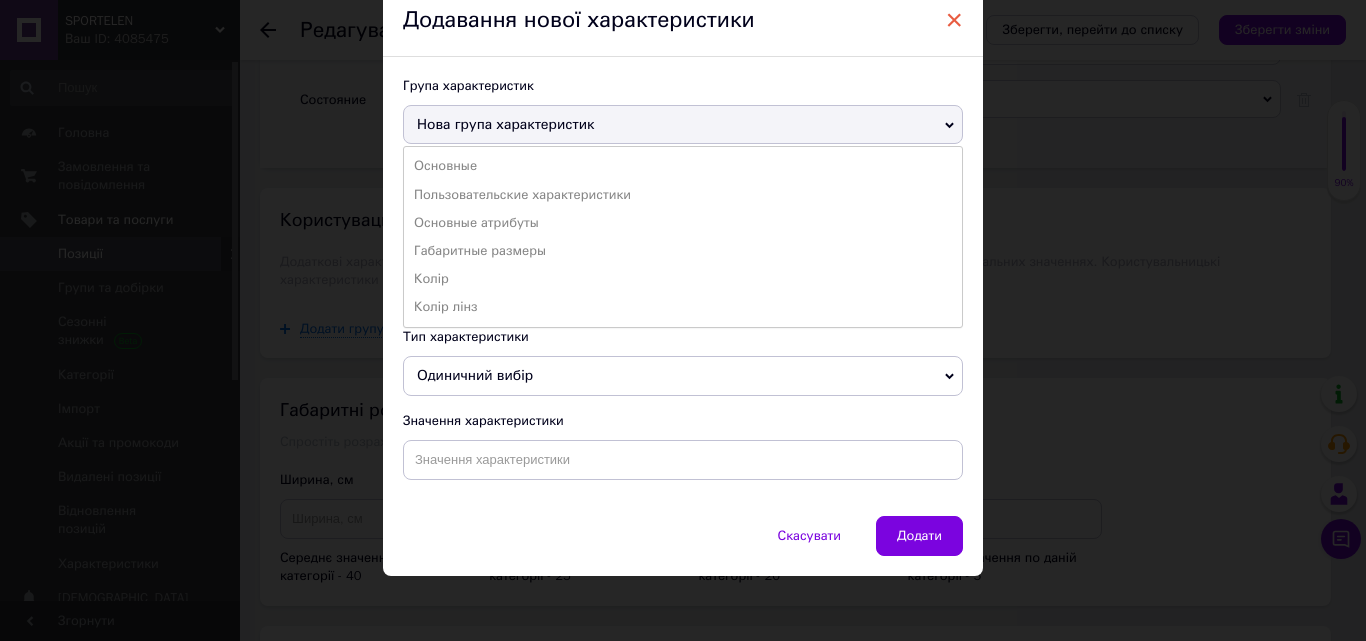 click on "×" at bounding box center [954, 20] 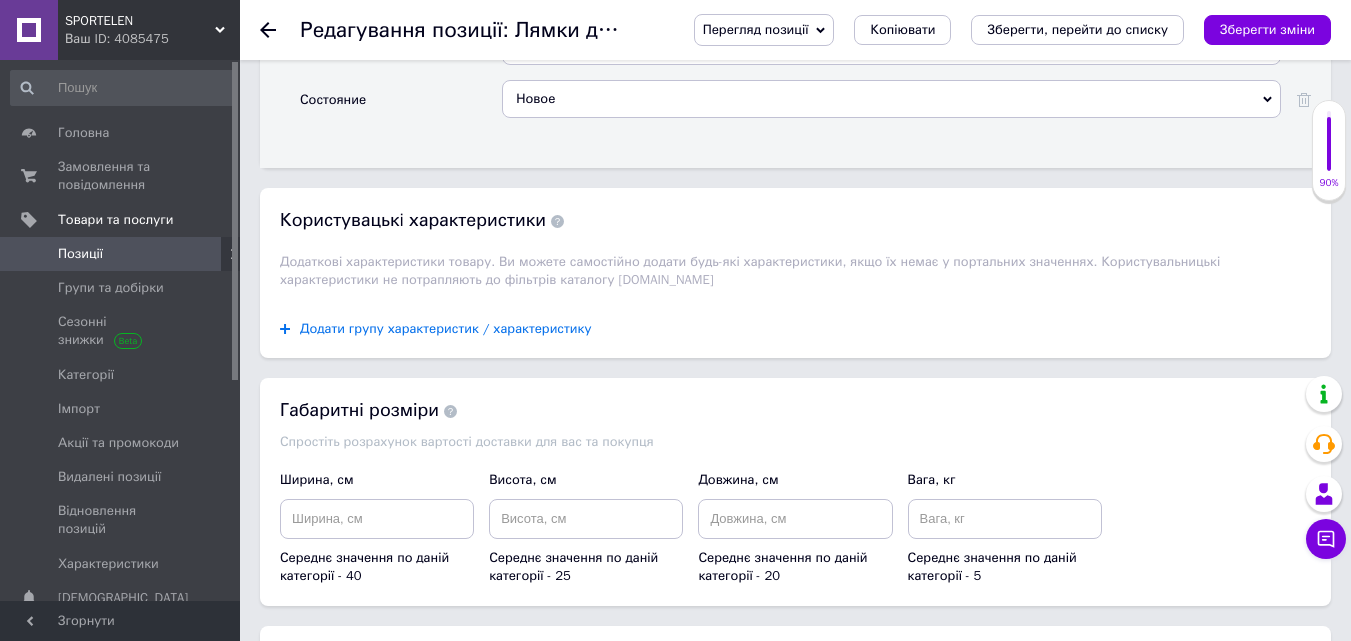 click on "Додати групу характеристик / характеристику" at bounding box center (446, 329) 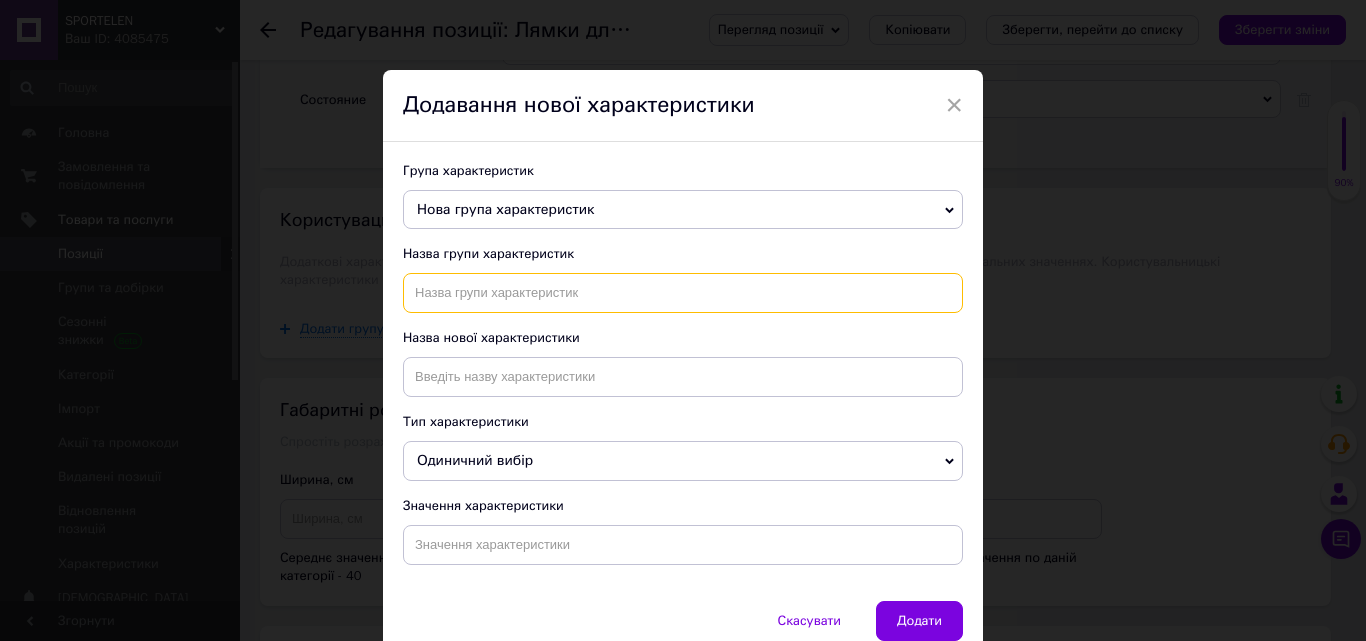 click at bounding box center [683, 293] 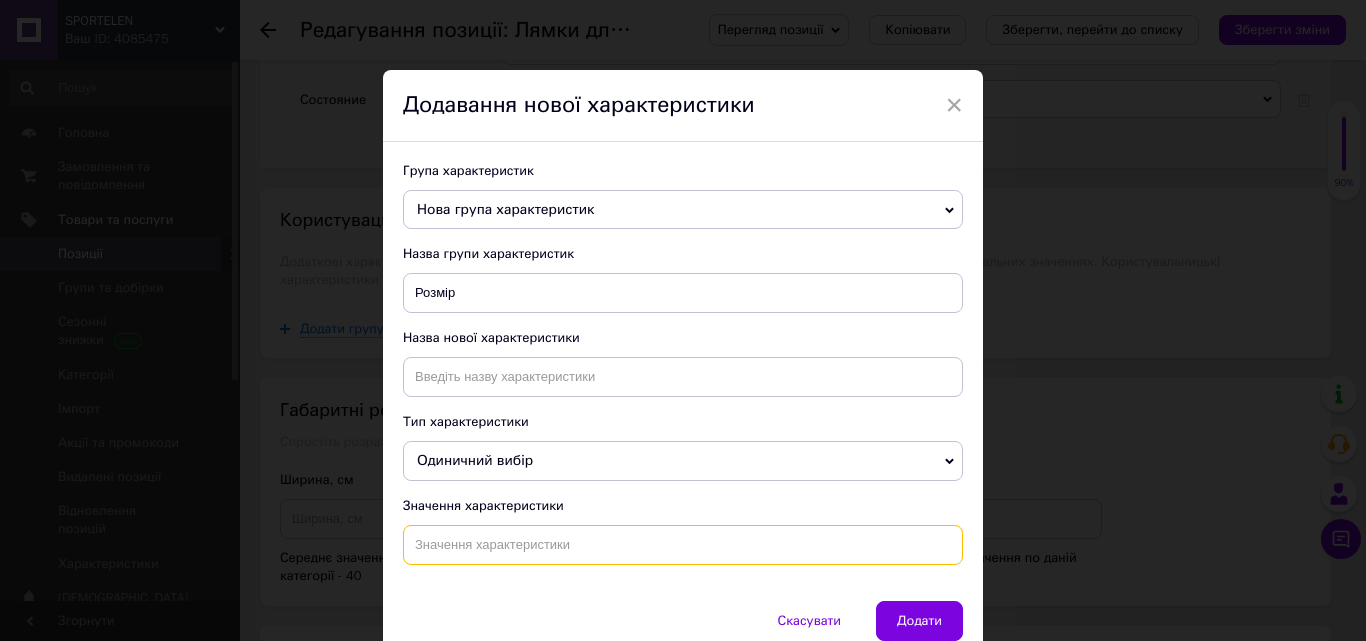 click at bounding box center [683, 545] 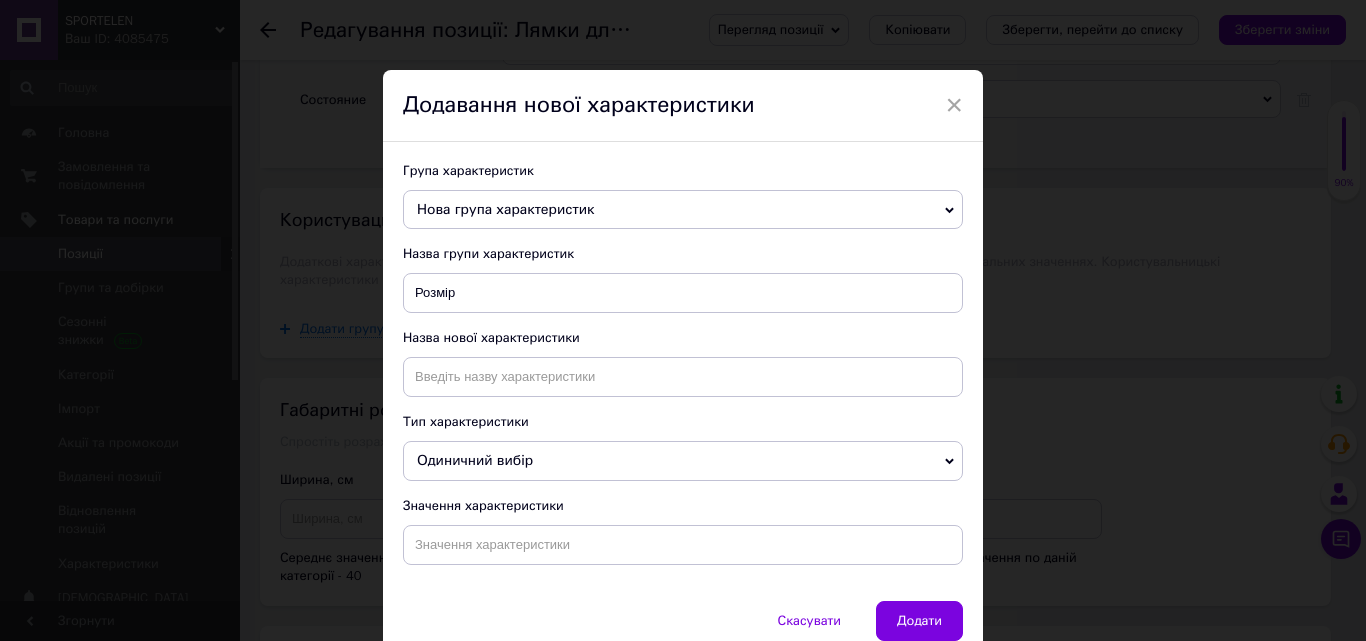 click on "Одиничний вибір" at bounding box center (683, 461) 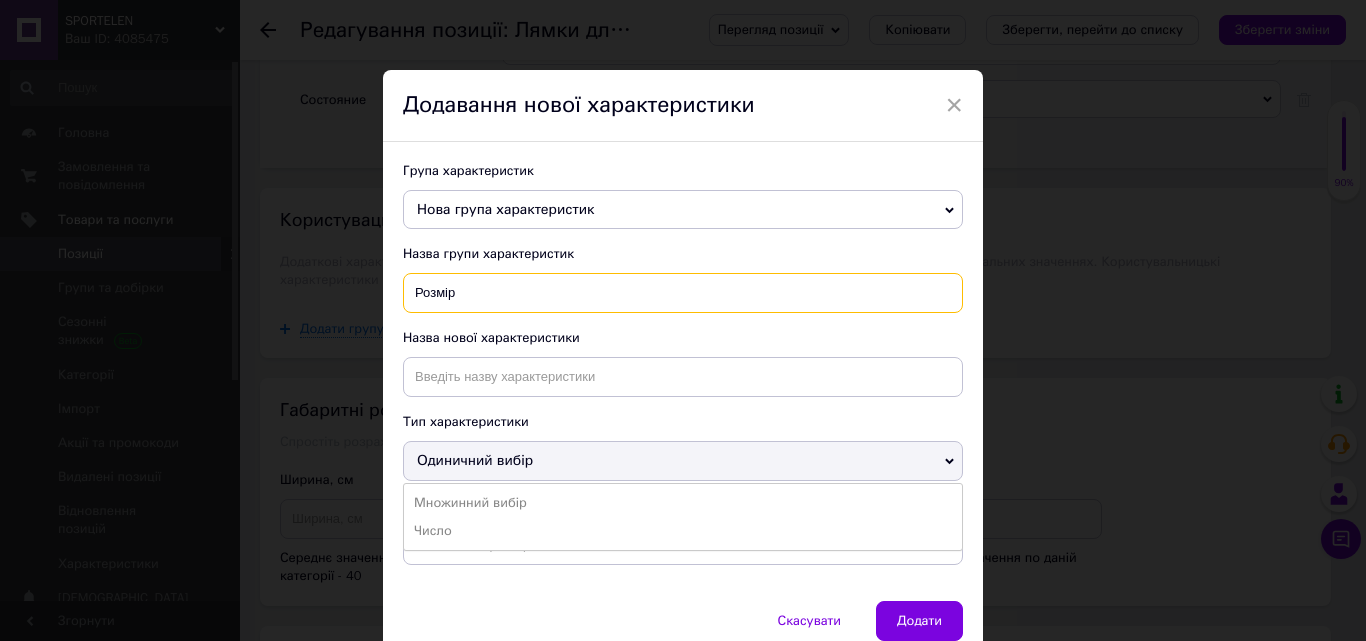 click on "Розмір" at bounding box center (683, 293) 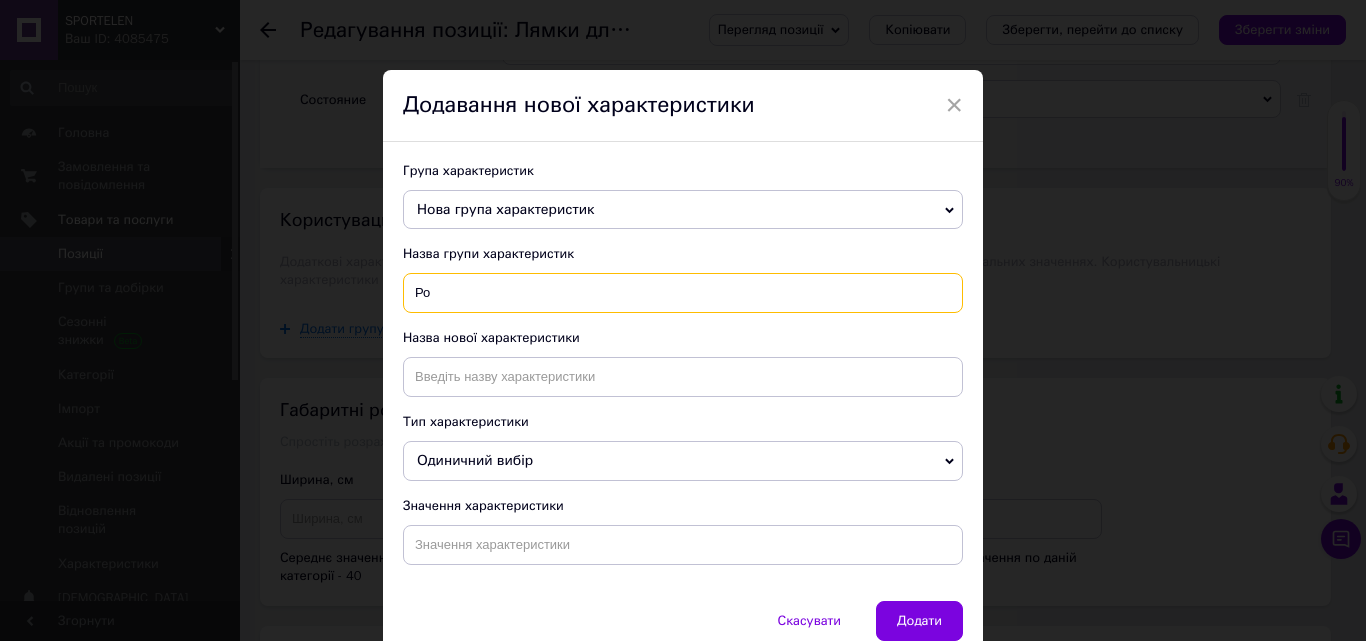 type on "Р" 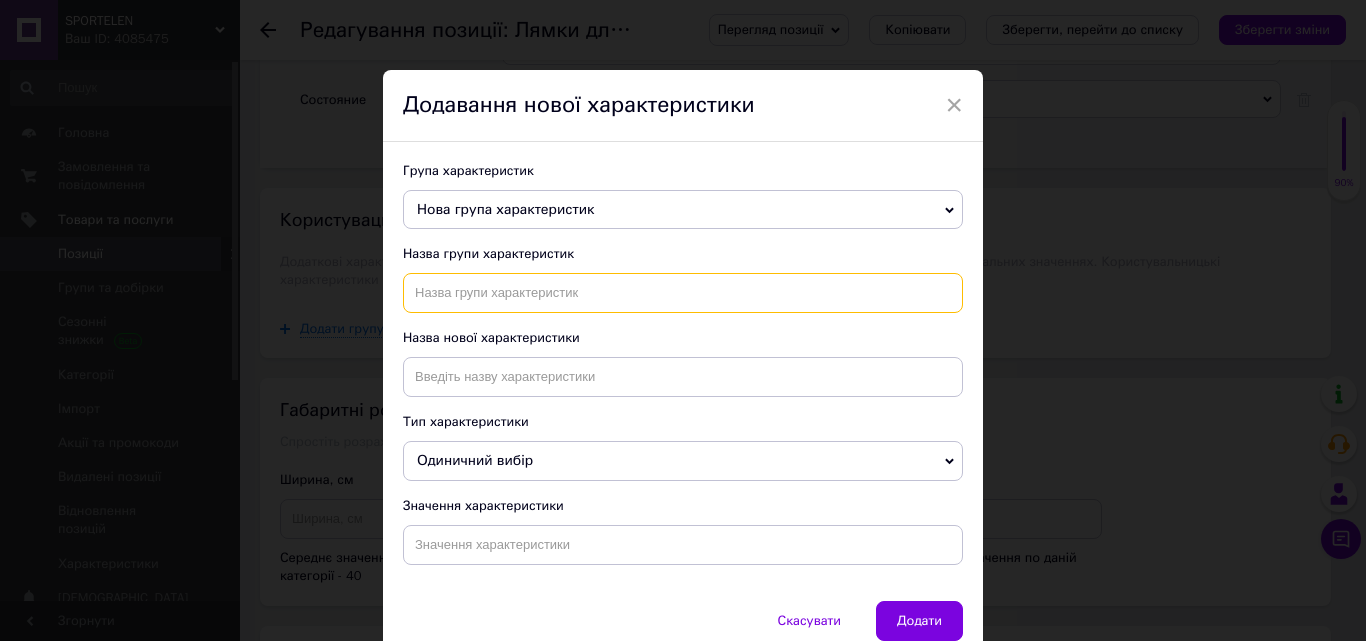 type 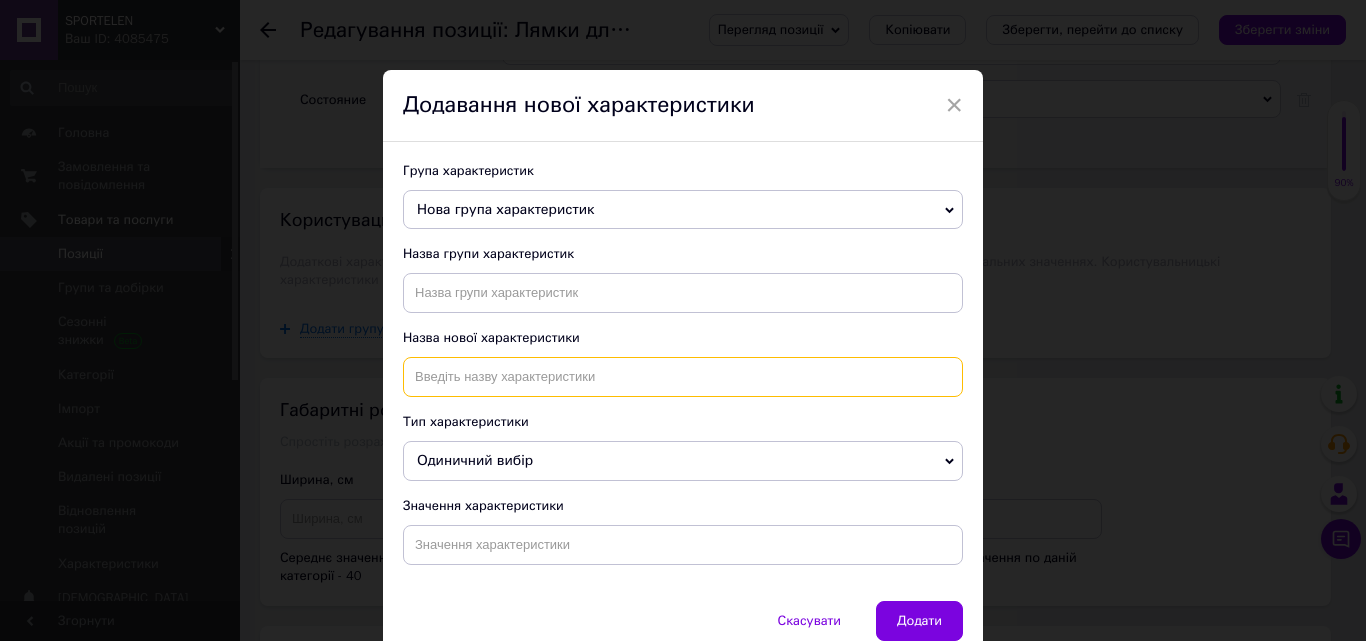 click at bounding box center [683, 377] 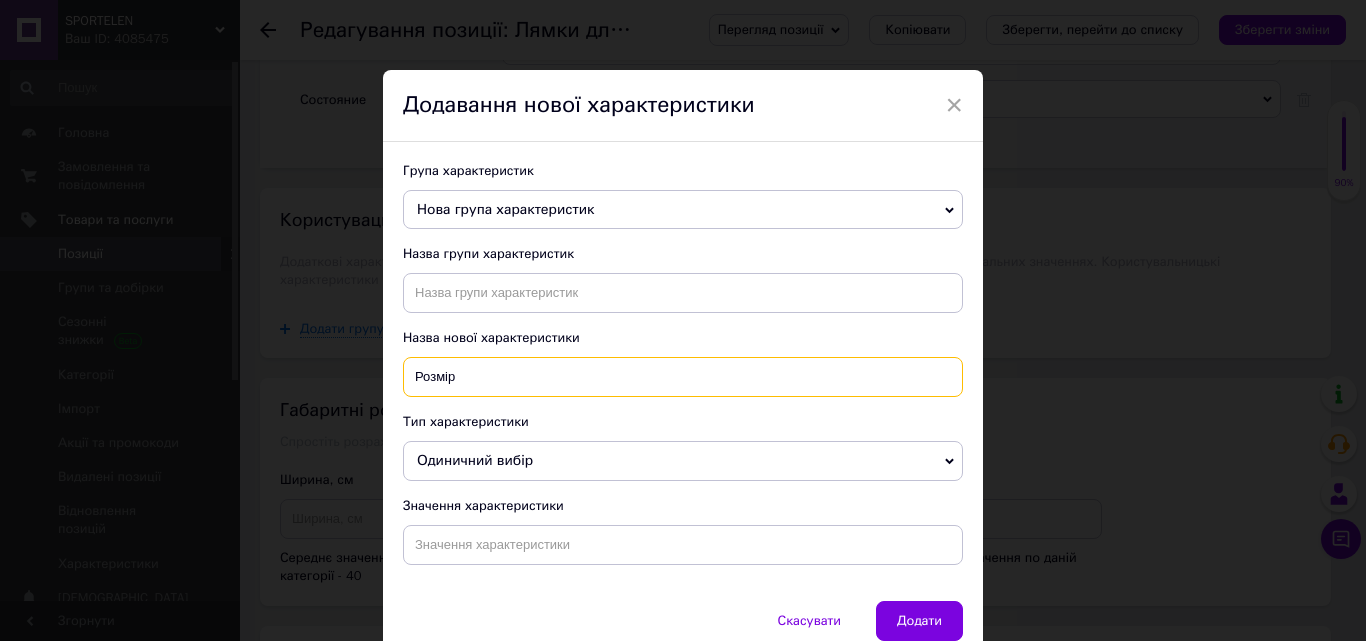 type on "Розмір" 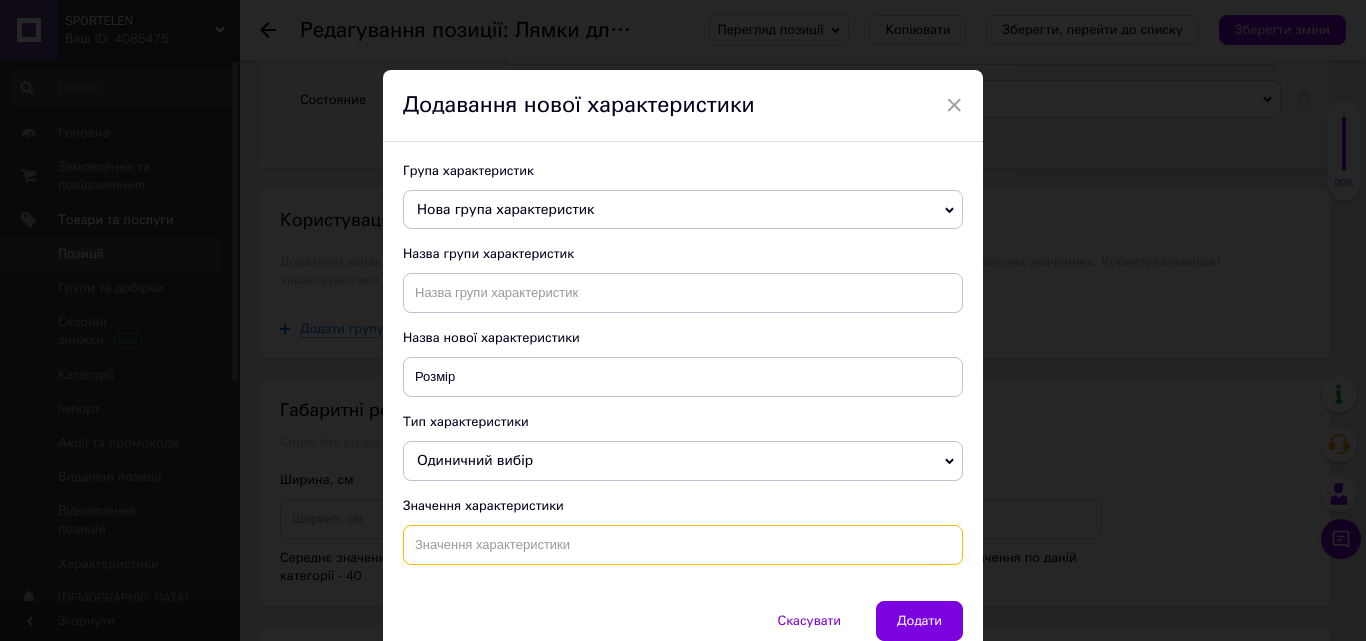 click at bounding box center [683, 545] 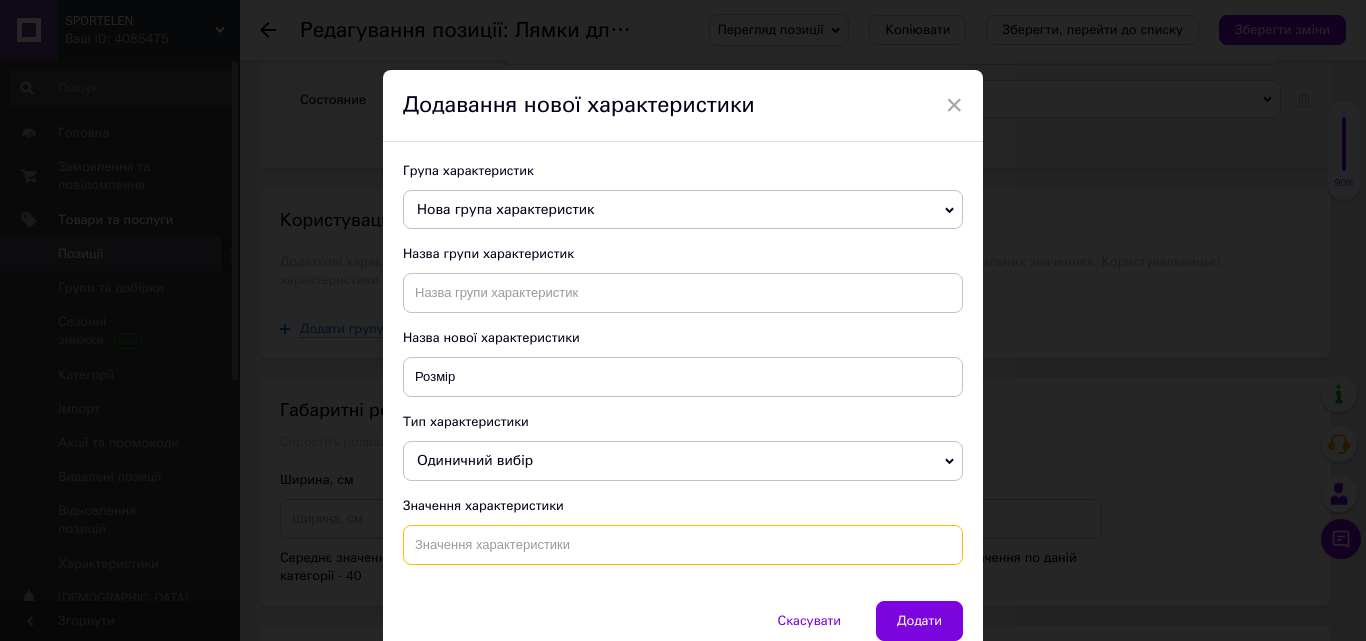 type on "V" 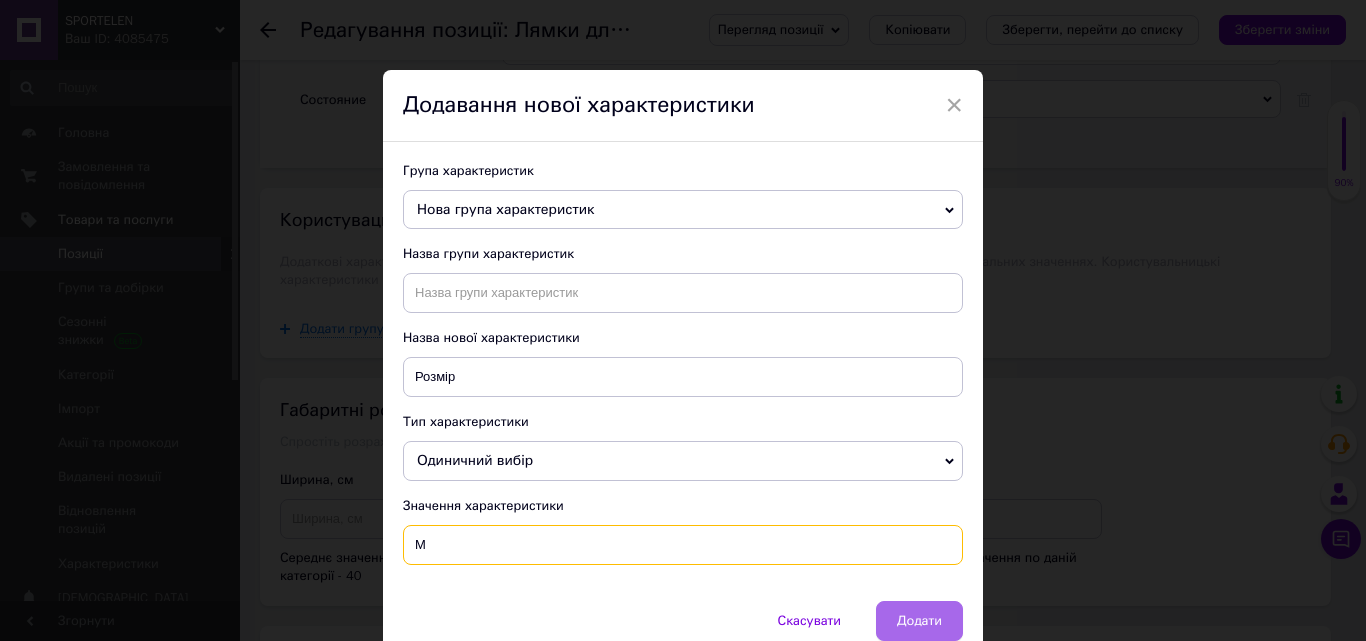 type on "М" 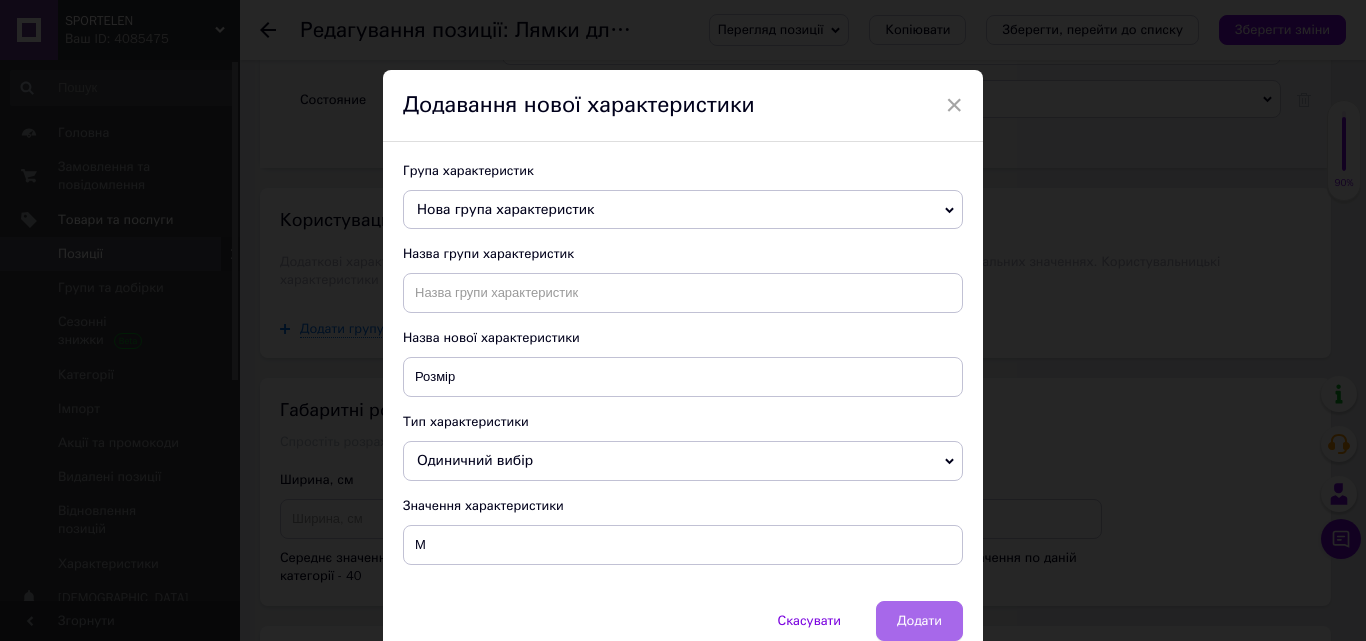 click on "Додати" at bounding box center (919, 621) 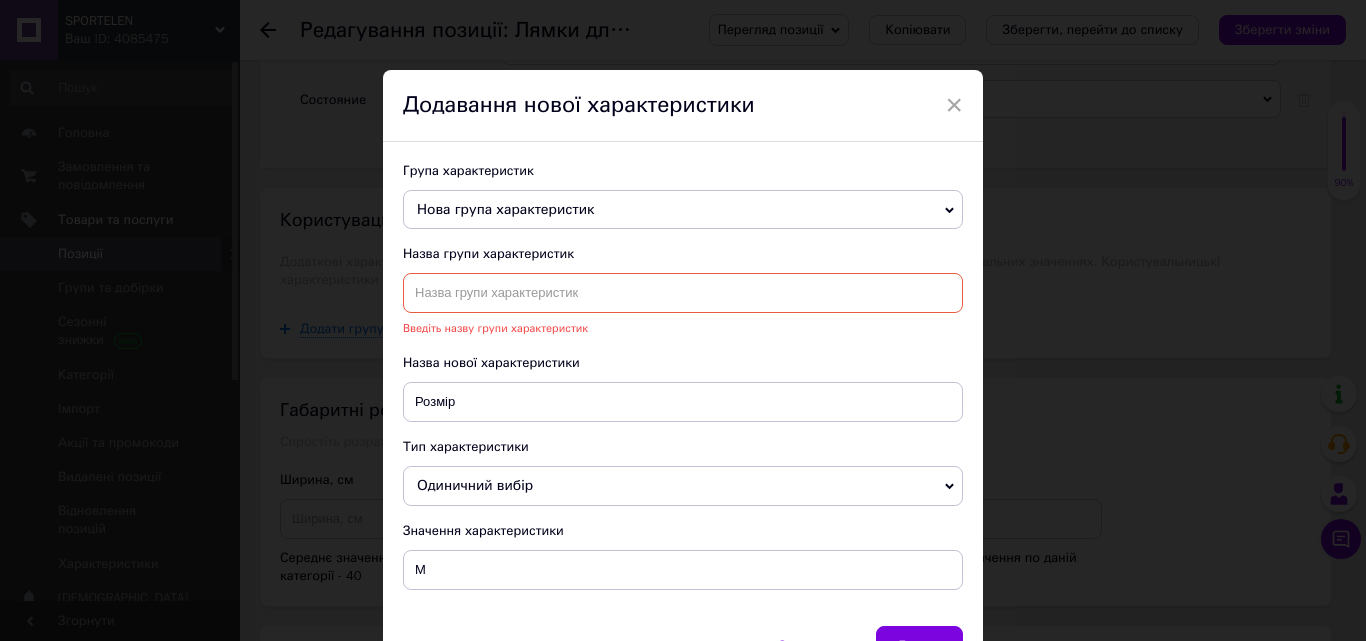 click at bounding box center [683, 293] 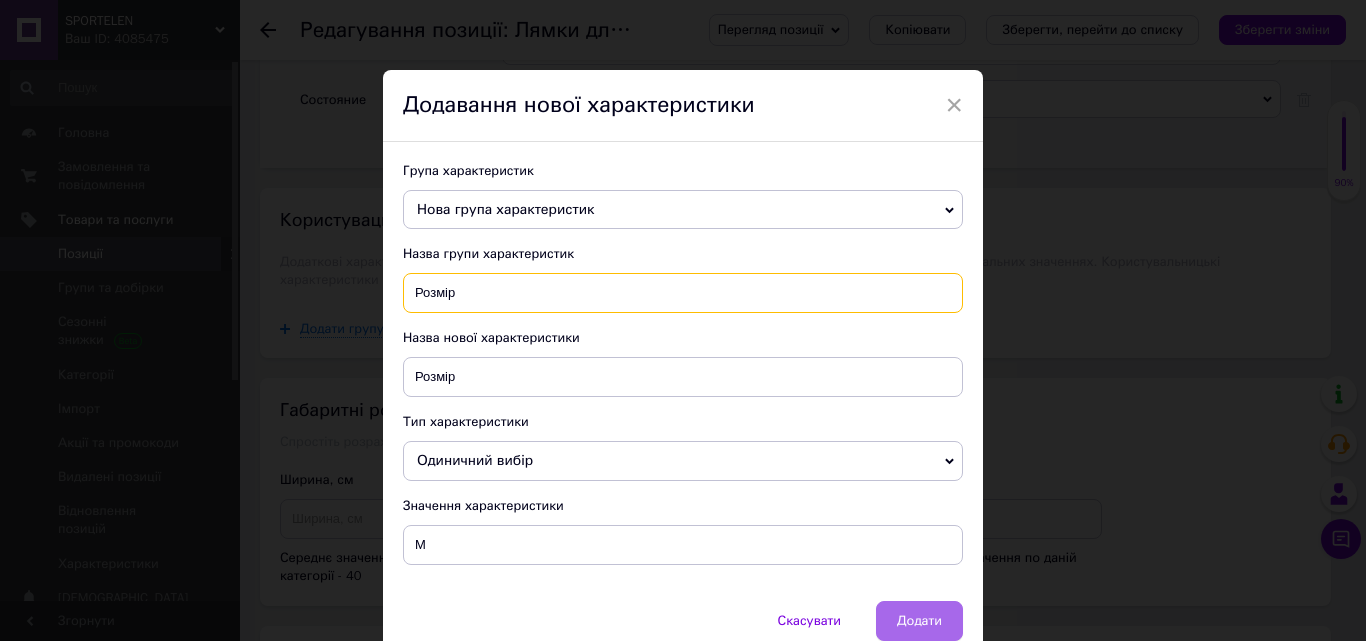 type on "Розмір" 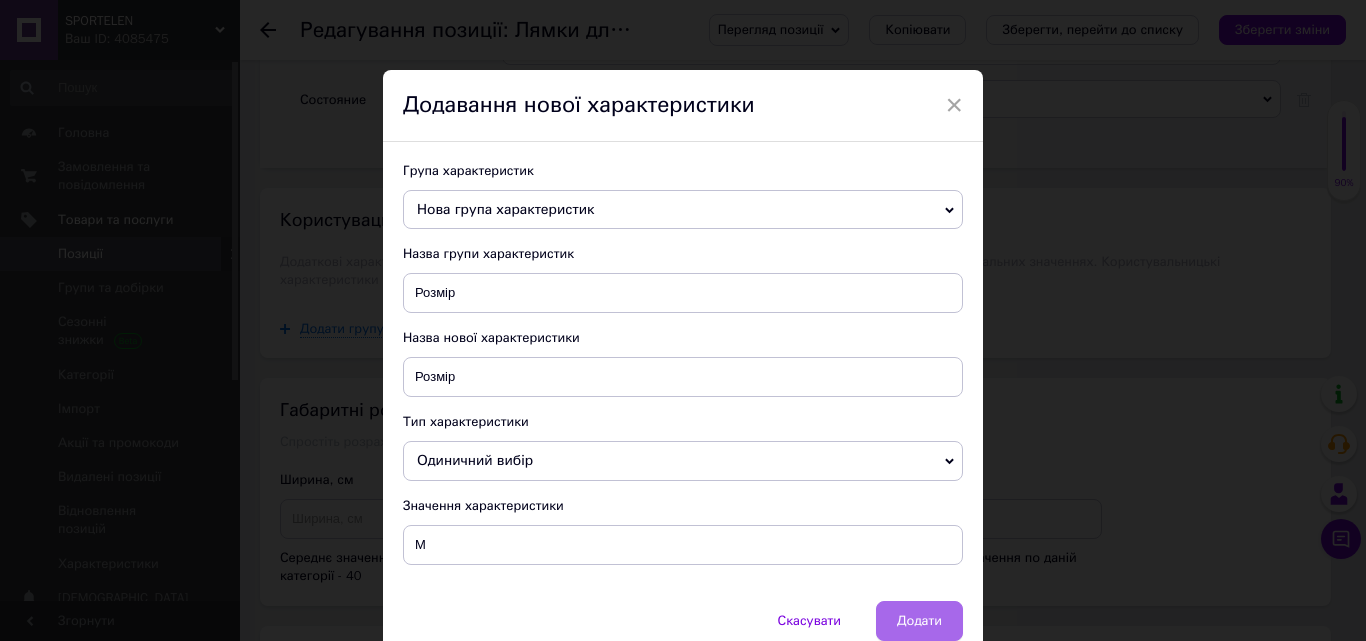 click on "Додати" at bounding box center [919, 621] 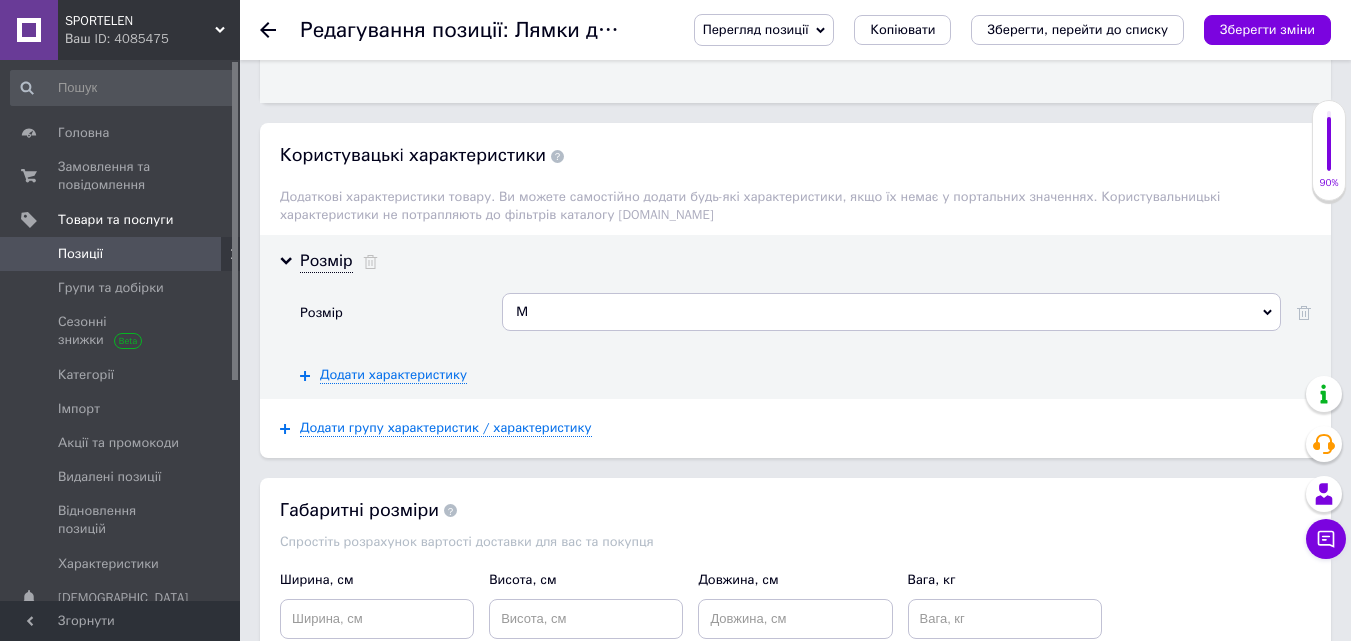 scroll, scrollTop: 2504, scrollLeft: 0, axis: vertical 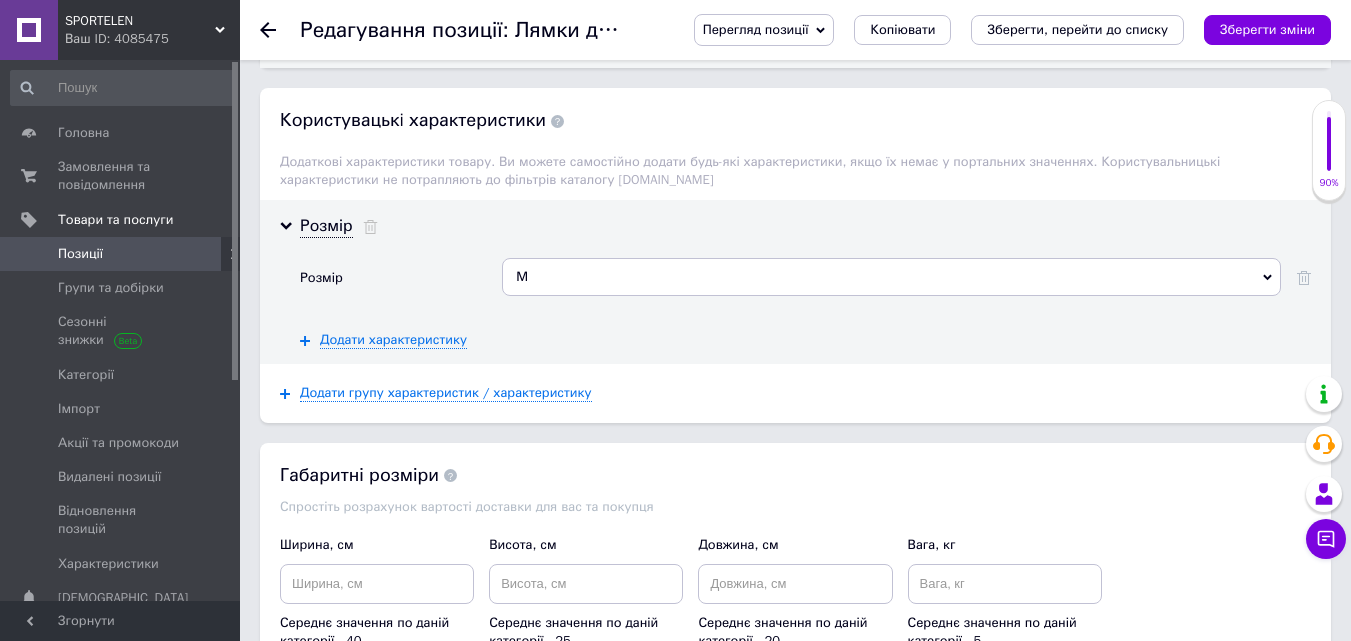 click 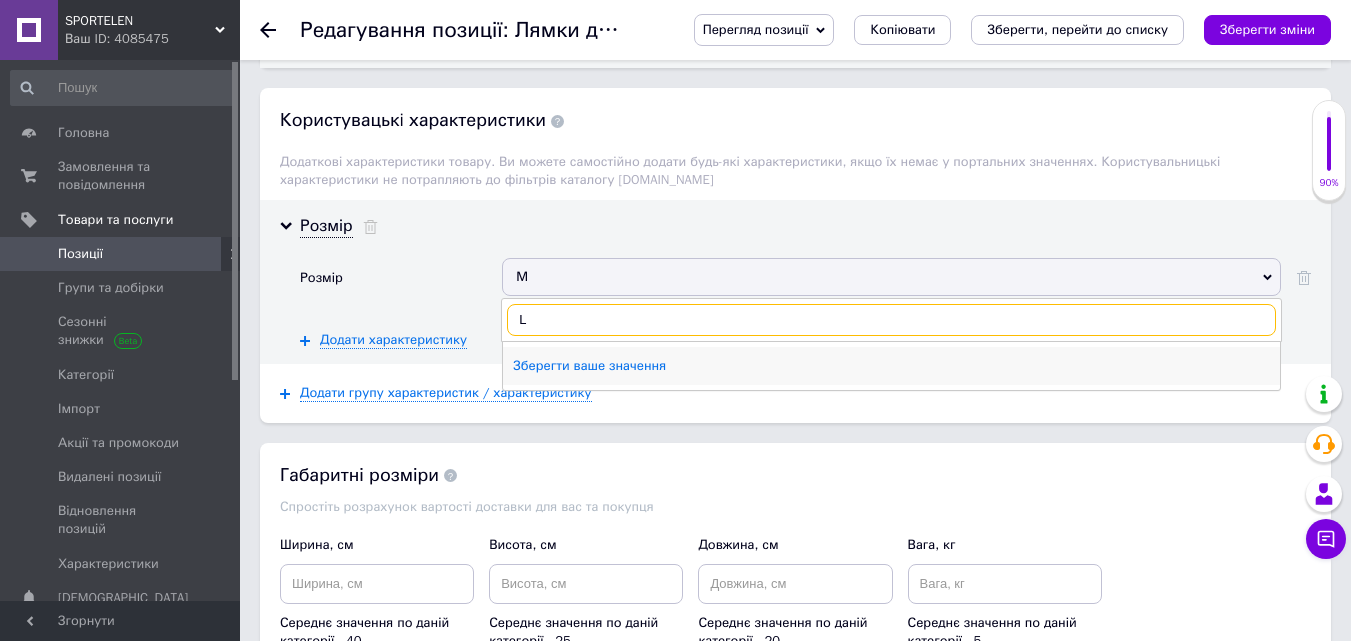 type on "L" 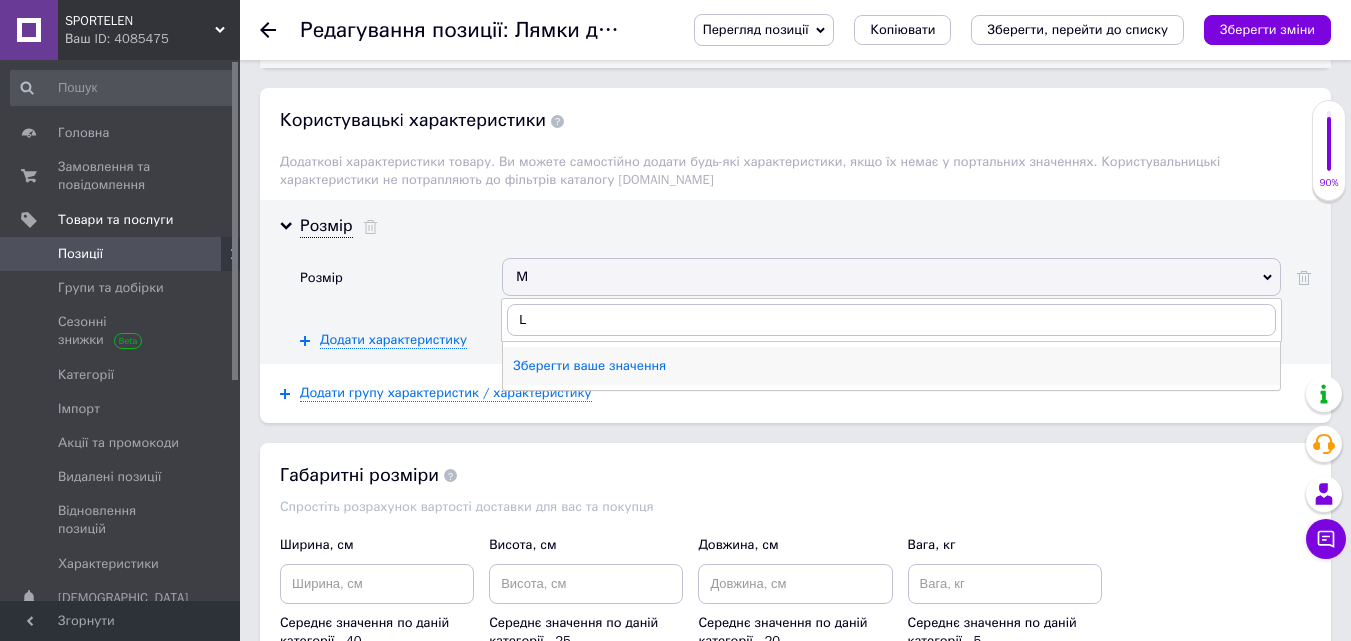 click on "Зберегти ваше значення" at bounding box center [891, 366] 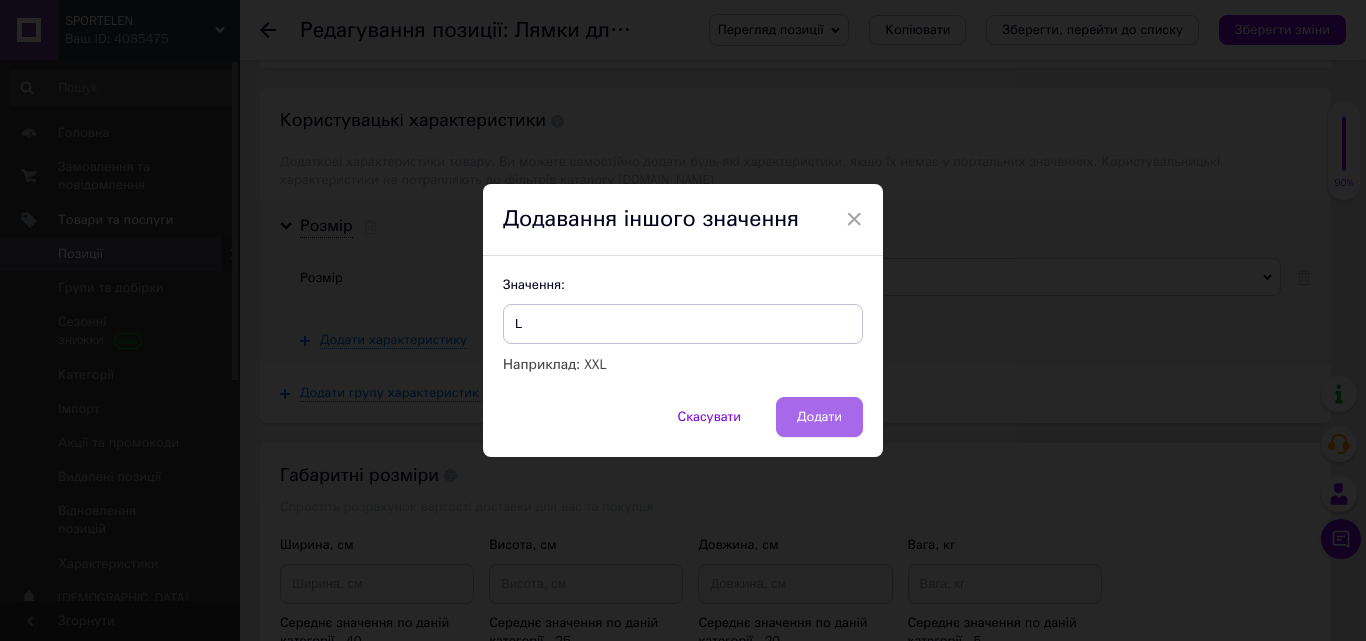 click on "Додати" at bounding box center (819, 417) 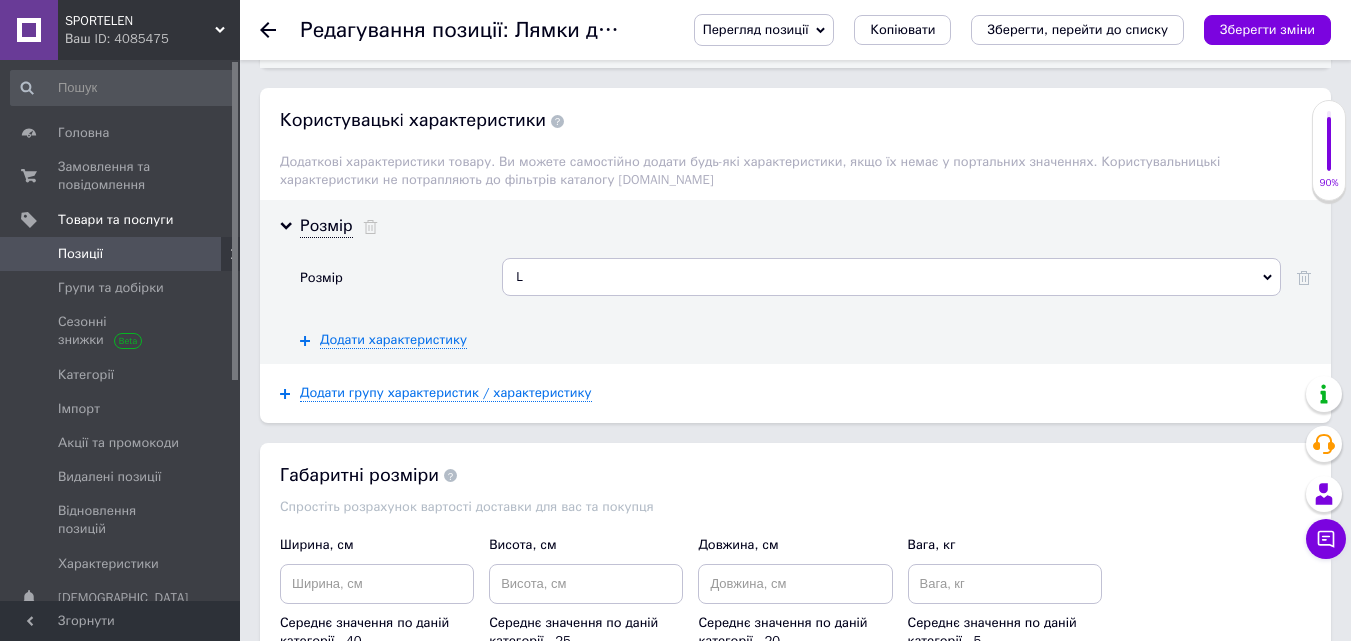 click on "L" at bounding box center (891, 277) 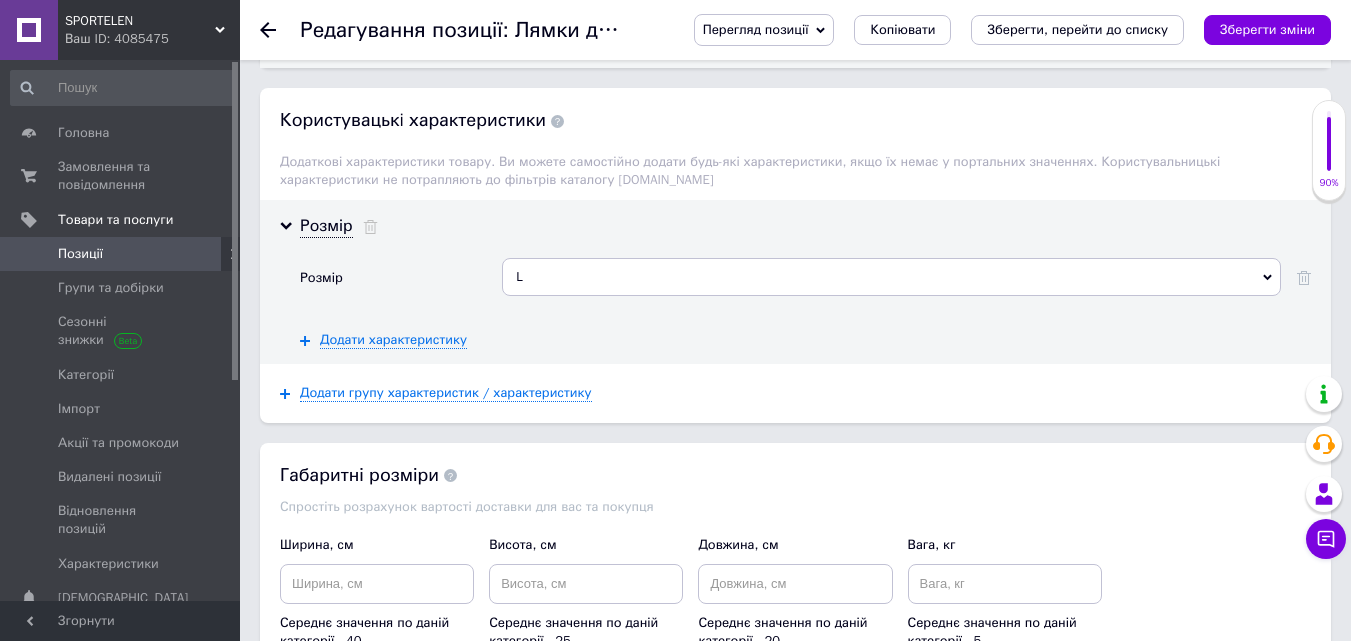 click on "Розмір Розмір L Додати ваше значення М L Додати характеристику" at bounding box center [795, 282] 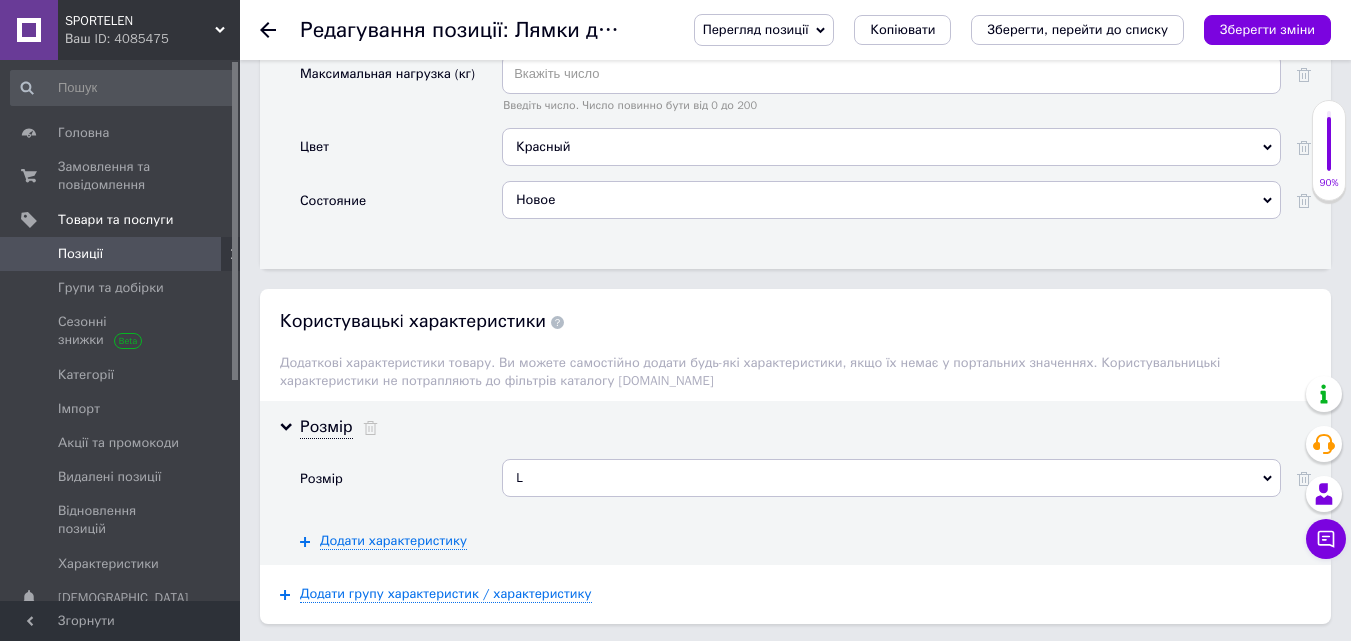 scroll, scrollTop: 2304, scrollLeft: 0, axis: vertical 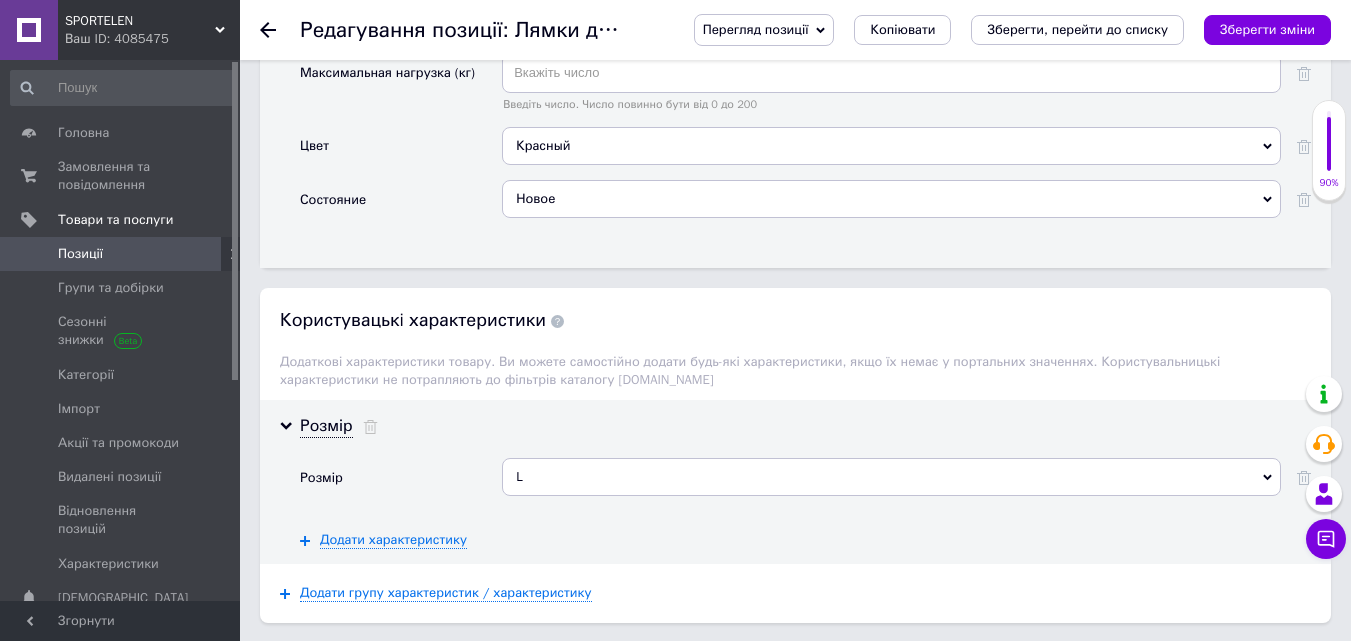click 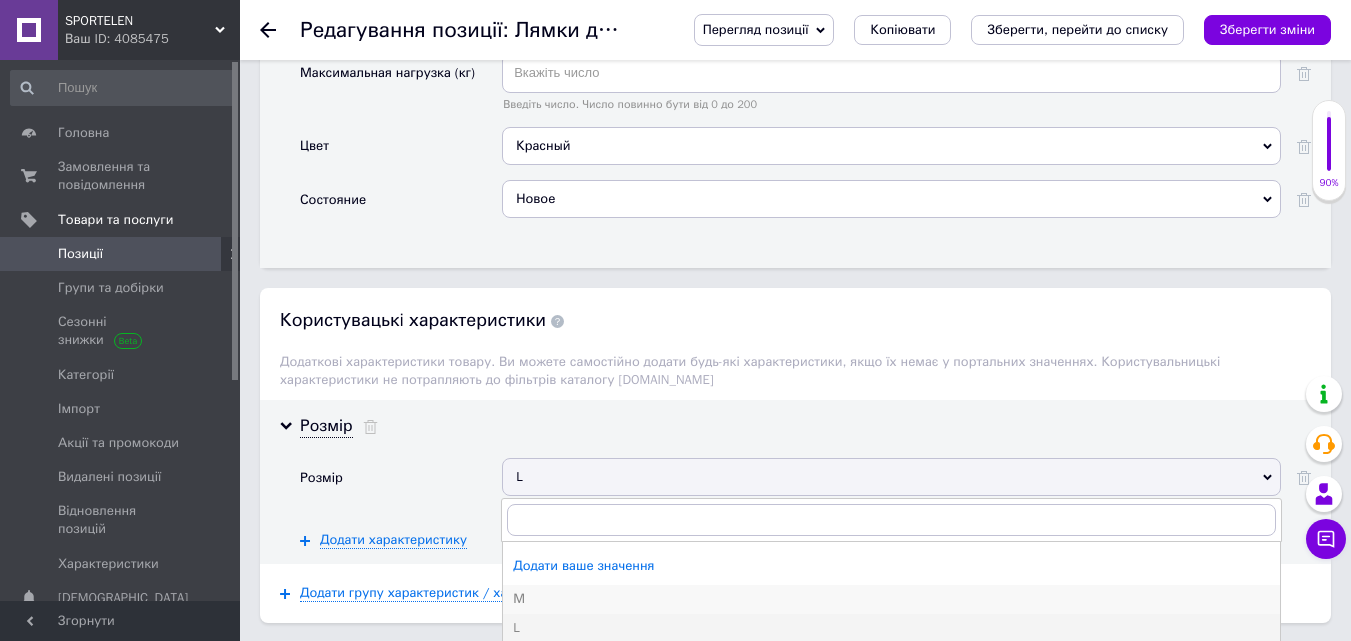 click on "М" at bounding box center (891, 599) 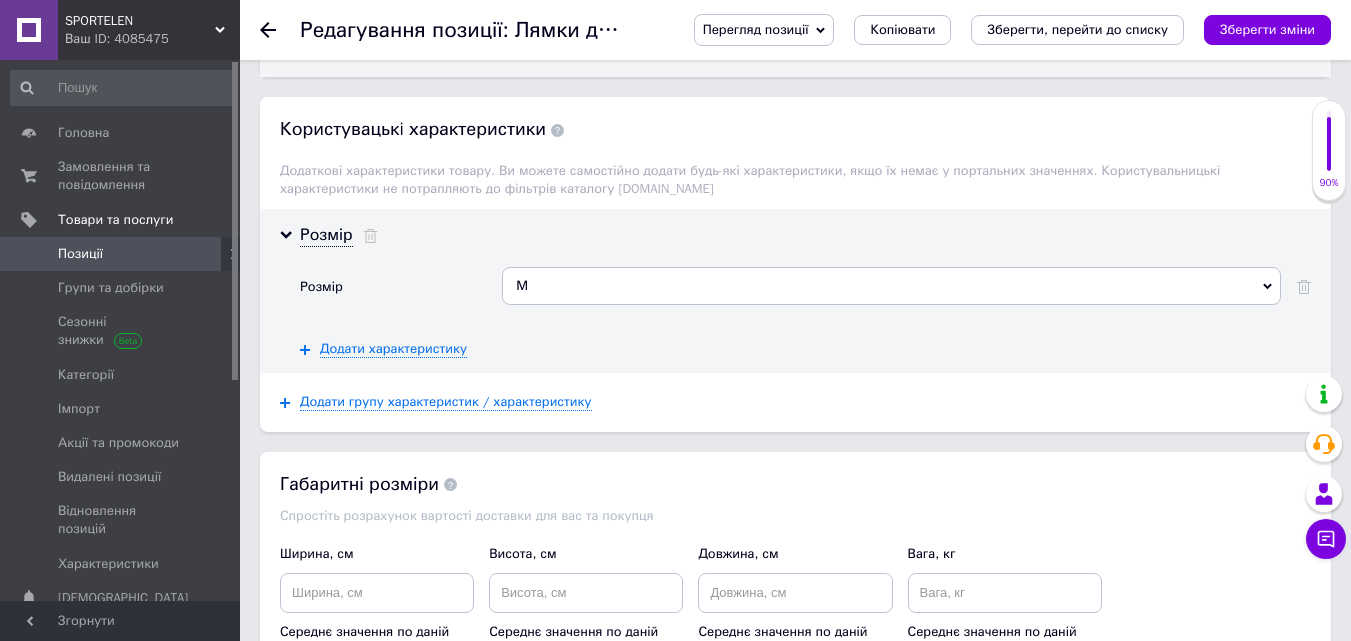 scroll, scrollTop: 2504, scrollLeft: 0, axis: vertical 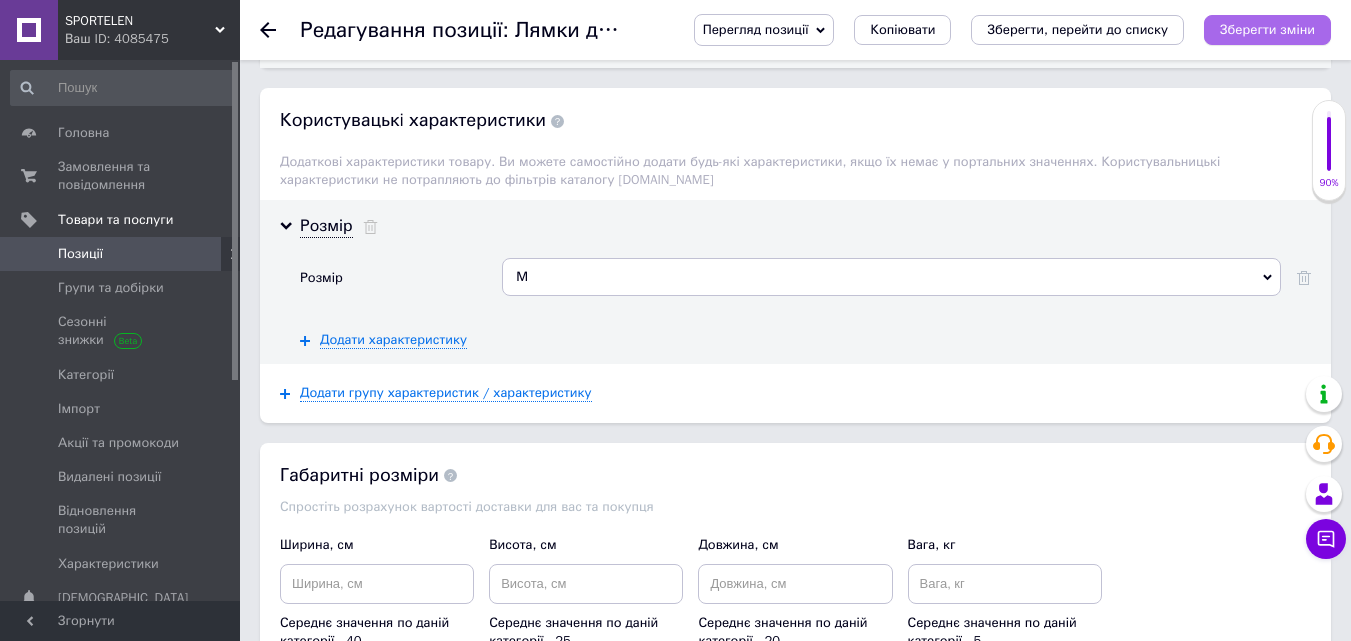 click on "Зберегти зміни" at bounding box center (1267, 29) 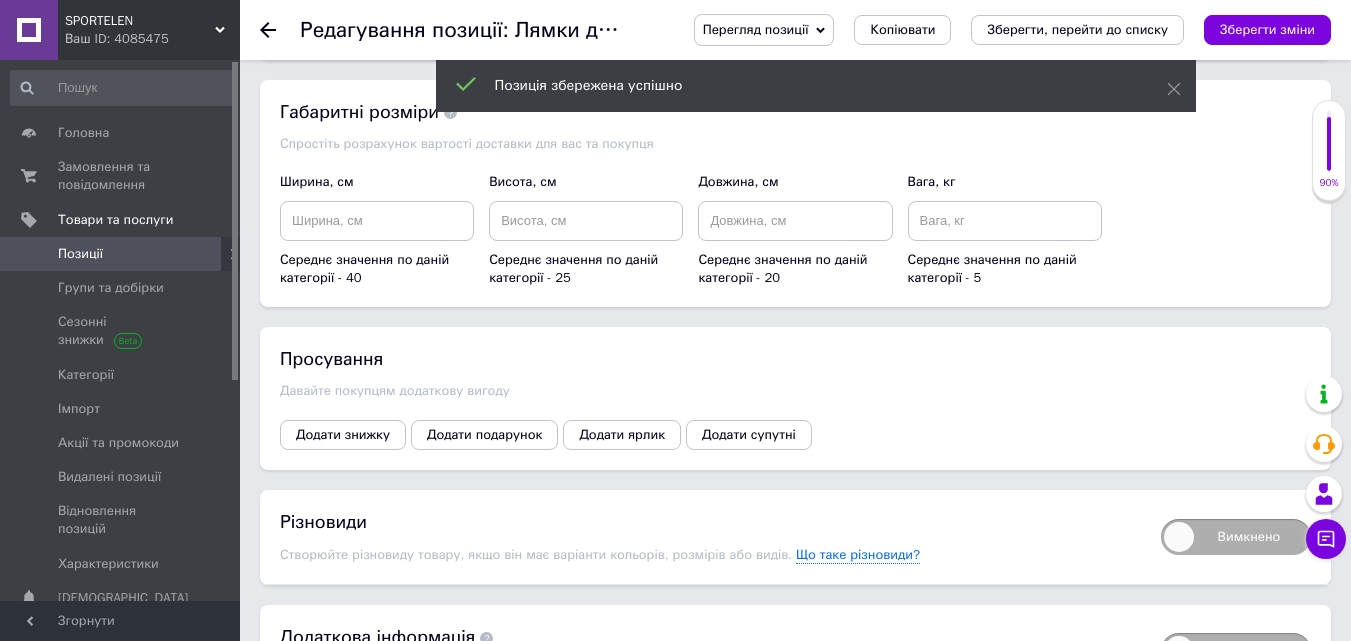 scroll, scrollTop: 2983, scrollLeft: 0, axis: vertical 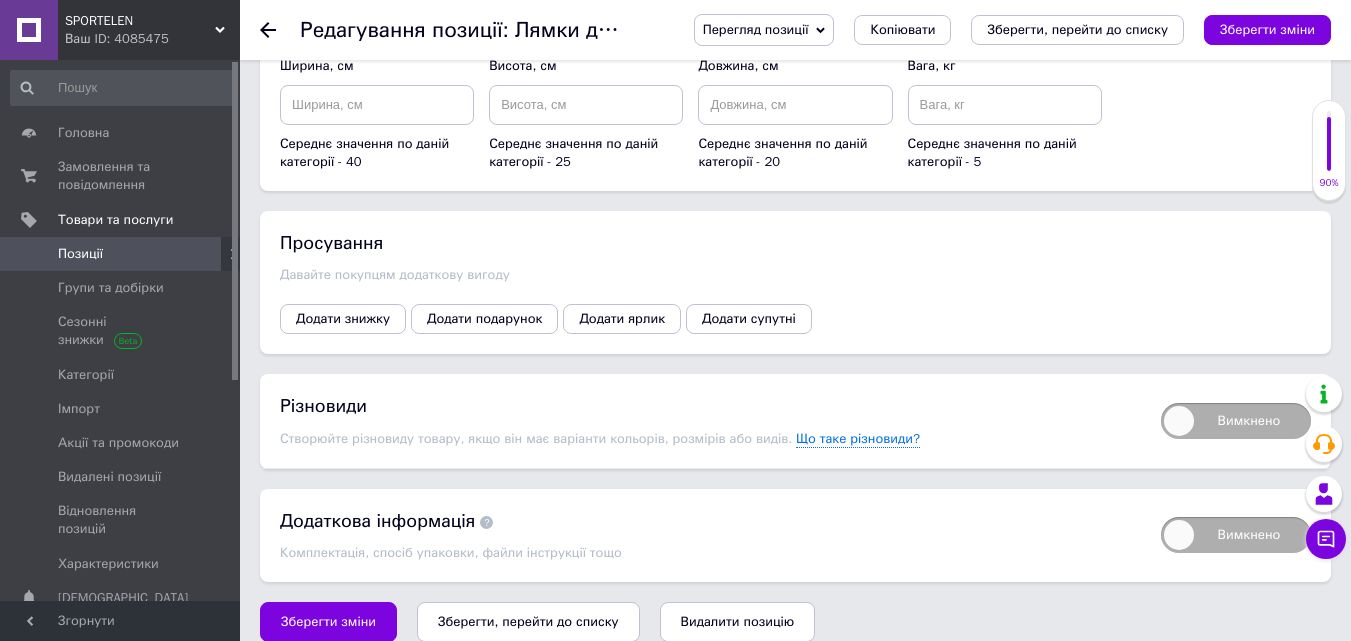click on "Вимкнено" at bounding box center [1236, 421] 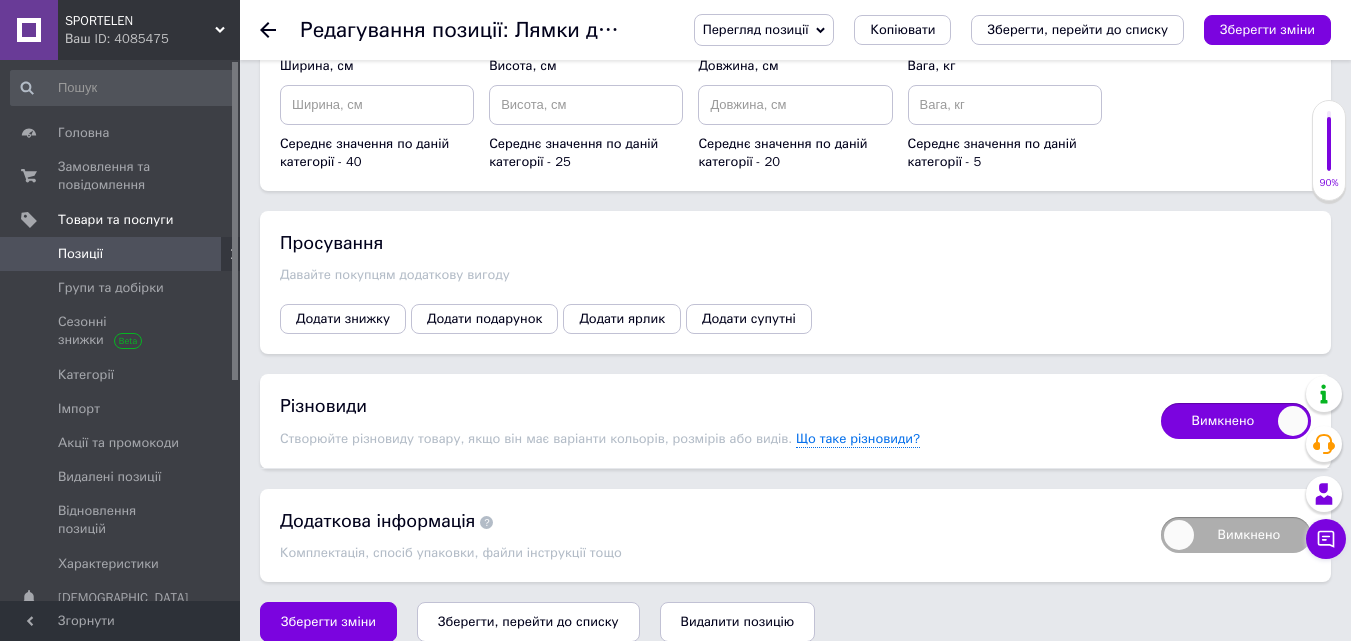 checkbox on "true" 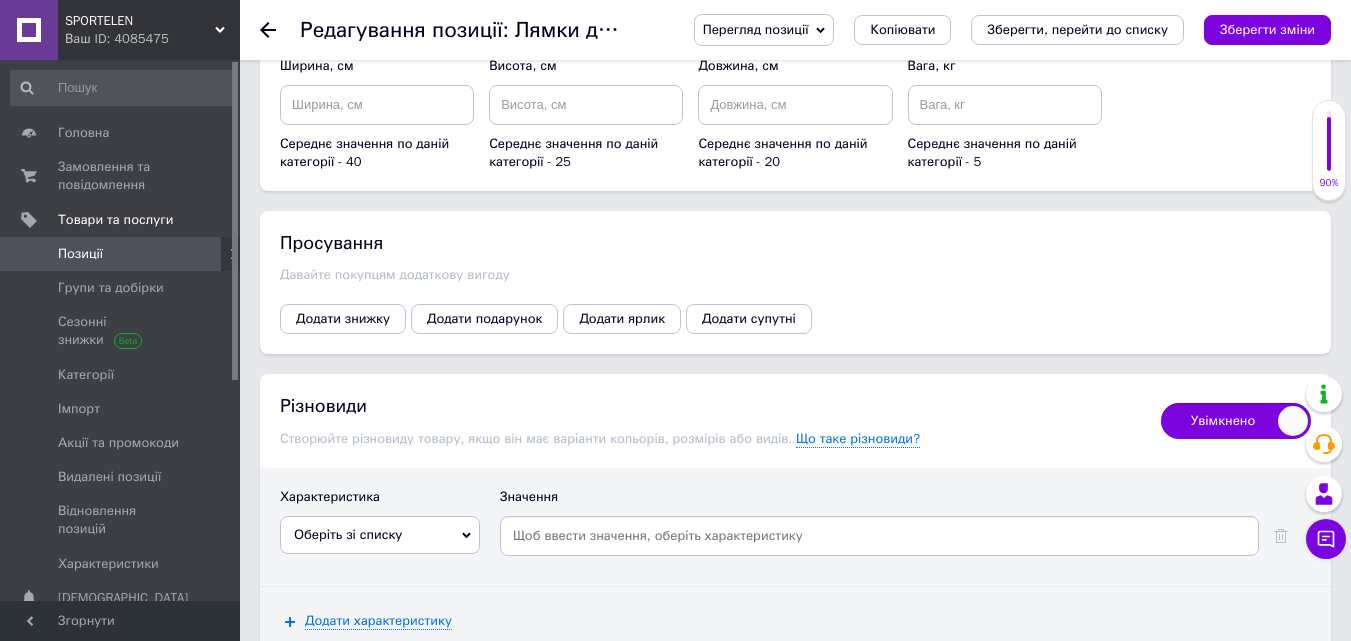 scroll, scrollTop: 3083, scrollLeft: 0, axis: vertical 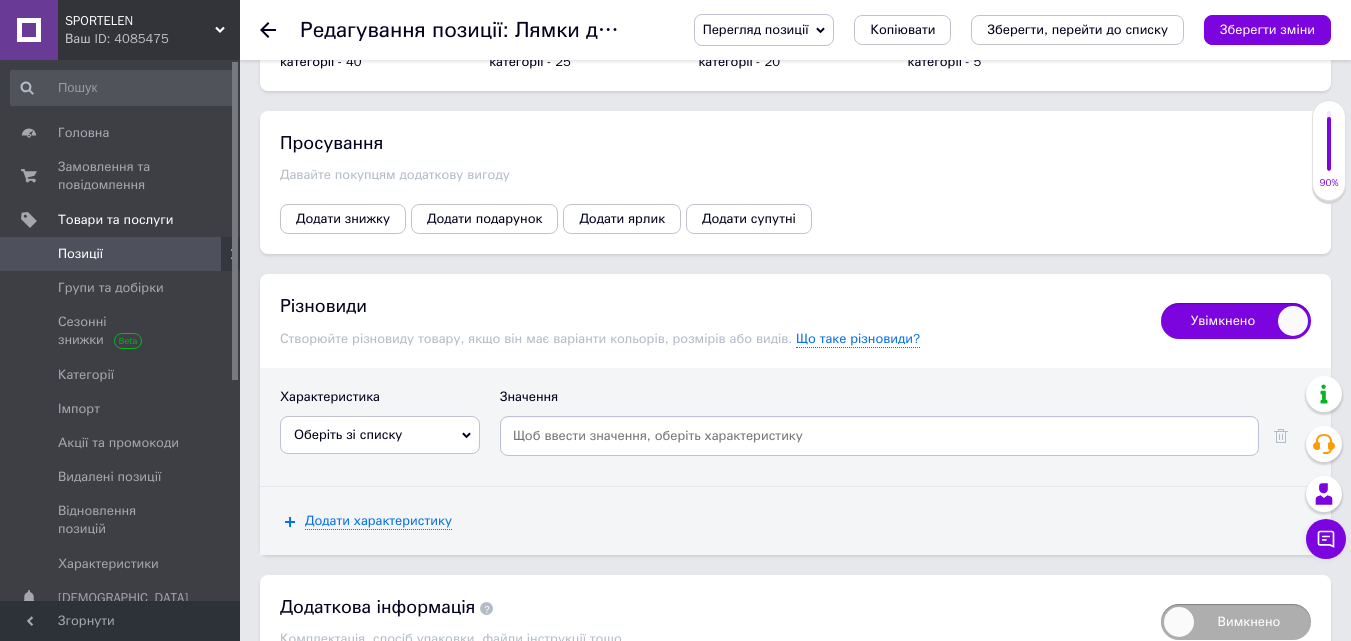 click on "Оберіть зі списку" at bounding box center [380, 435] 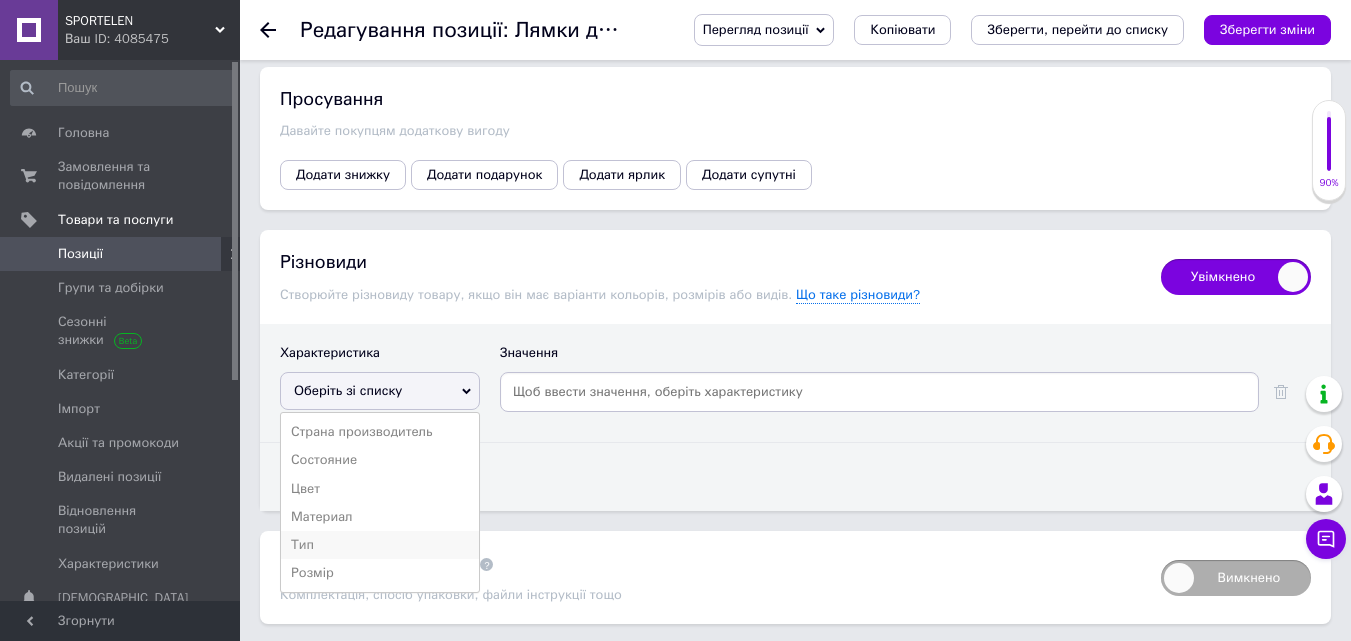 scroll, scrollTop: 3169, scrollLeft: 0, axis: vertical 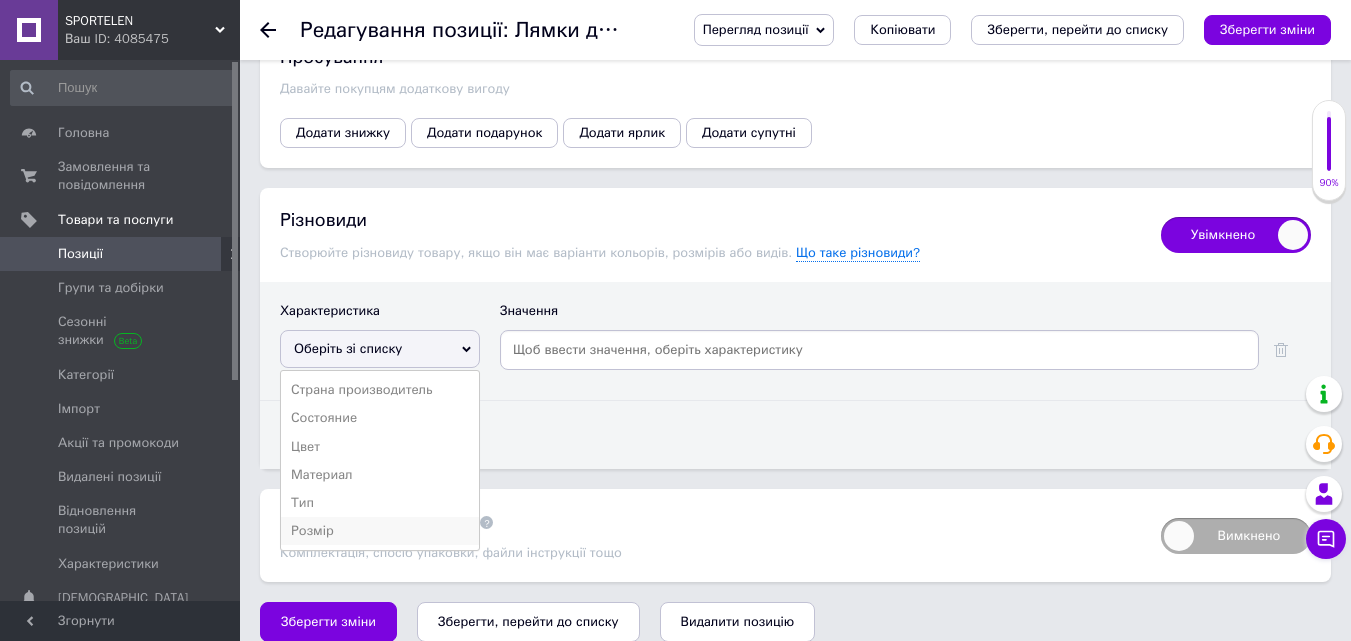click on "Розмір" at bounding box center (380, 531) 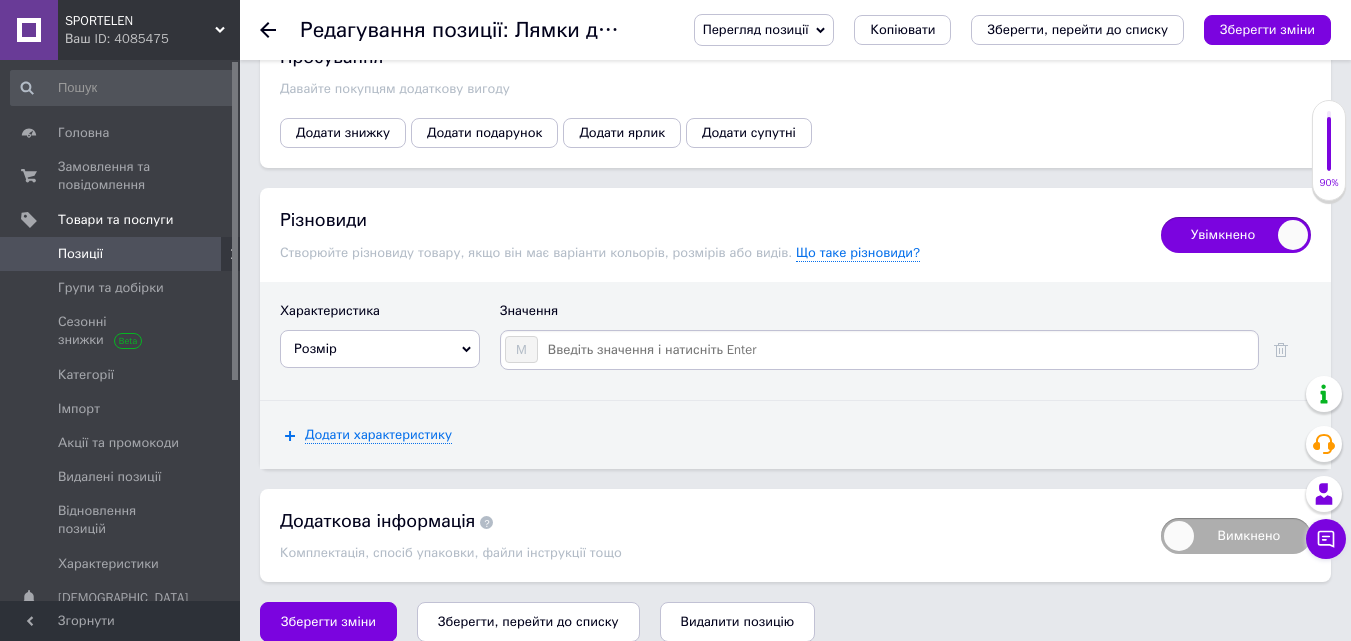 click 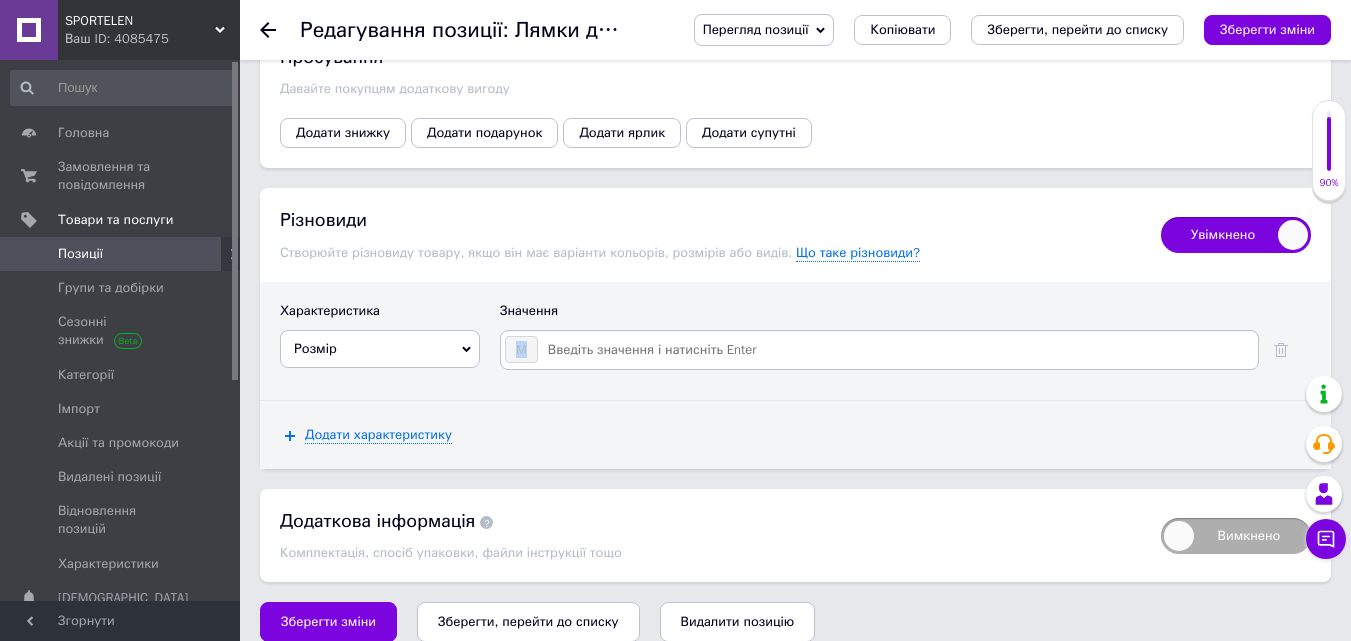 click on "М" at bounding box center (879, 350) 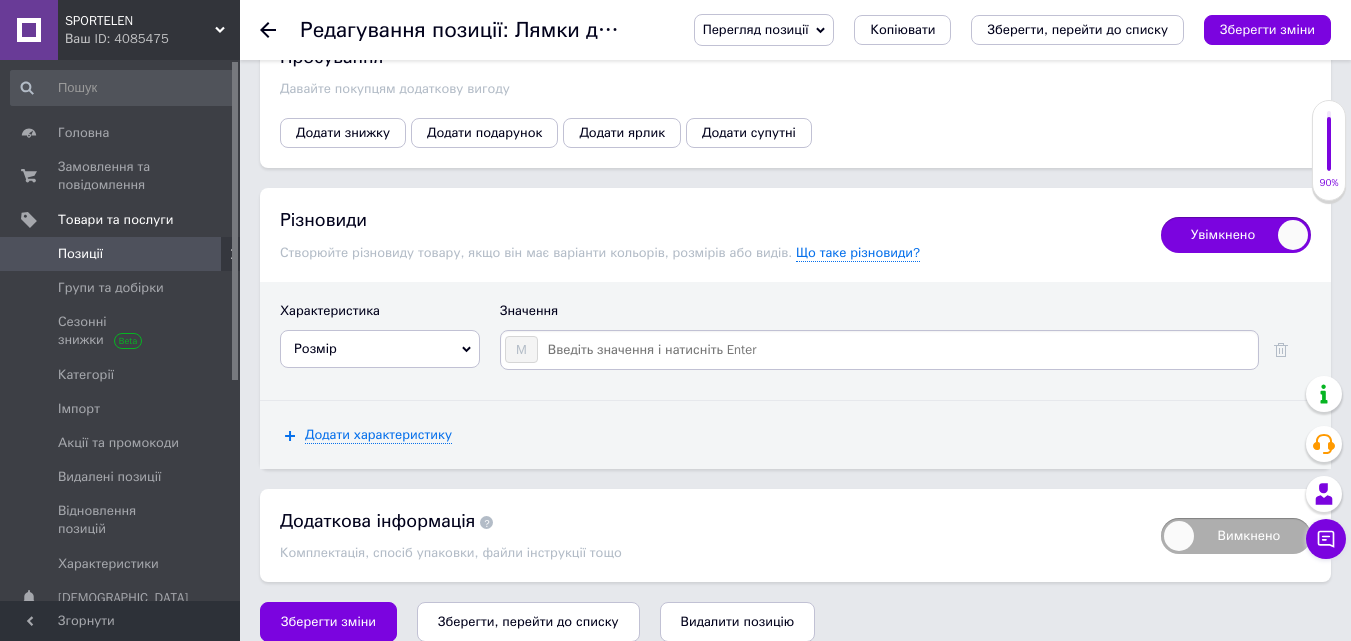 click at bounding box center (897, 350) 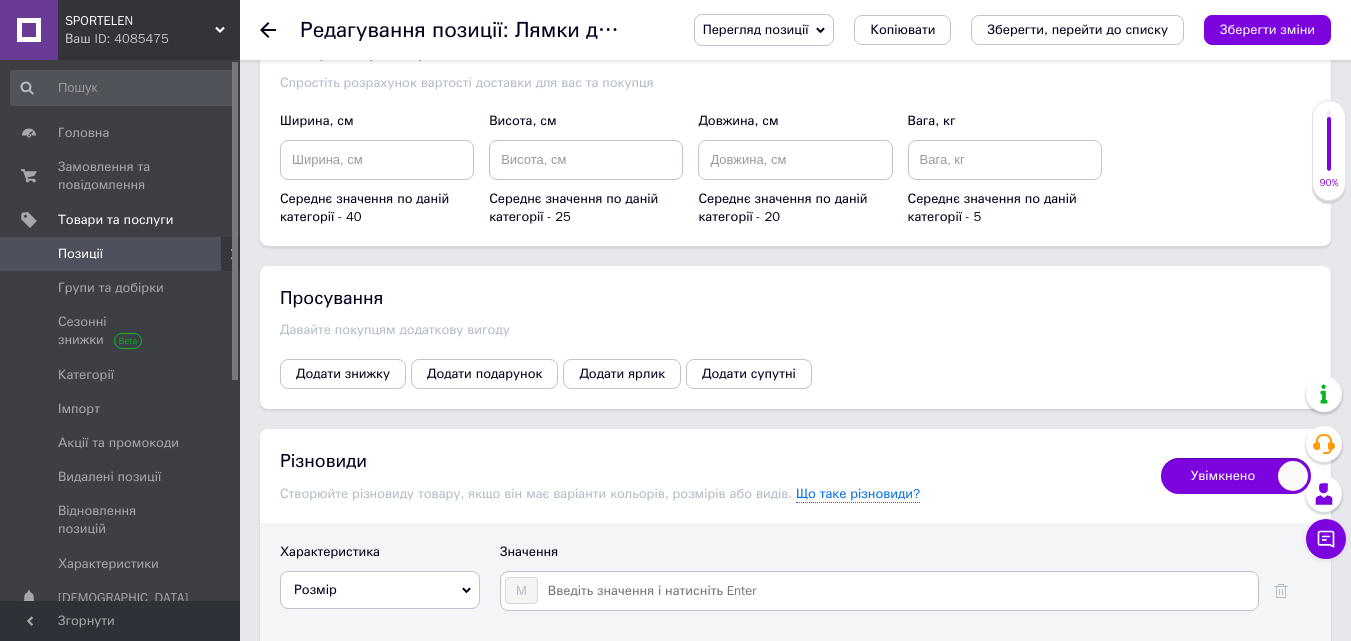 scroll, scrollTop: 3169, scrollLeft: 0, axis: vertical 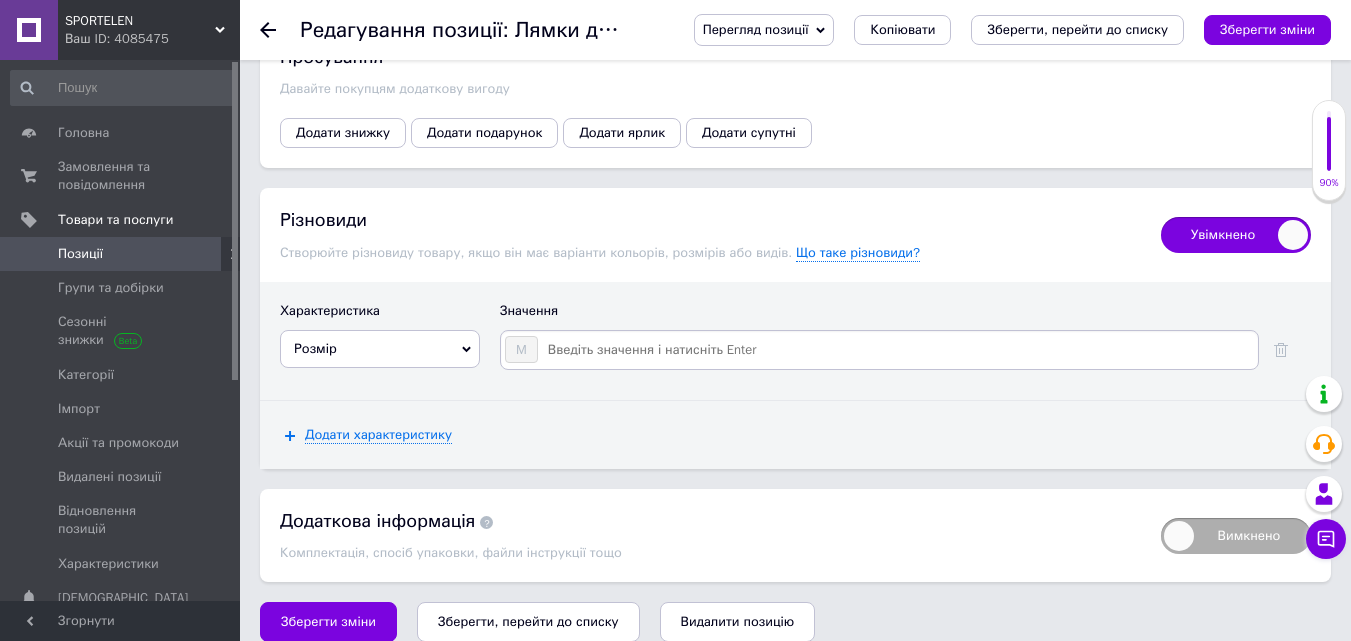 click at bounding box center (897, 350) 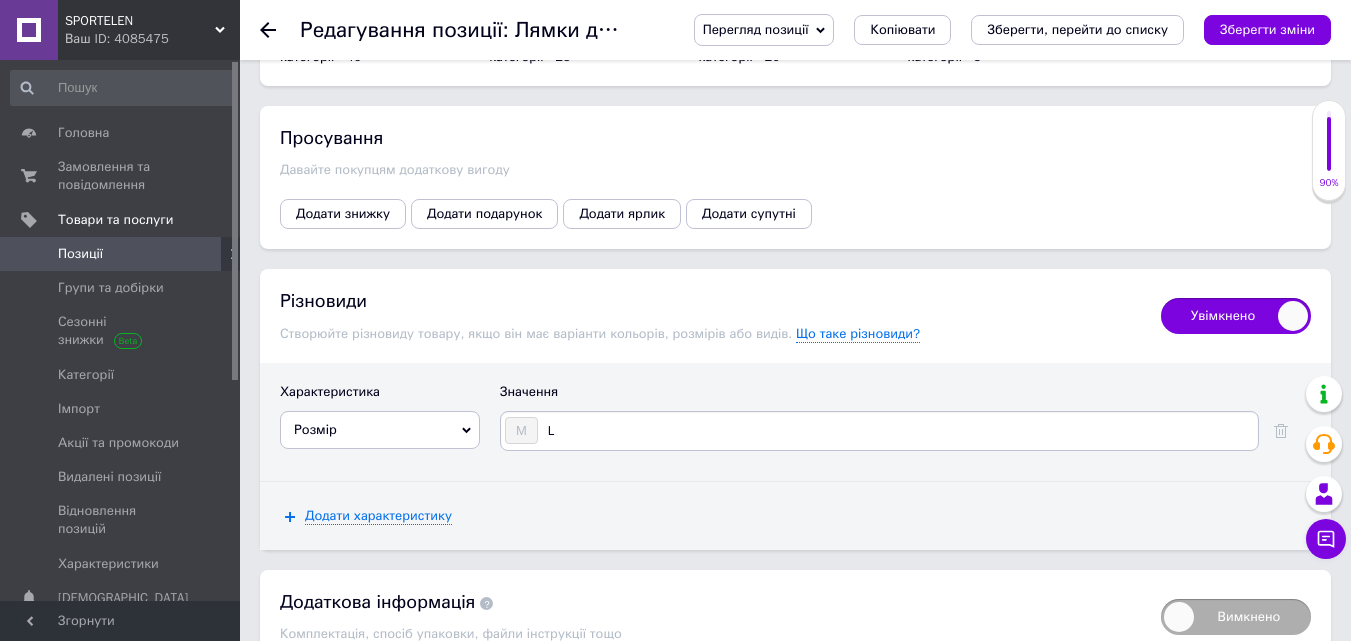 scroll, scrollTop: 3169, scrollLeft: 0, axis: vertical 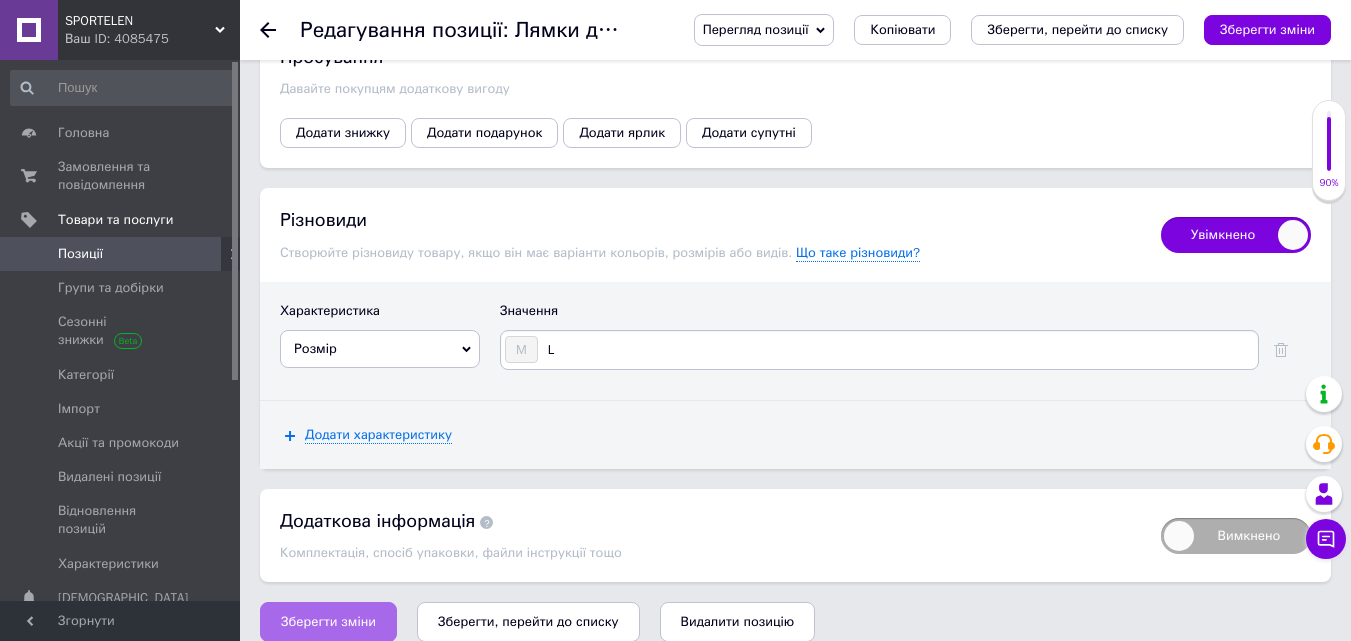 type on "L" 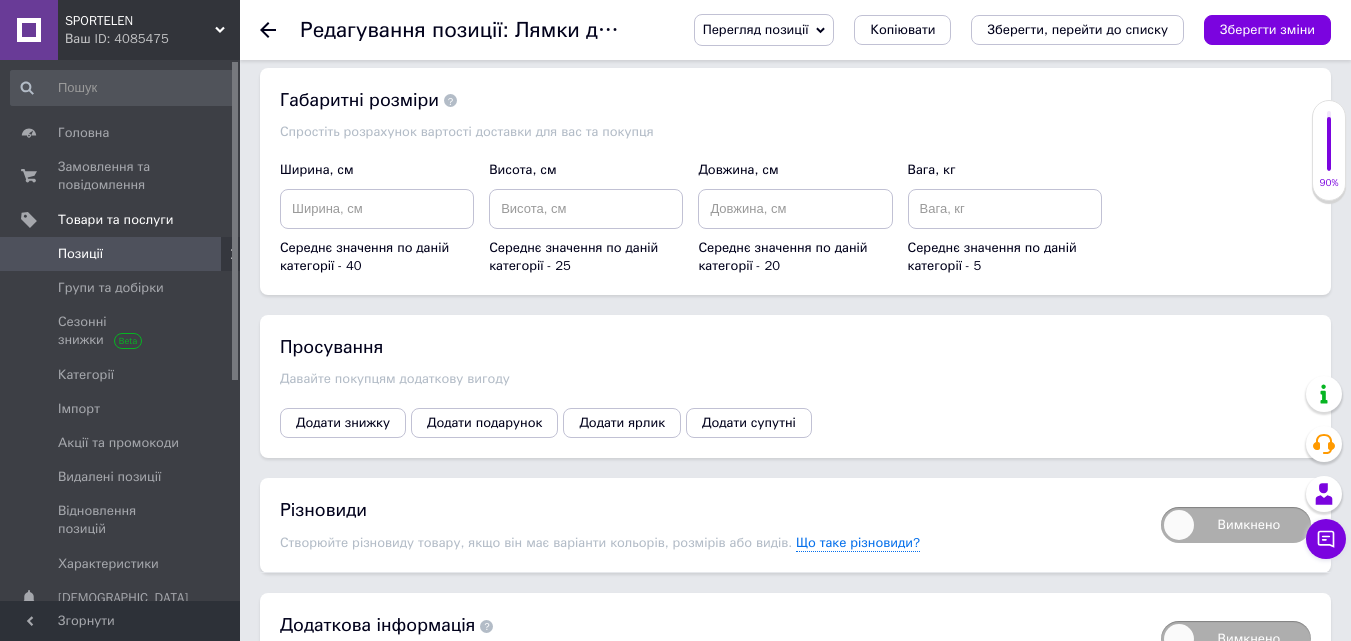 scroll, scrollTop: 2983, scrollLeft: 0, axis: vertical 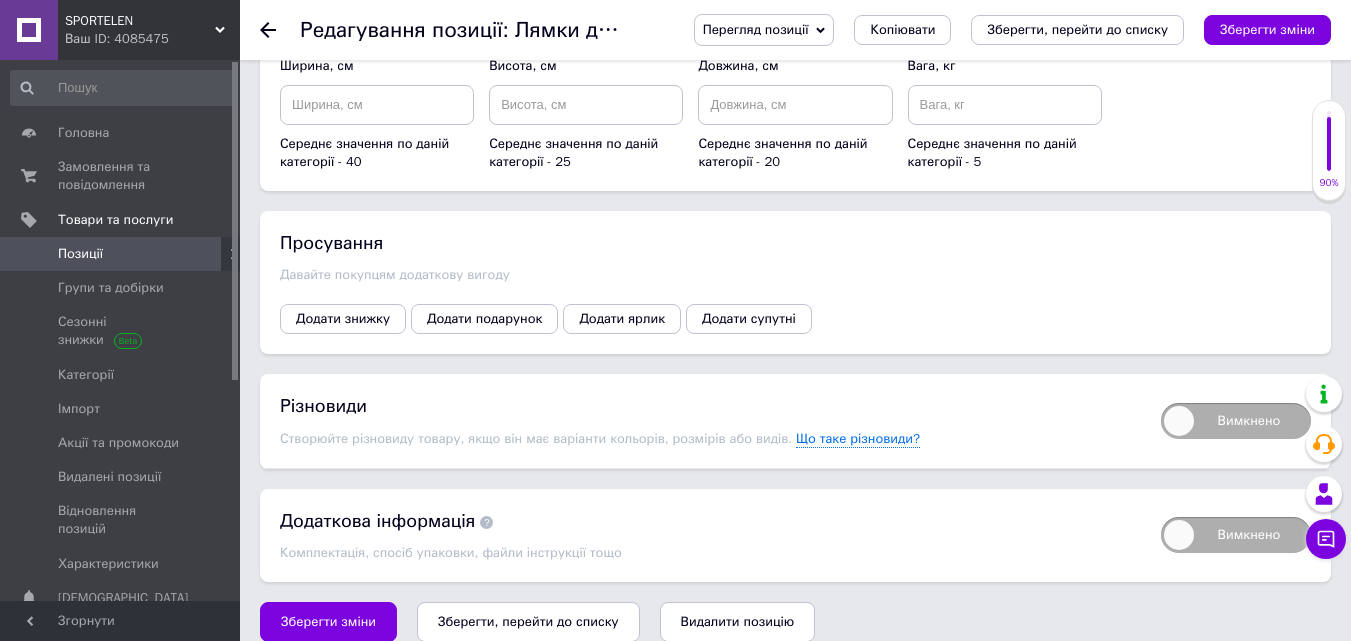 click on "Вимкнено" at bounding box center [1236, 421] 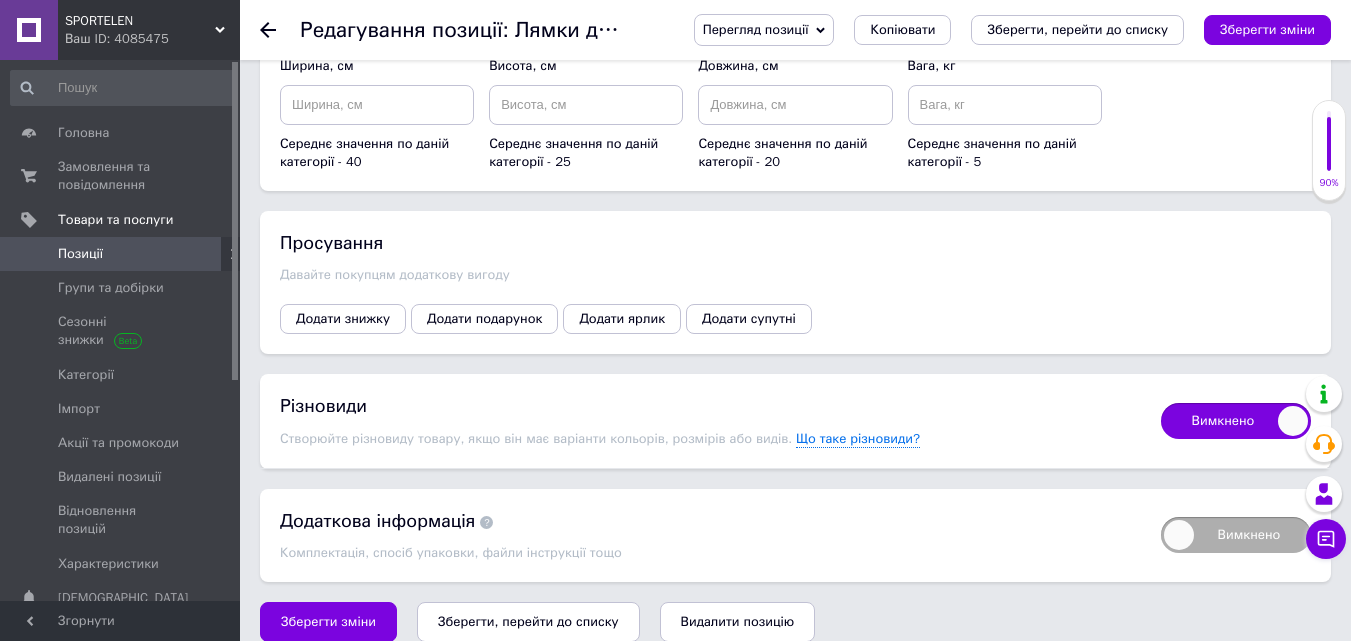 checkbox on "true" 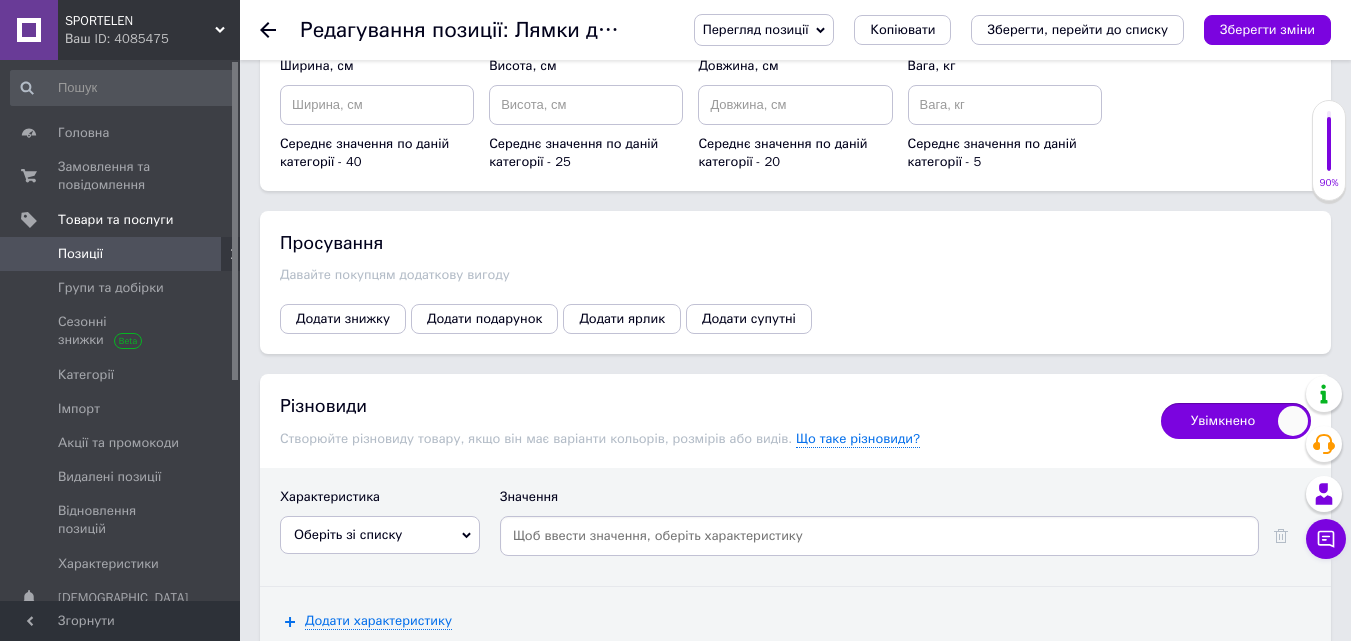 scroll, scrollTop: 3169, scrollLeft: 0, axis: vertical 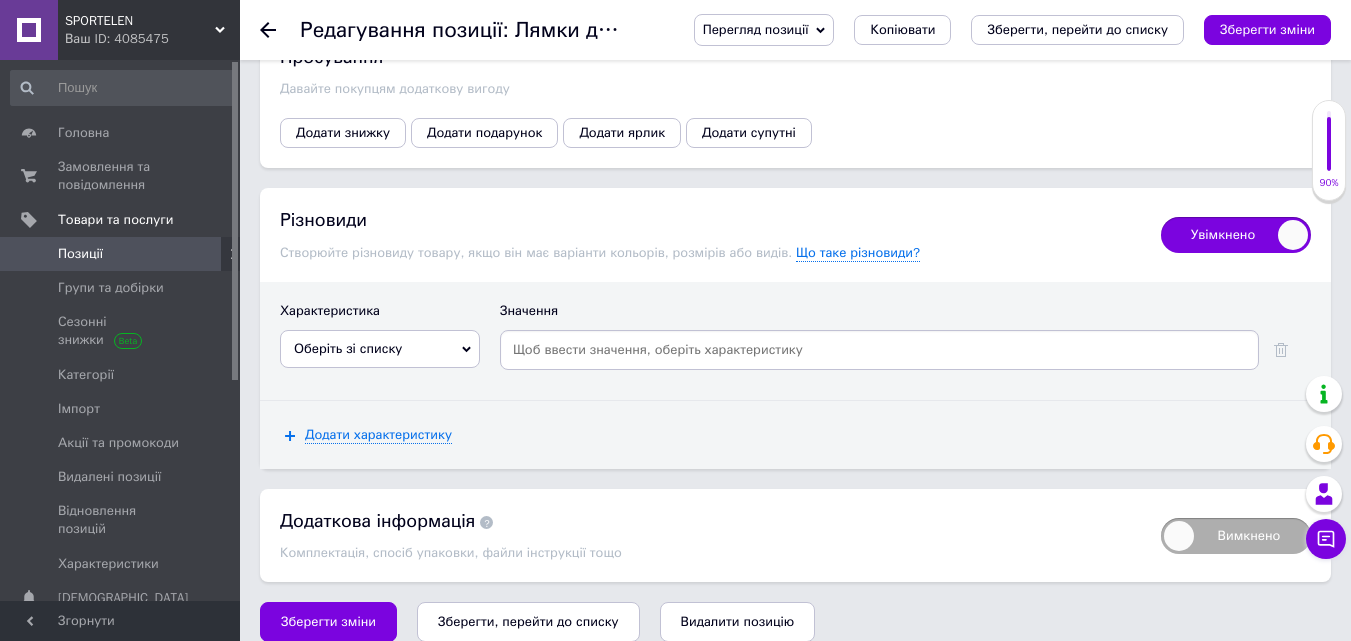 click 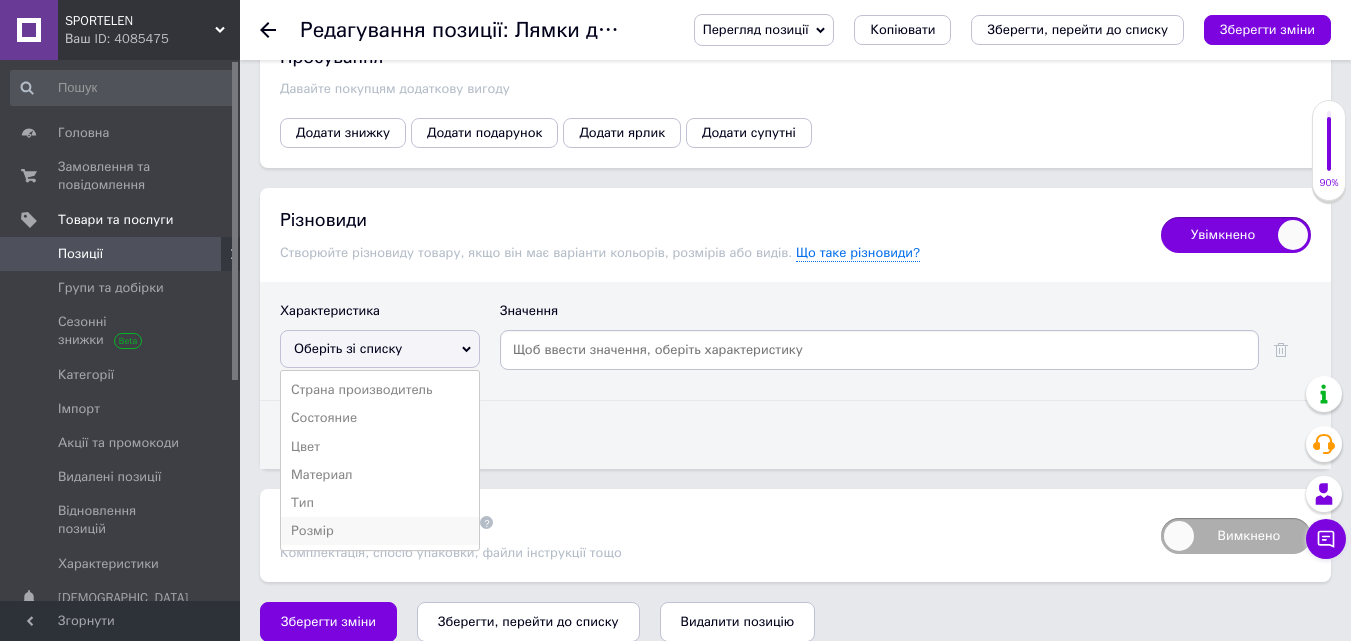 click on "Розмір" at bounding box center [380, 531] 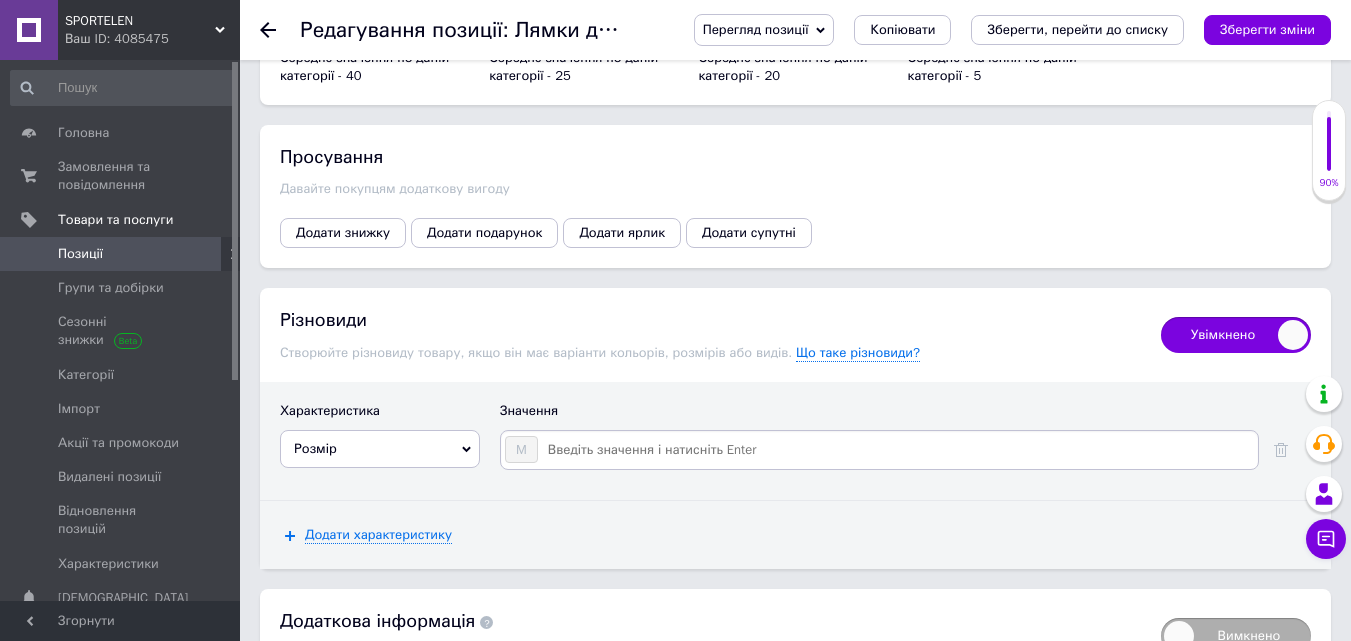 scroll, scrollTop: 3169, scrollLeft: 0, axis: vertical 